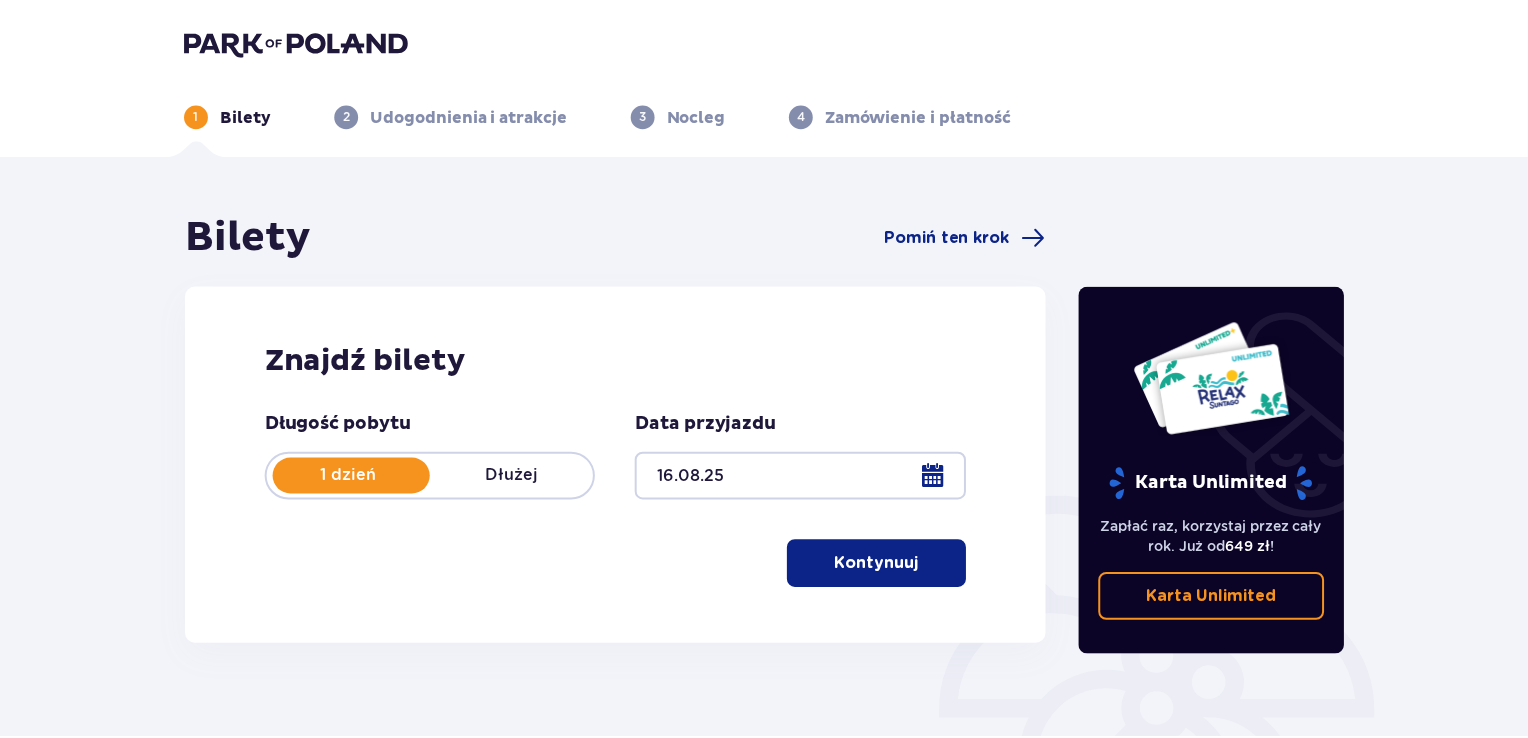 scroll, scrollTop: 0, scrollLeft: 0, axis: both 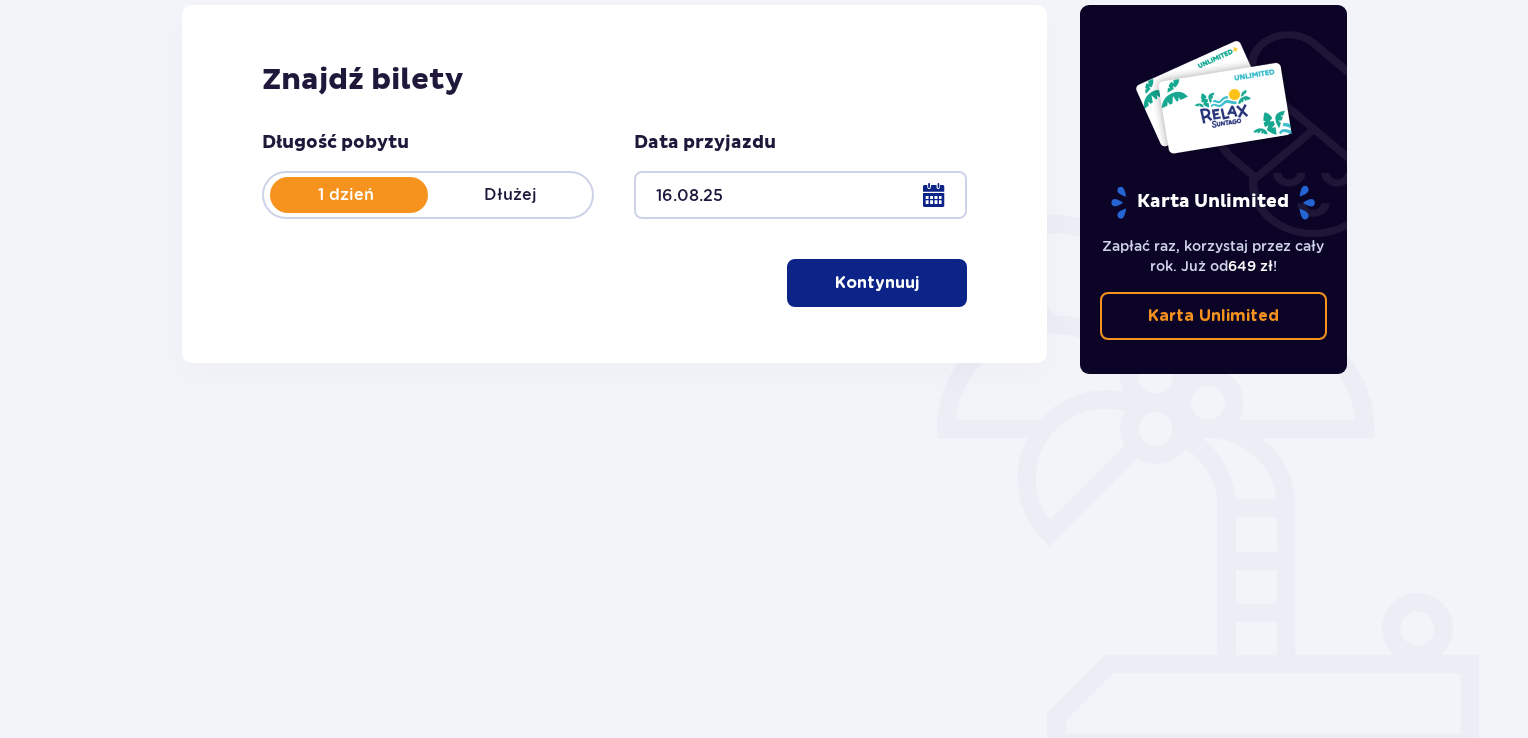 click at bounding box center (923, 283) 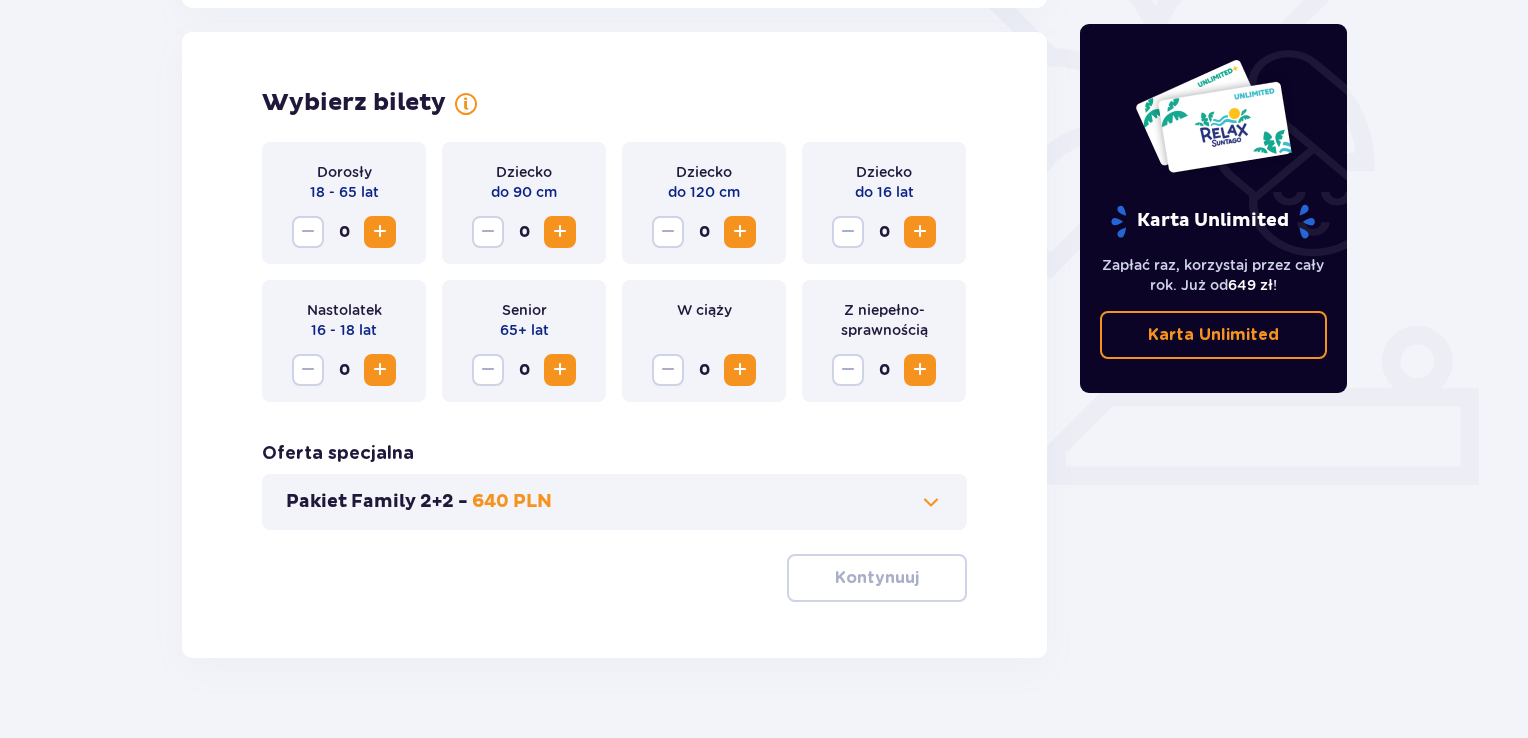scroll, scrollTop: 556, scrollLeft: 0, axis: vertical 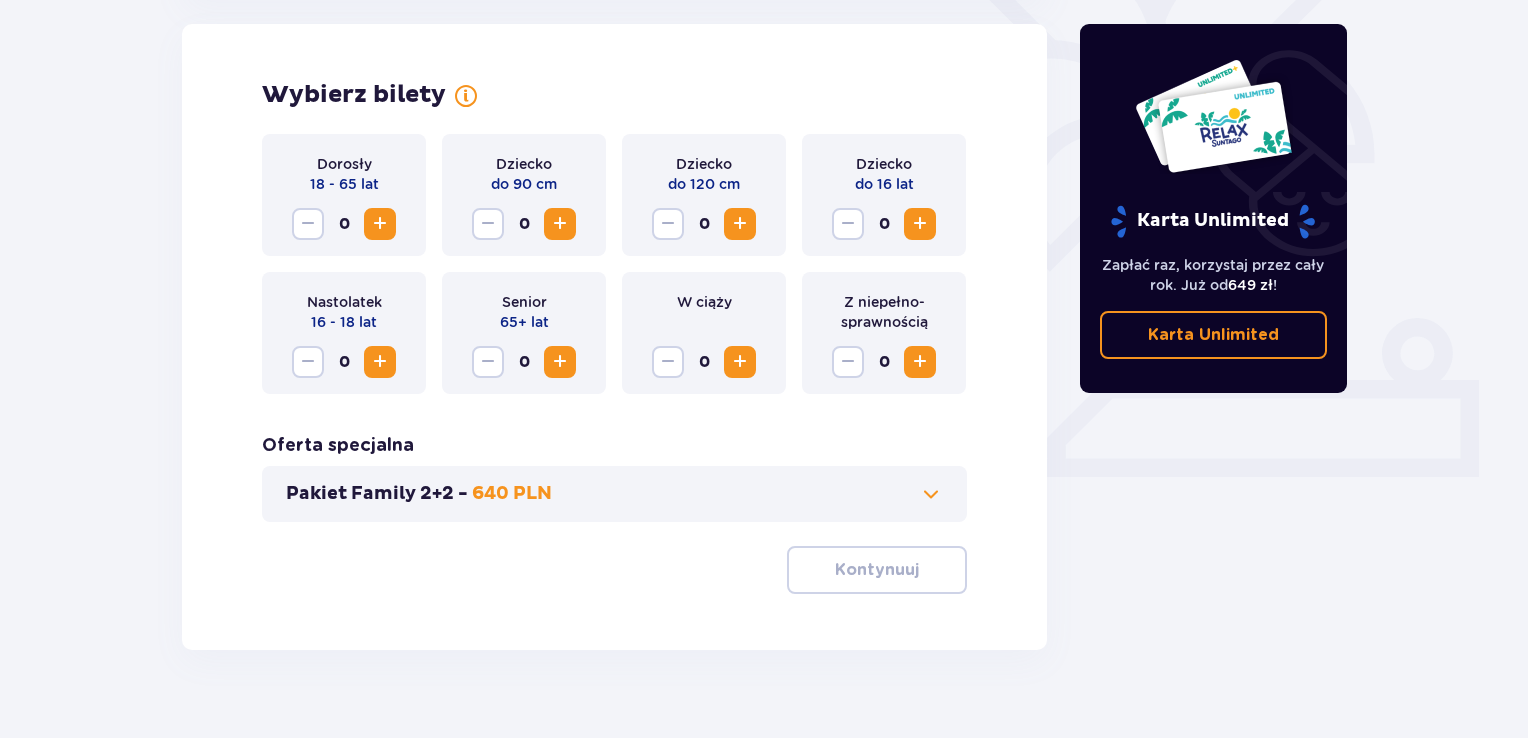 click at bounding box center (380, 224) 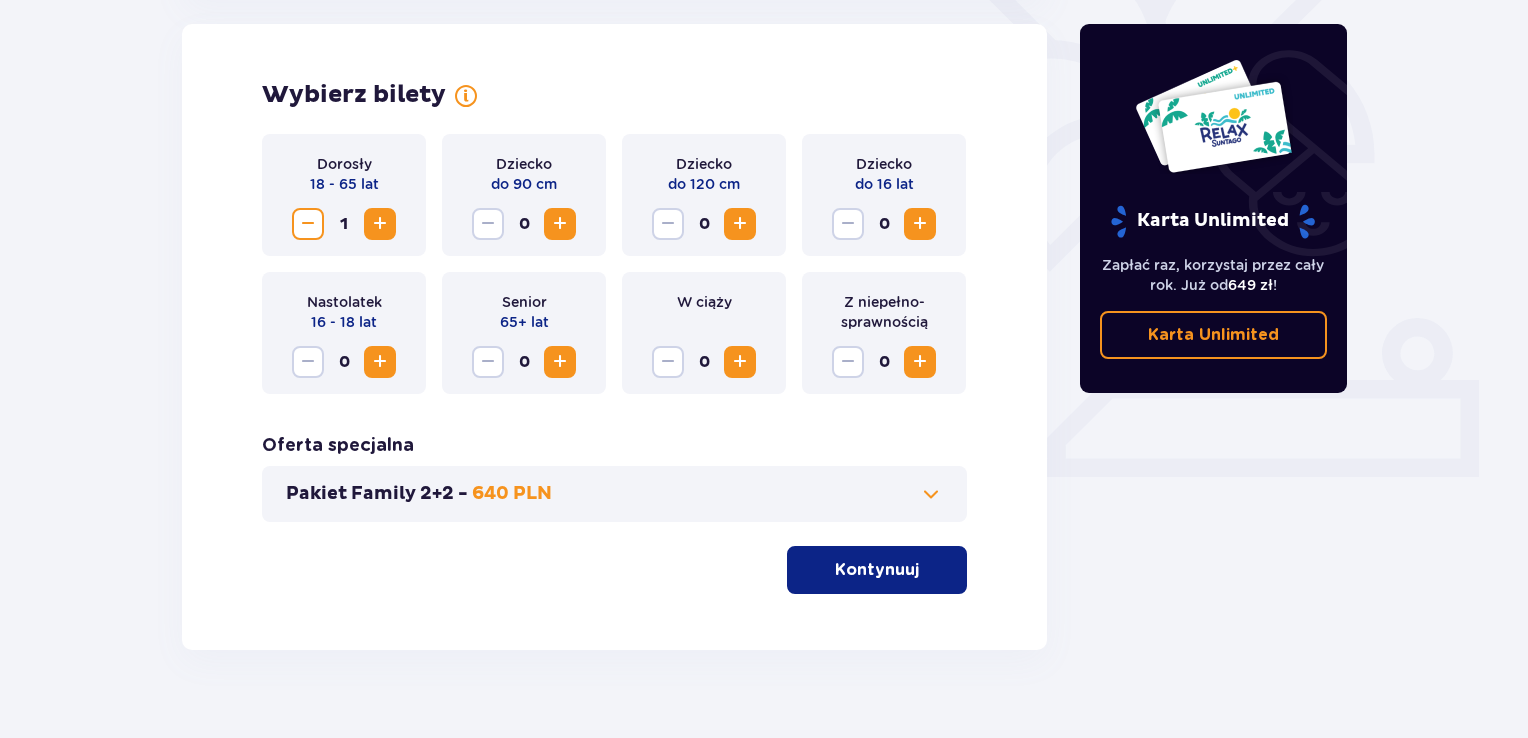 click at bounding box center [380, 224] 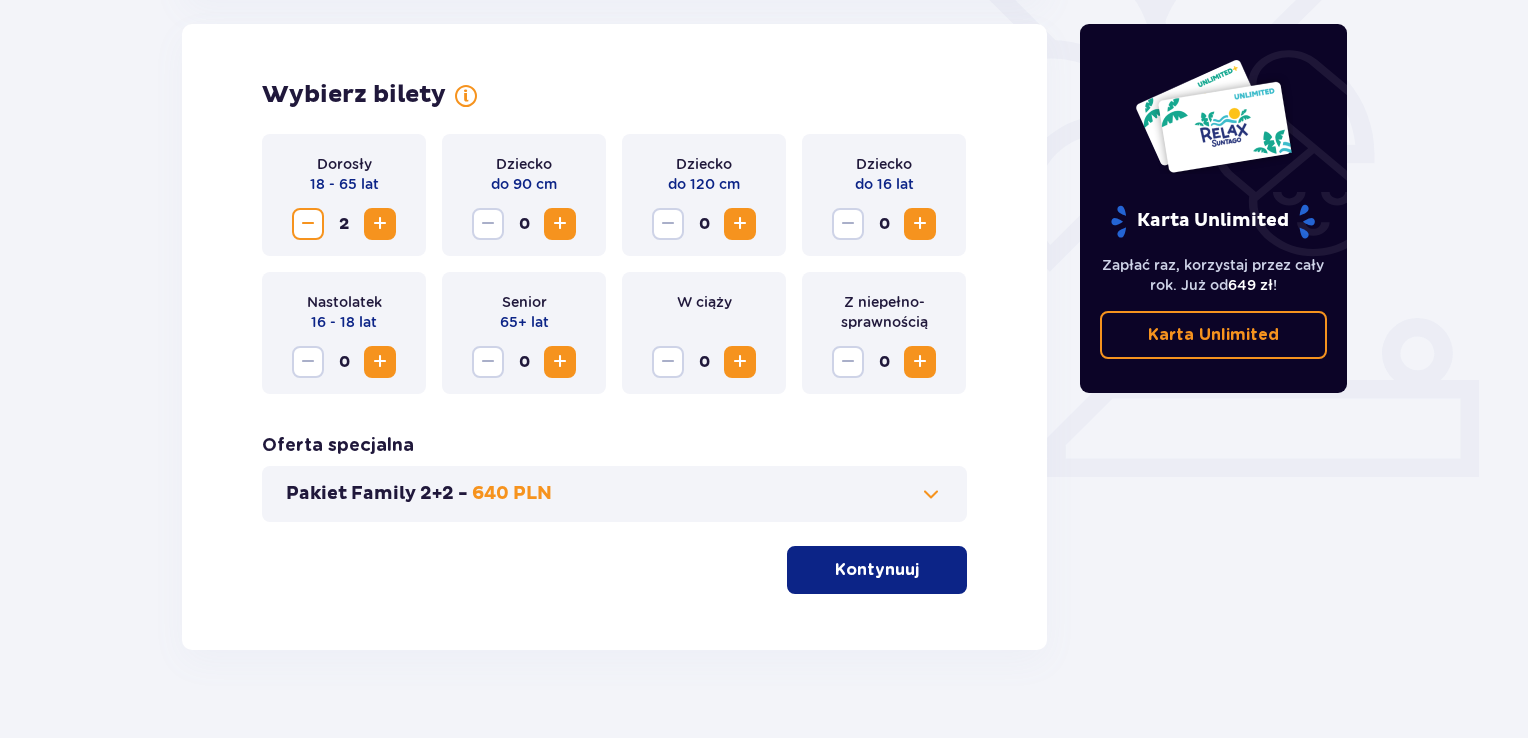 click at bounding box center [920, 224] 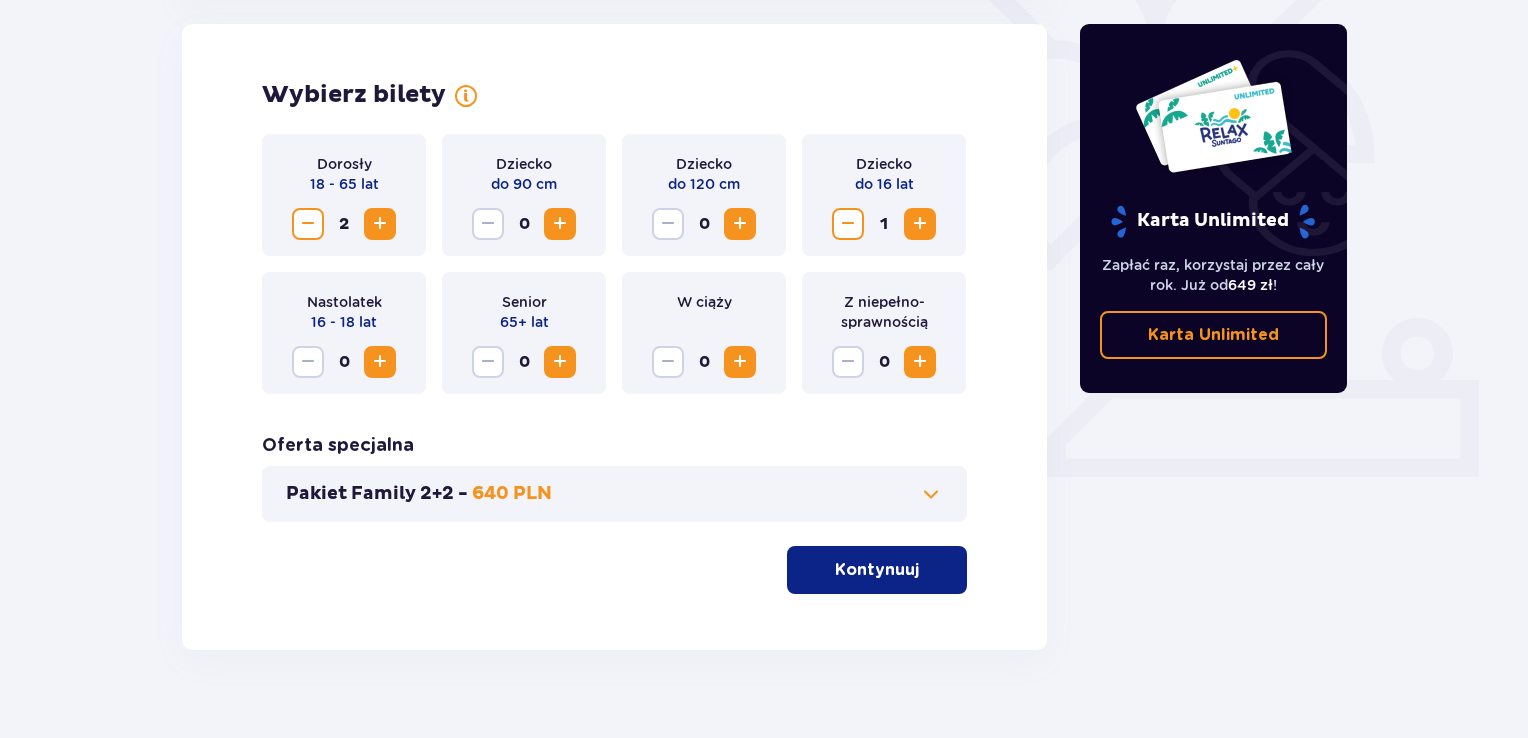 click at bounding box center (920, 224) 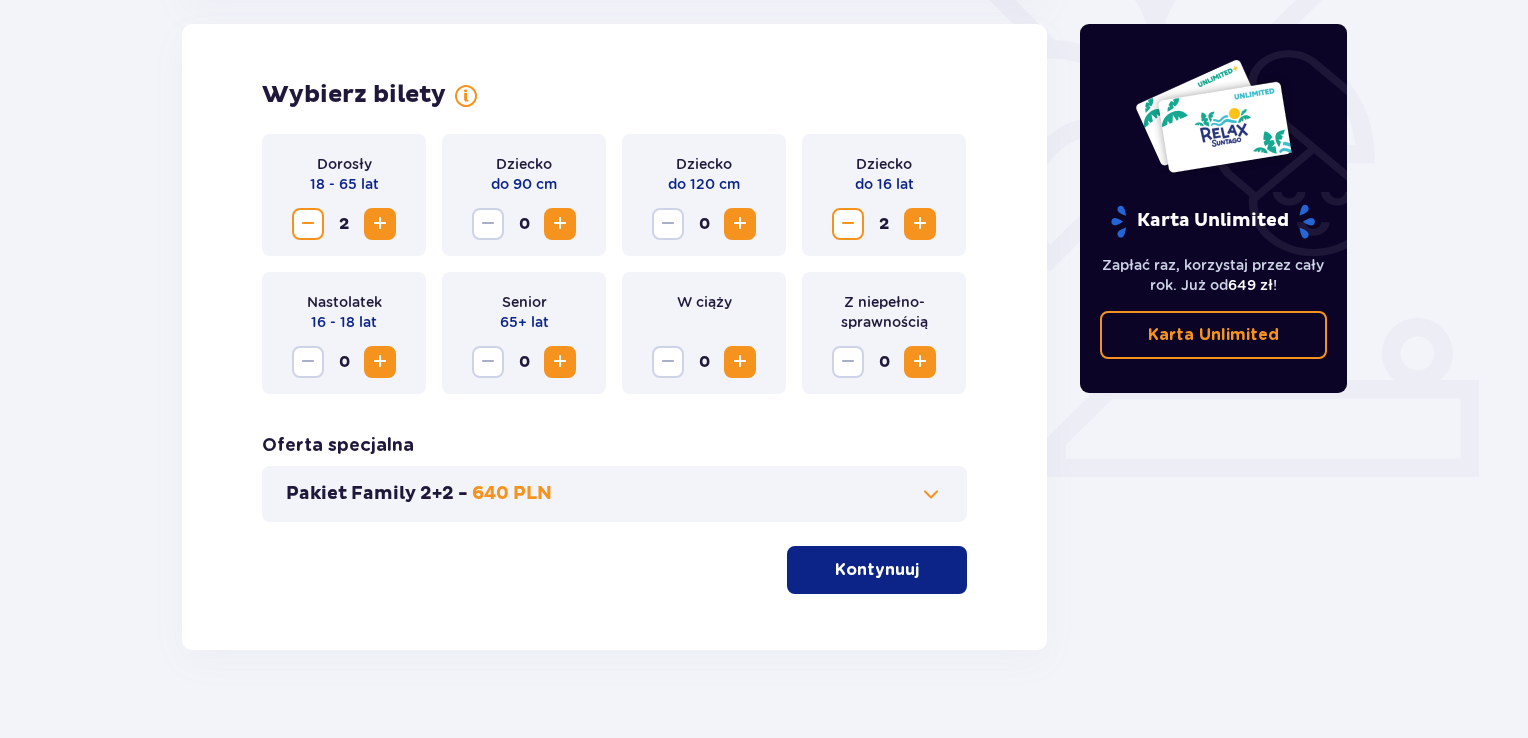 click at bounding box center [931, 494] 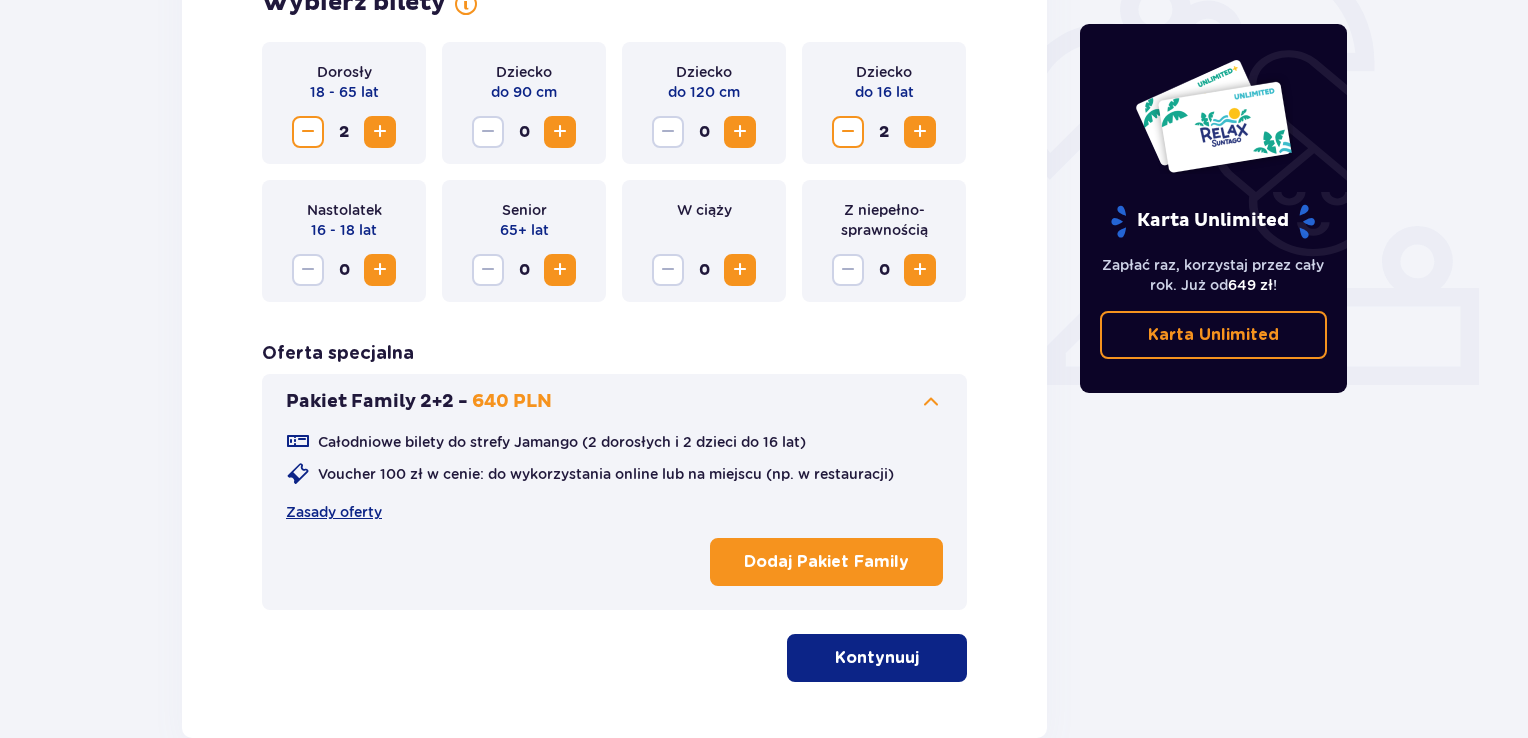 scroll, scrollTop: 768, scrollLeft: 0, axis: vertical 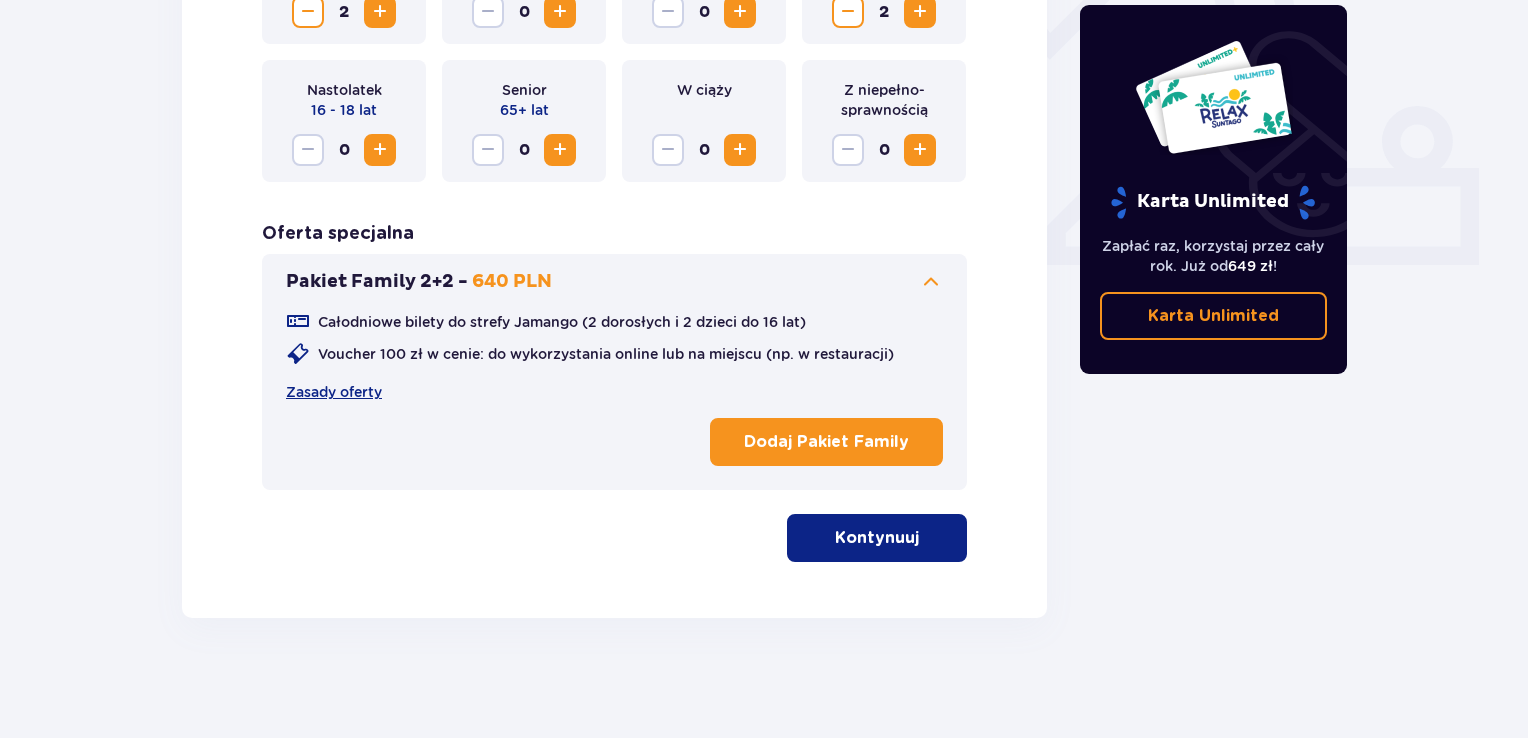 click on "Kontynuuj" at bounding box center [877, 538] 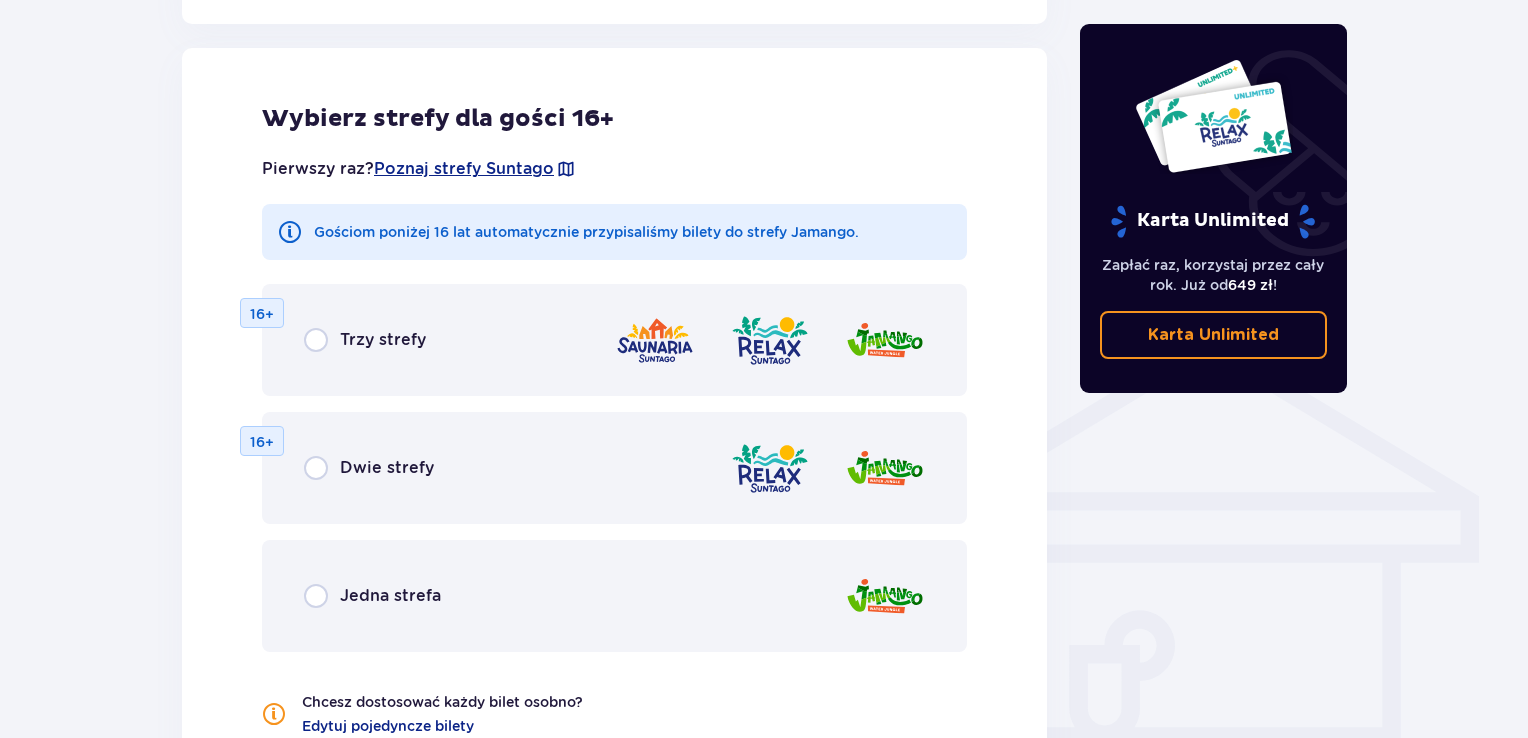 scroll, scrollTop: 1390, scrollLeft: 0, axis: vertical 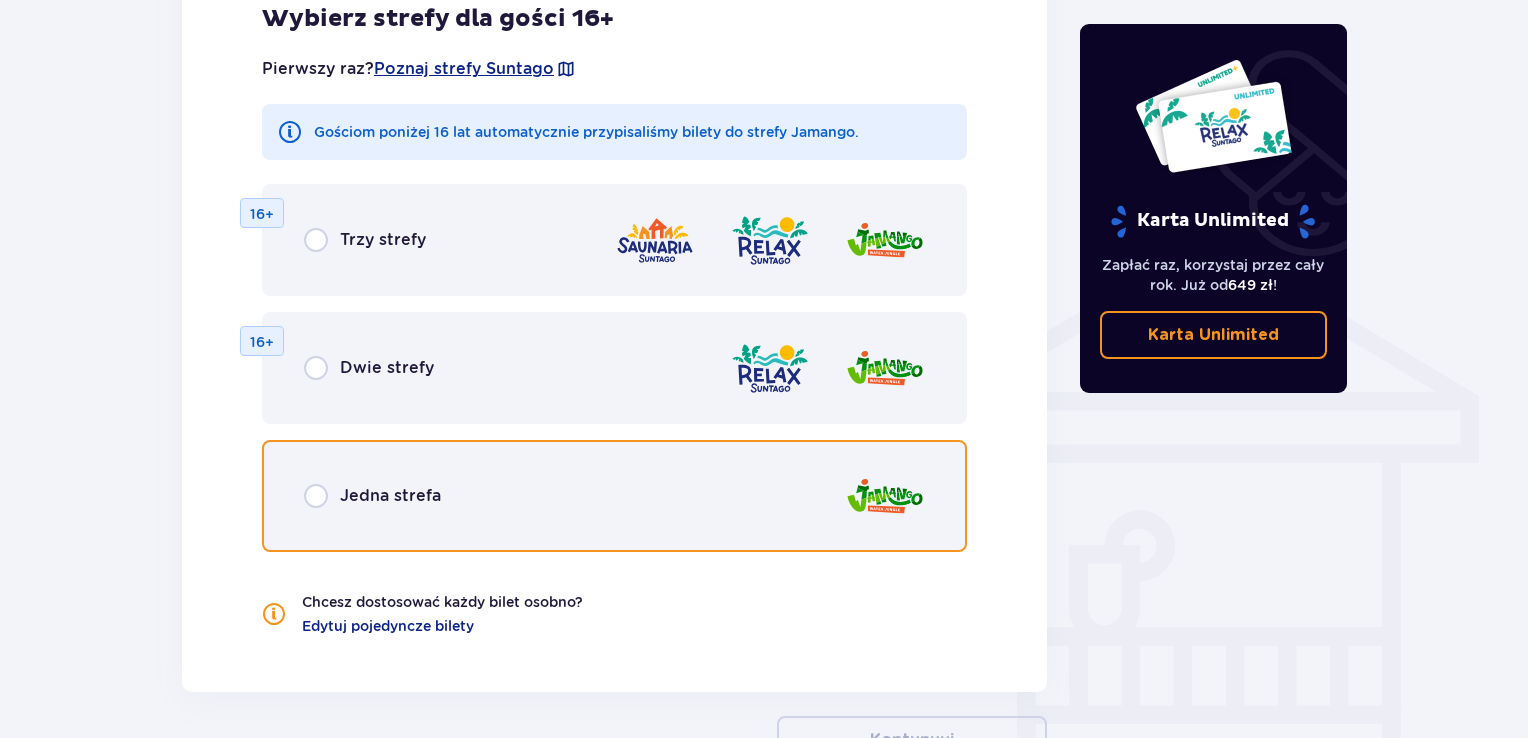 click at bounding box center [316, 496] 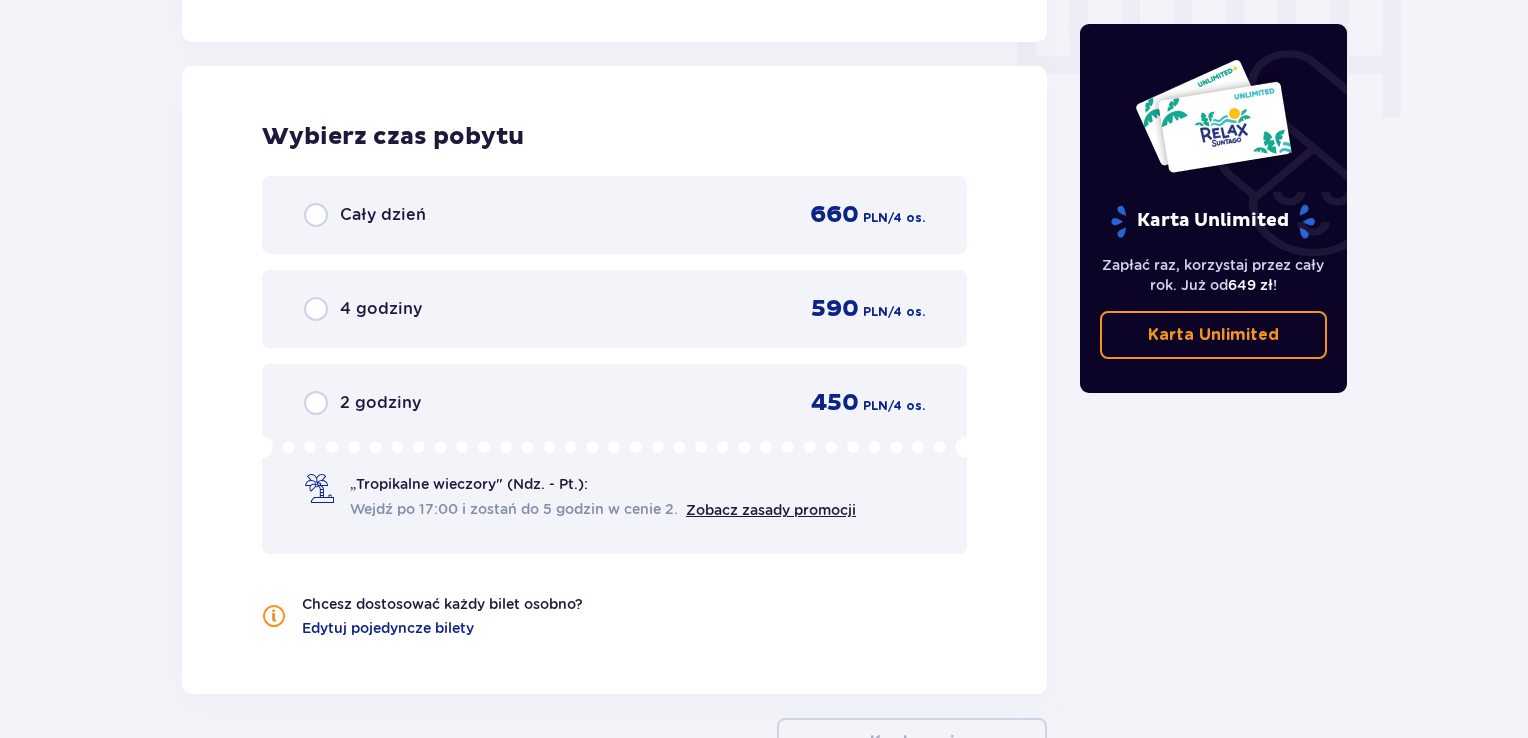scroll, scrollTop: 2058, scrollLeft: 0, axis: vertical 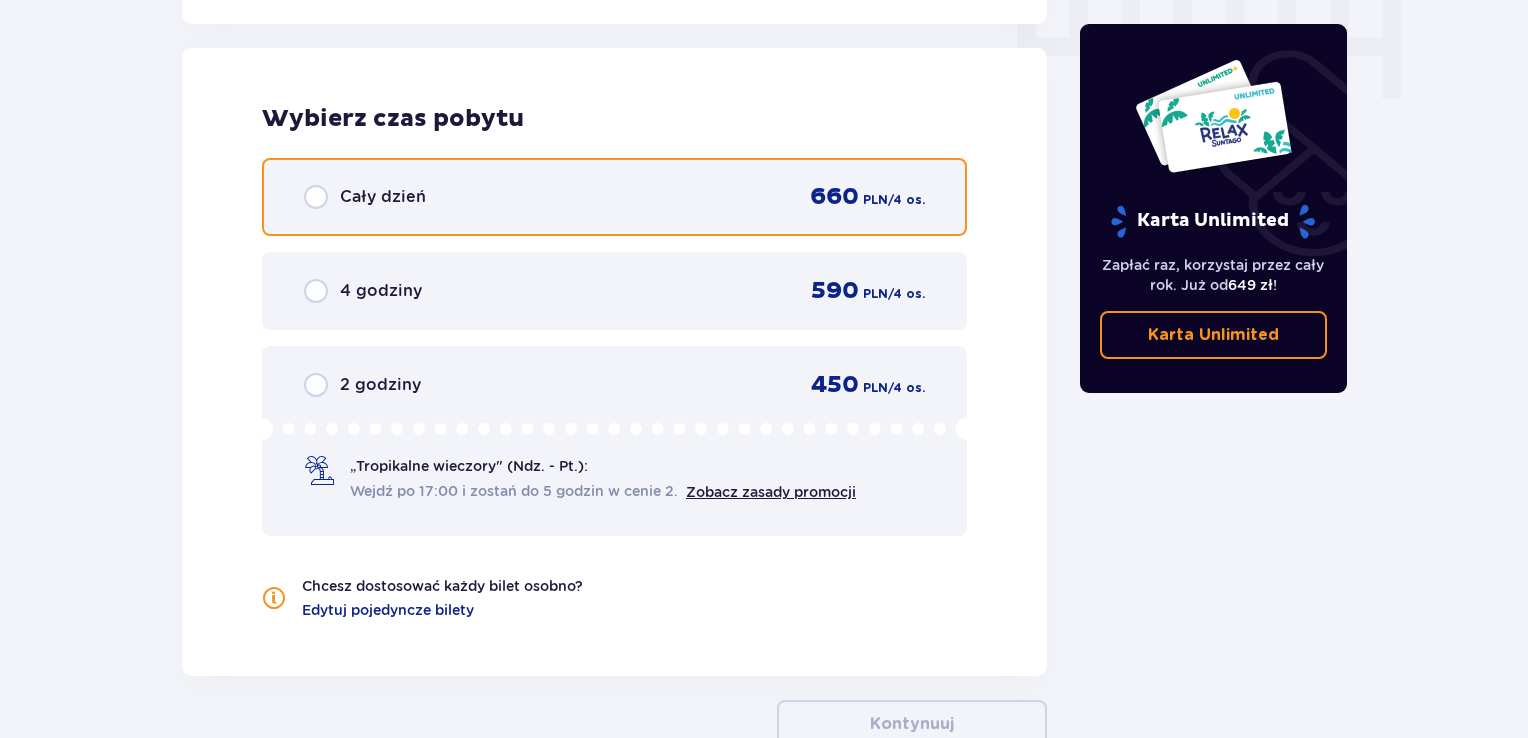 click at bounding box center (316, 197) 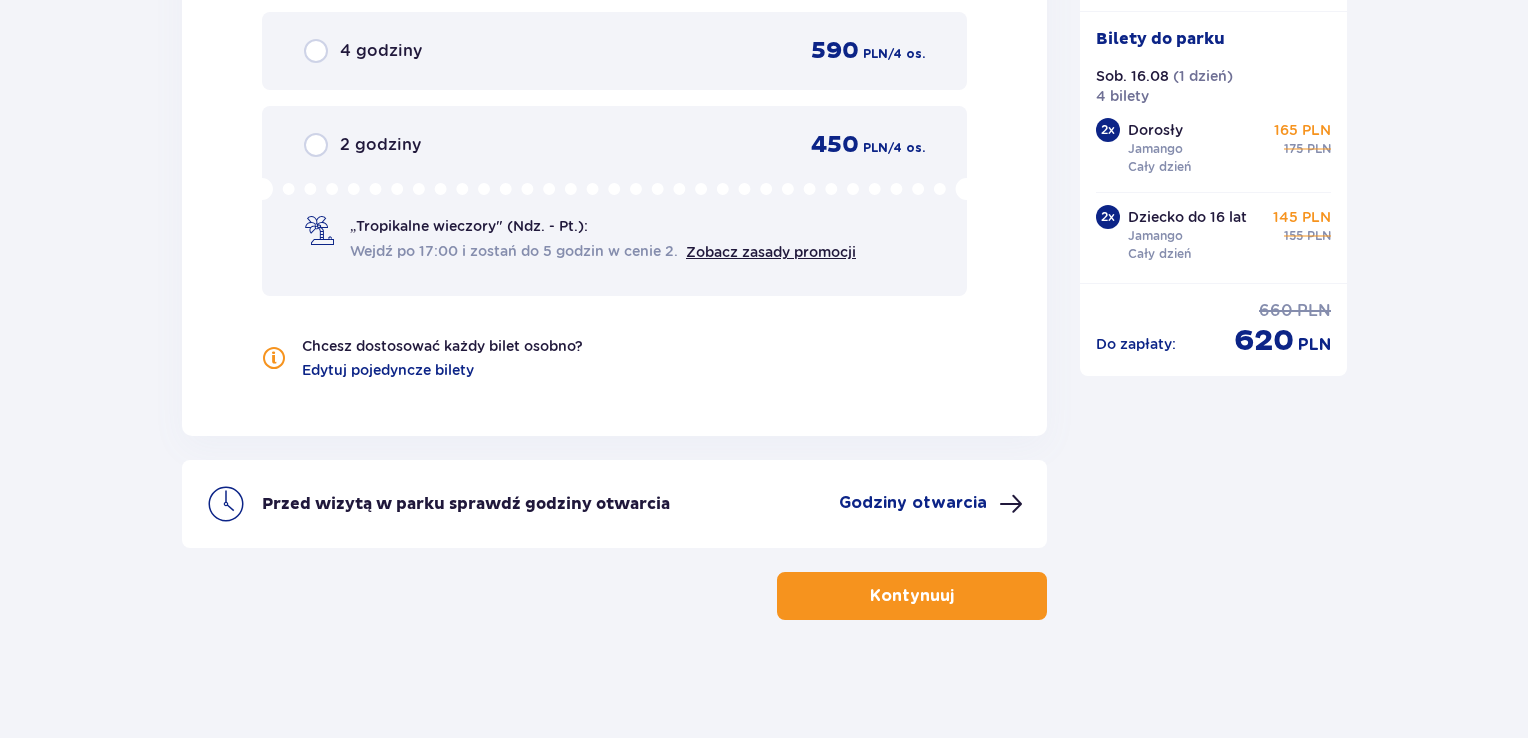 scroll, scrollTop: 2098, scrollLeft: 0, axis: vertical 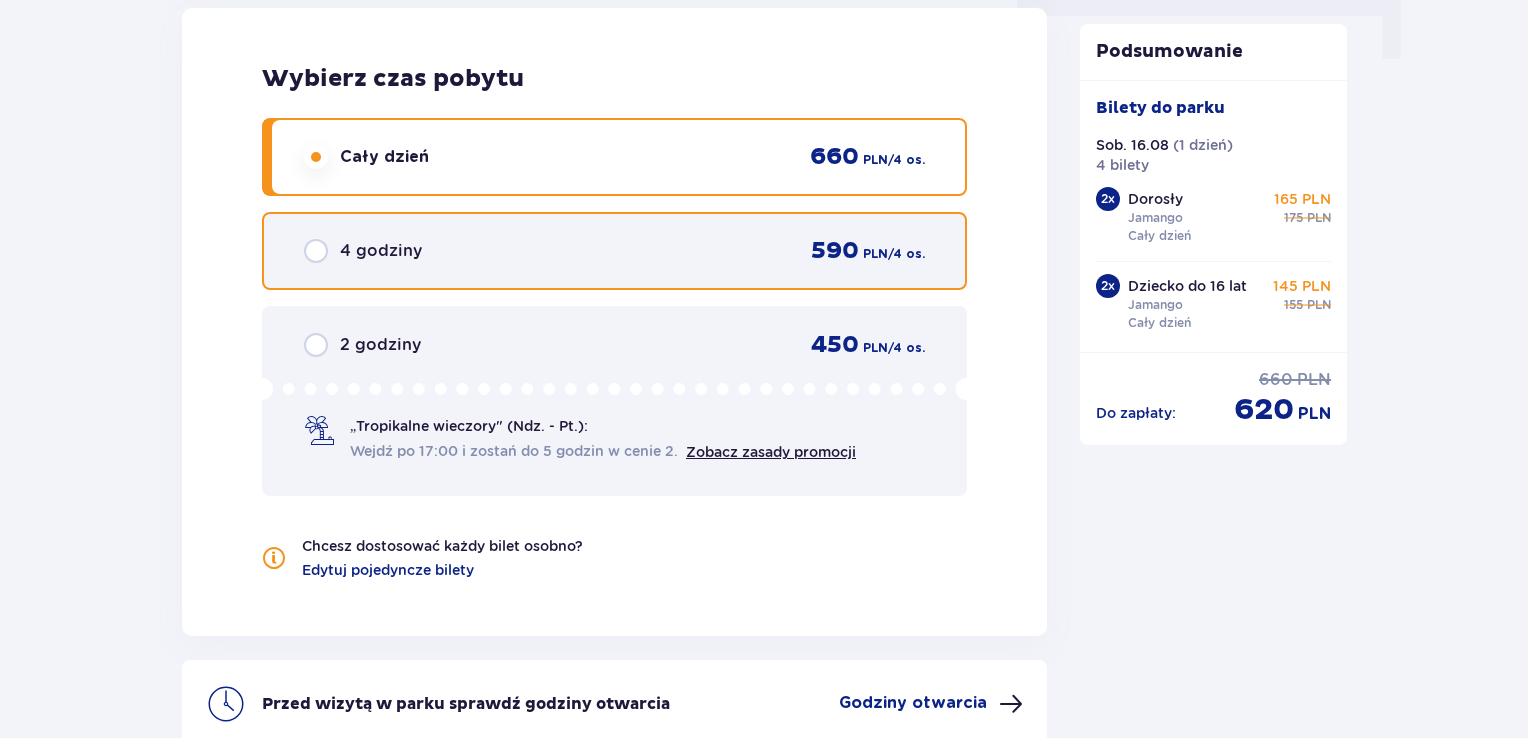 click at bounding box center (316, 251) 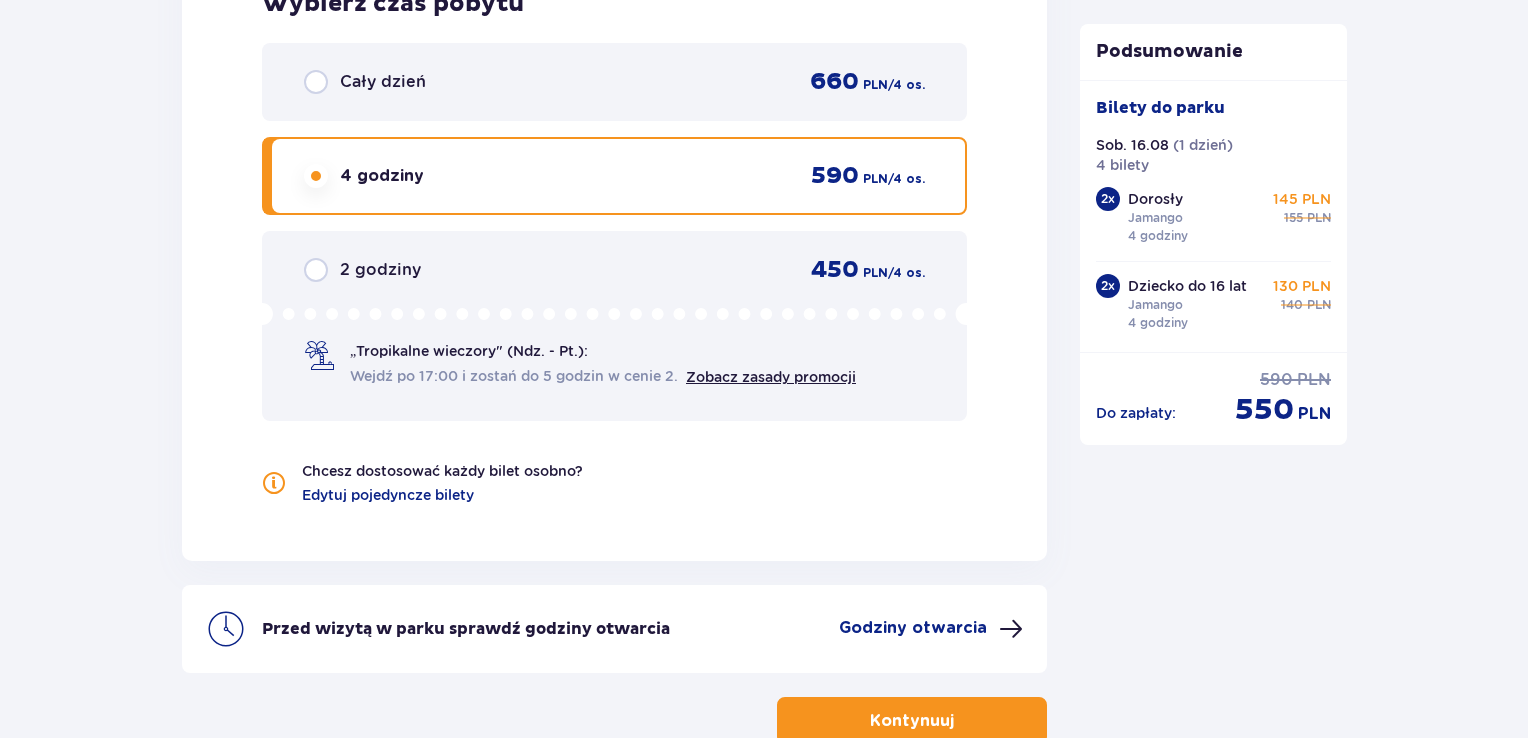 scroll, scrollTop: 1998, scrollLeft: 0, axis: vertical 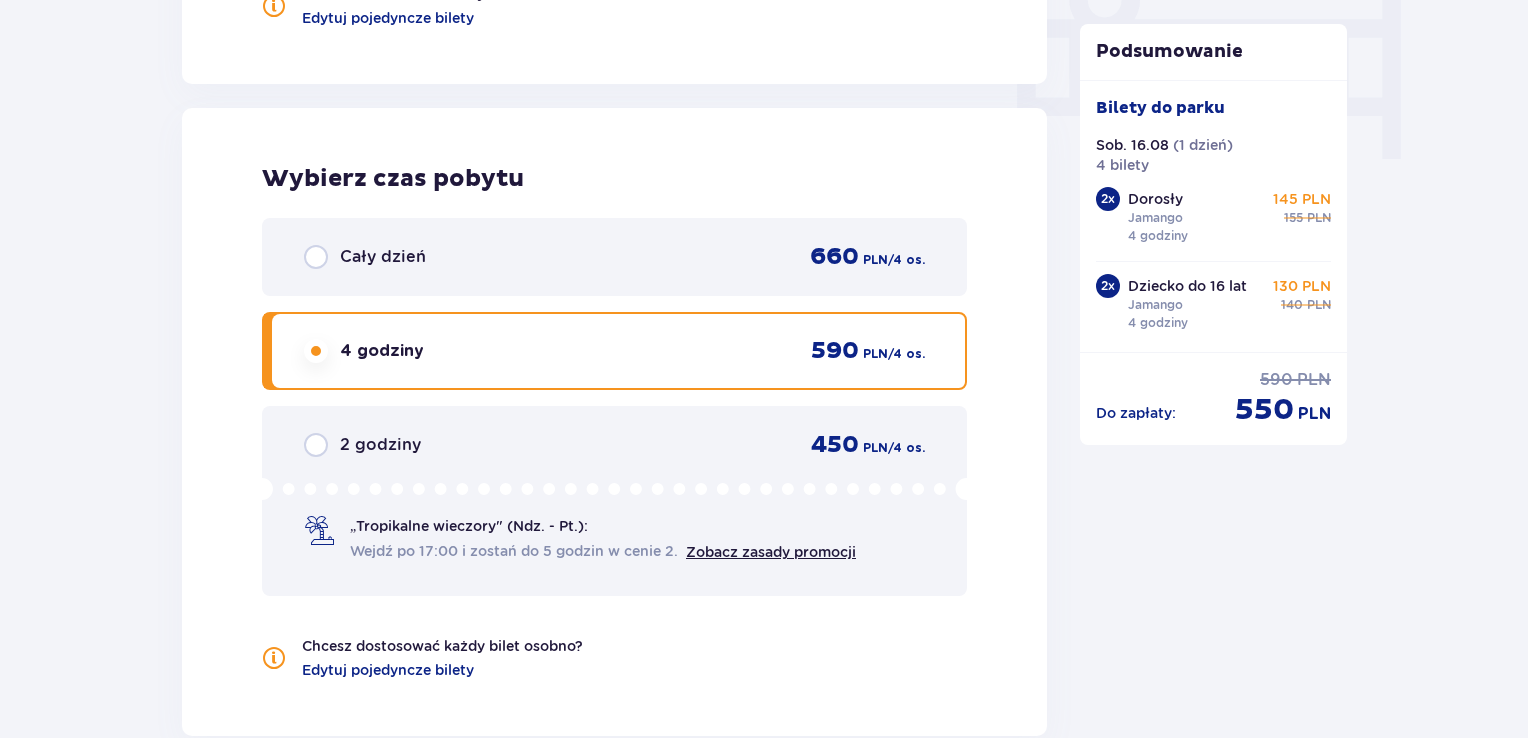 click on "Cały dzień" at bounding box center (365, 257) 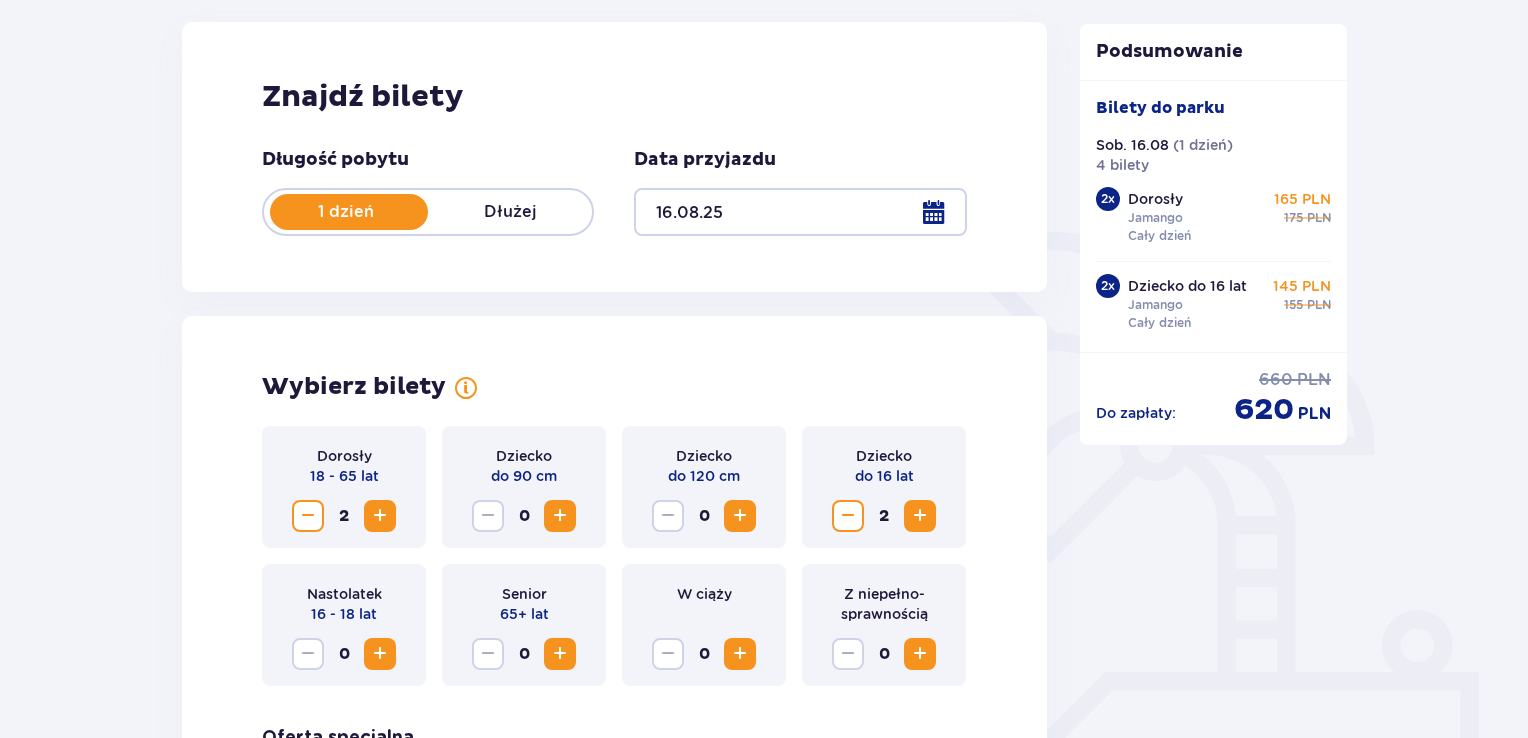 scroll, scrollTop: 0, scrollLeft: 0, axis: both 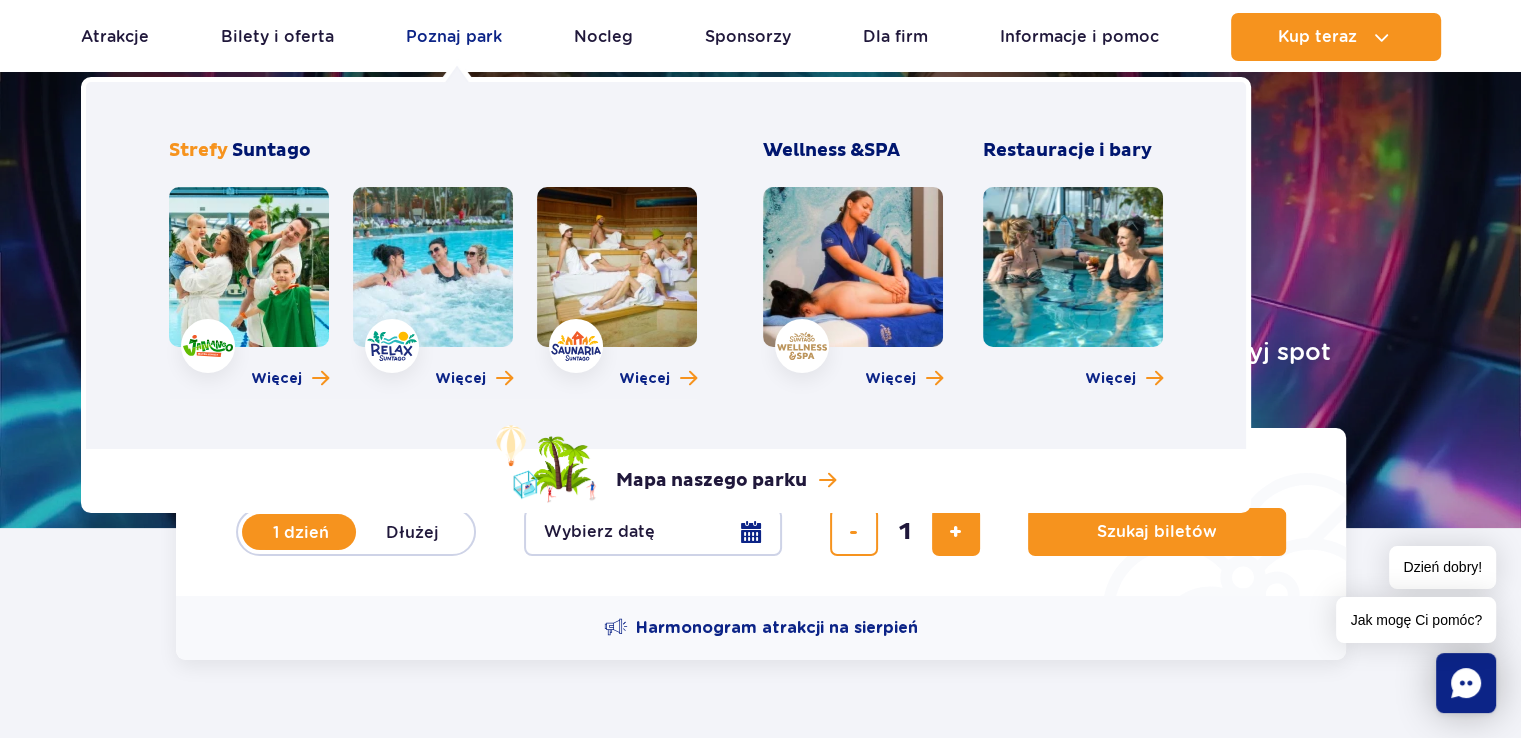 click on "Poznaj park" at bounding box center (454, 37) 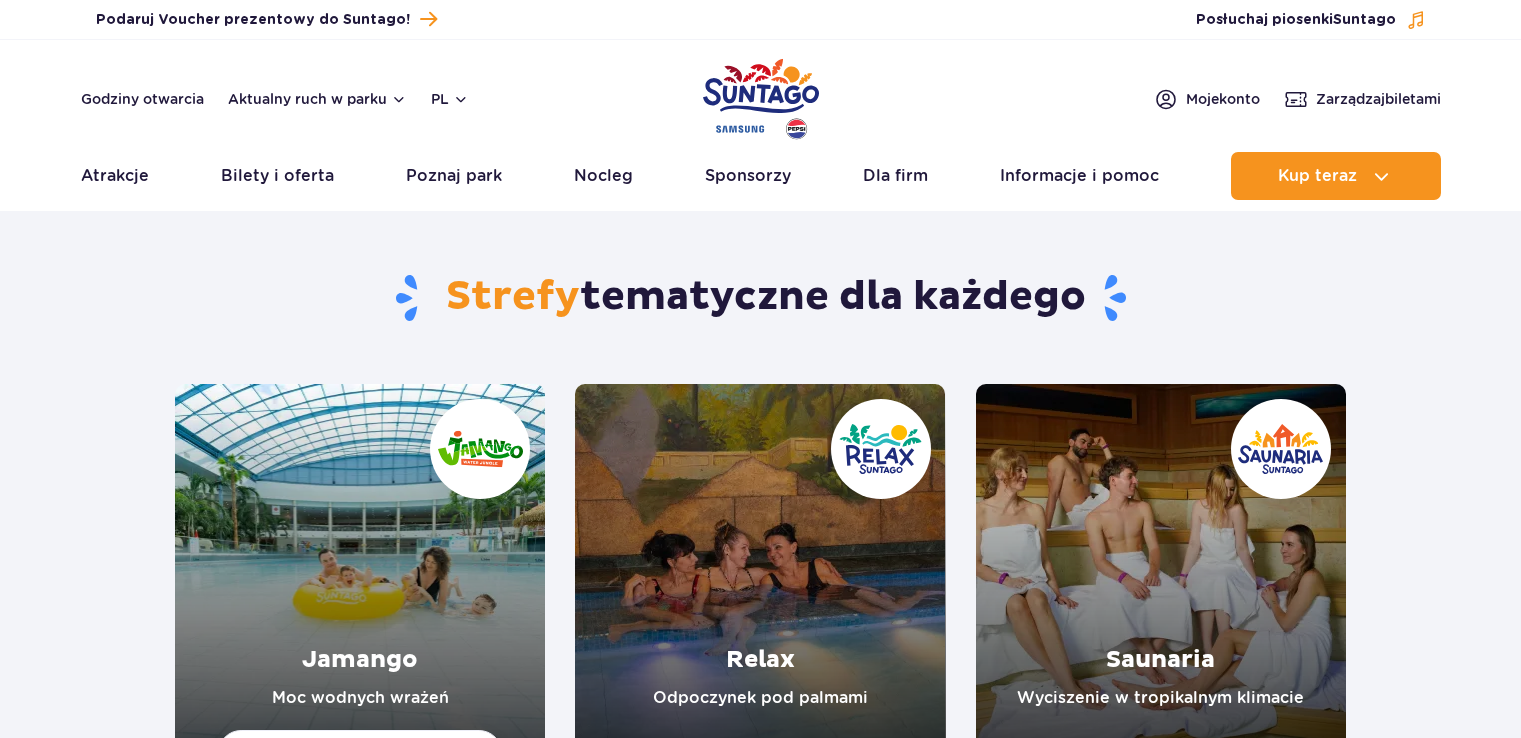 scroll, scrollTop: 0, scrollLeft: 0, axis: both 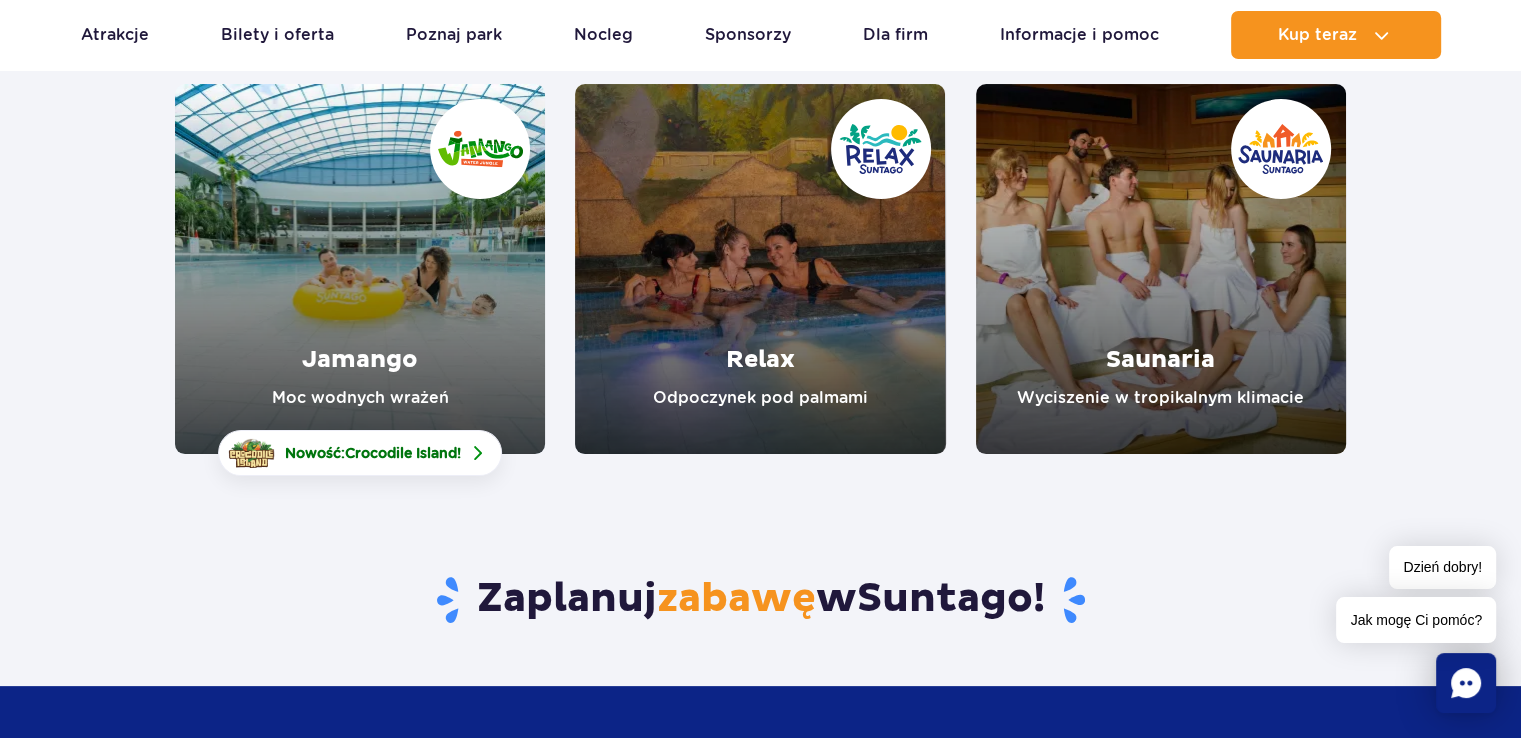 click at bounding box center [360, 269] 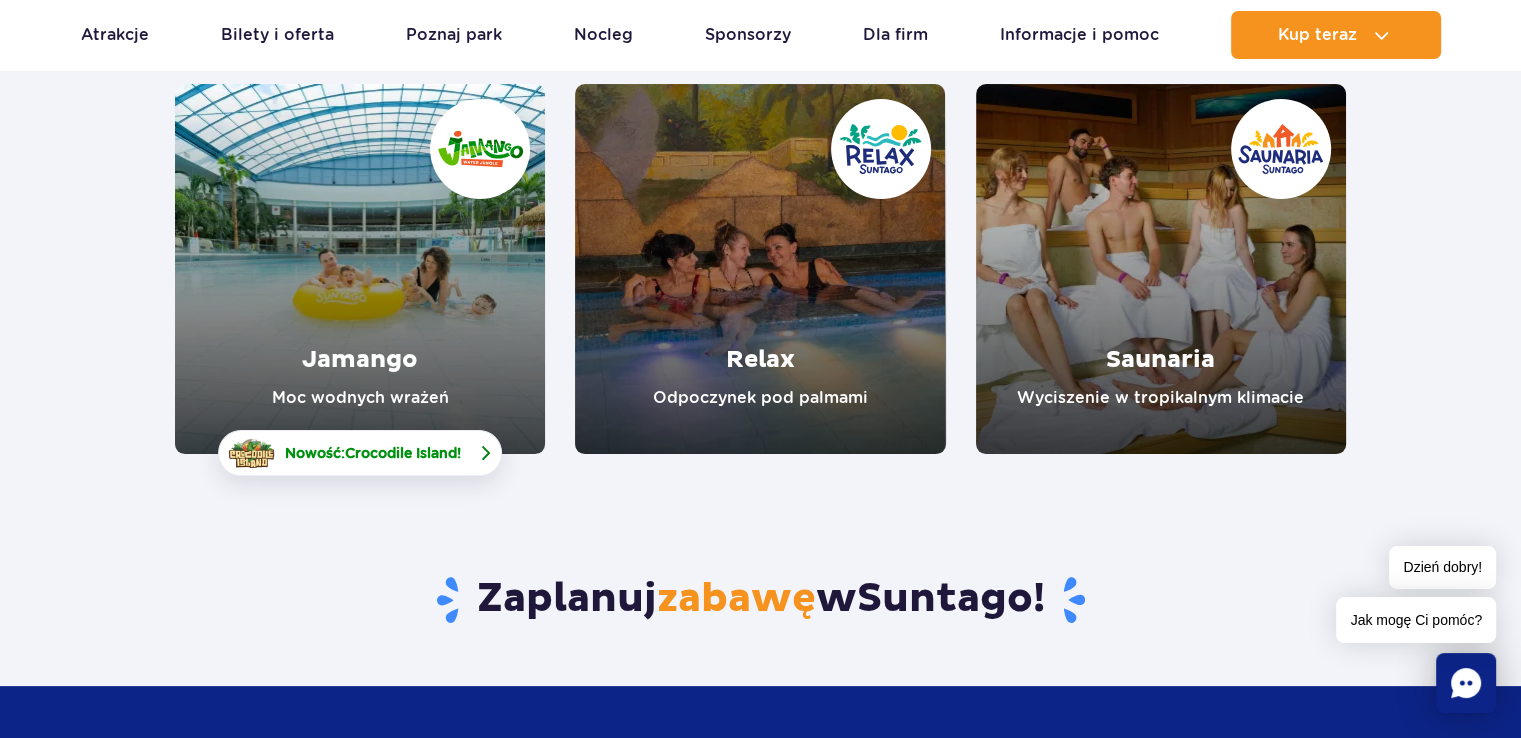 click at bounding box center (485, 453) 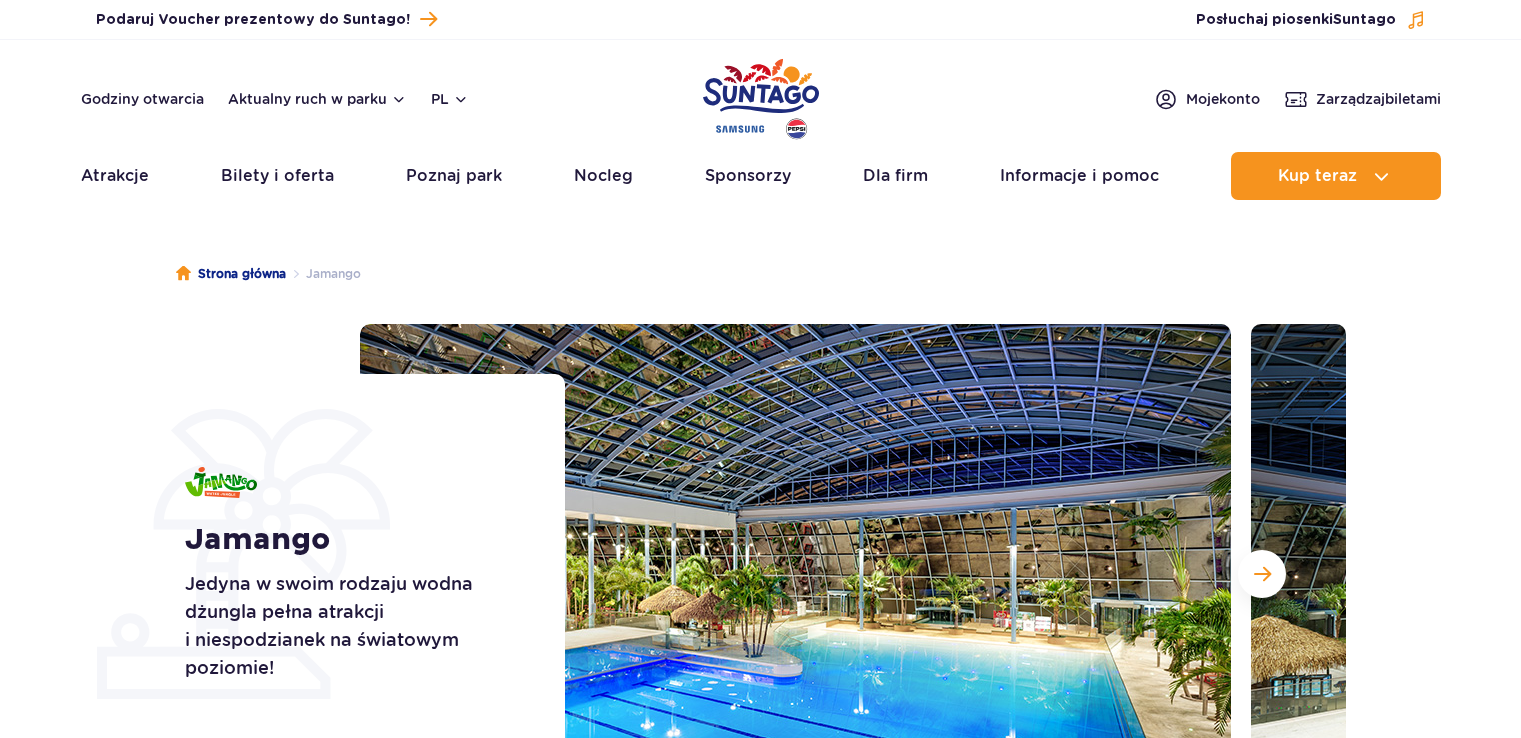 scroll, scrollTop: 0, scrollLeft: 0, axis: both 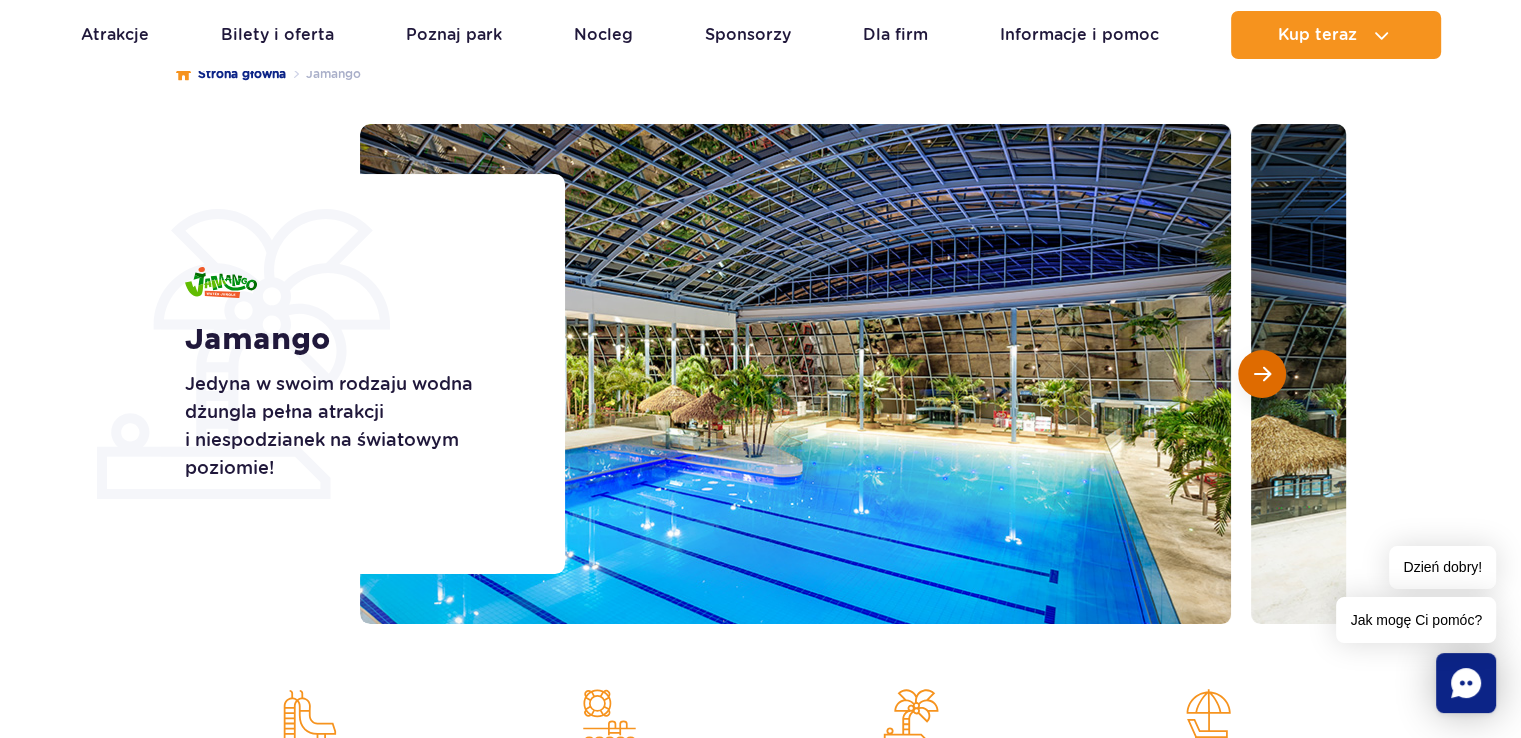 click at bounding box center [1262, 374] 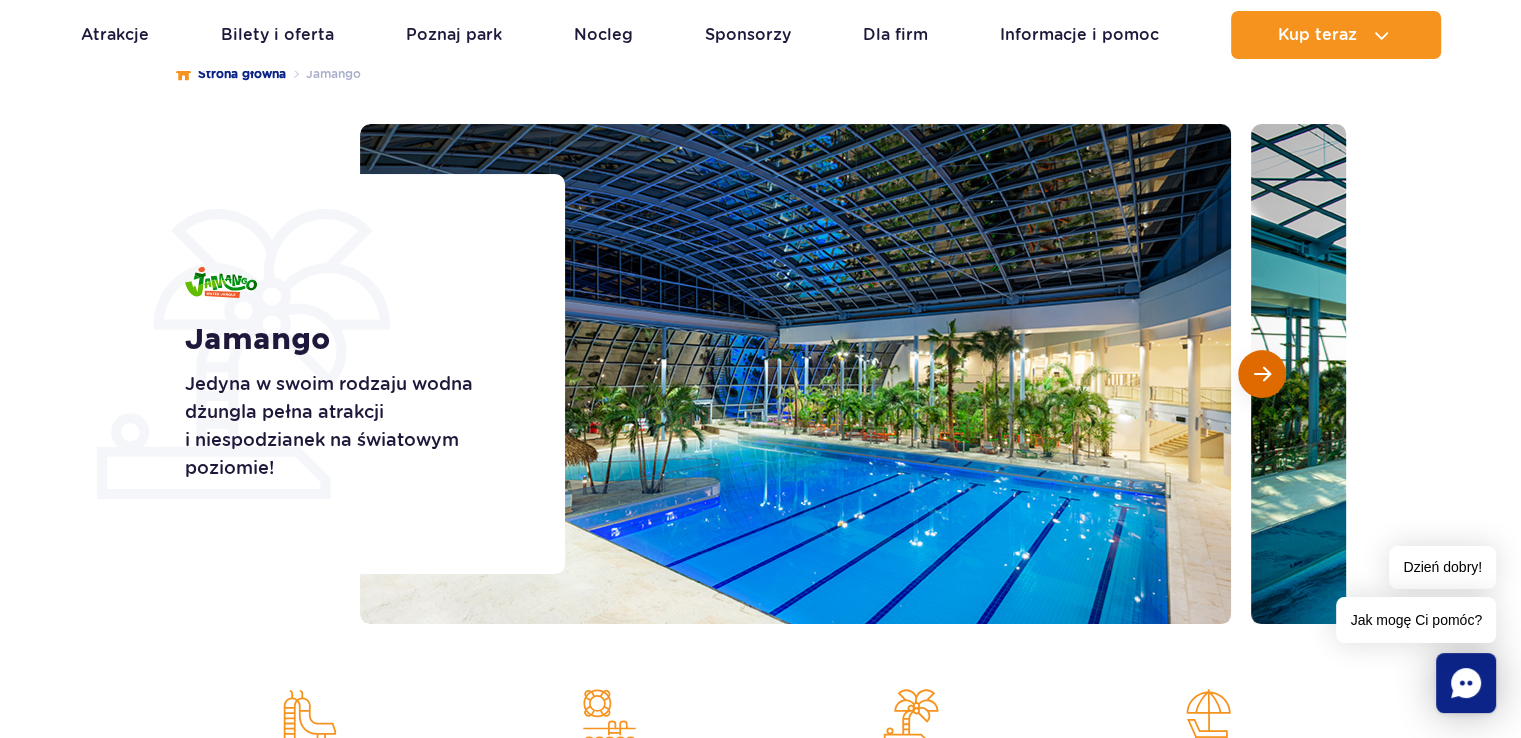 click at bounding box center [1262, 374] 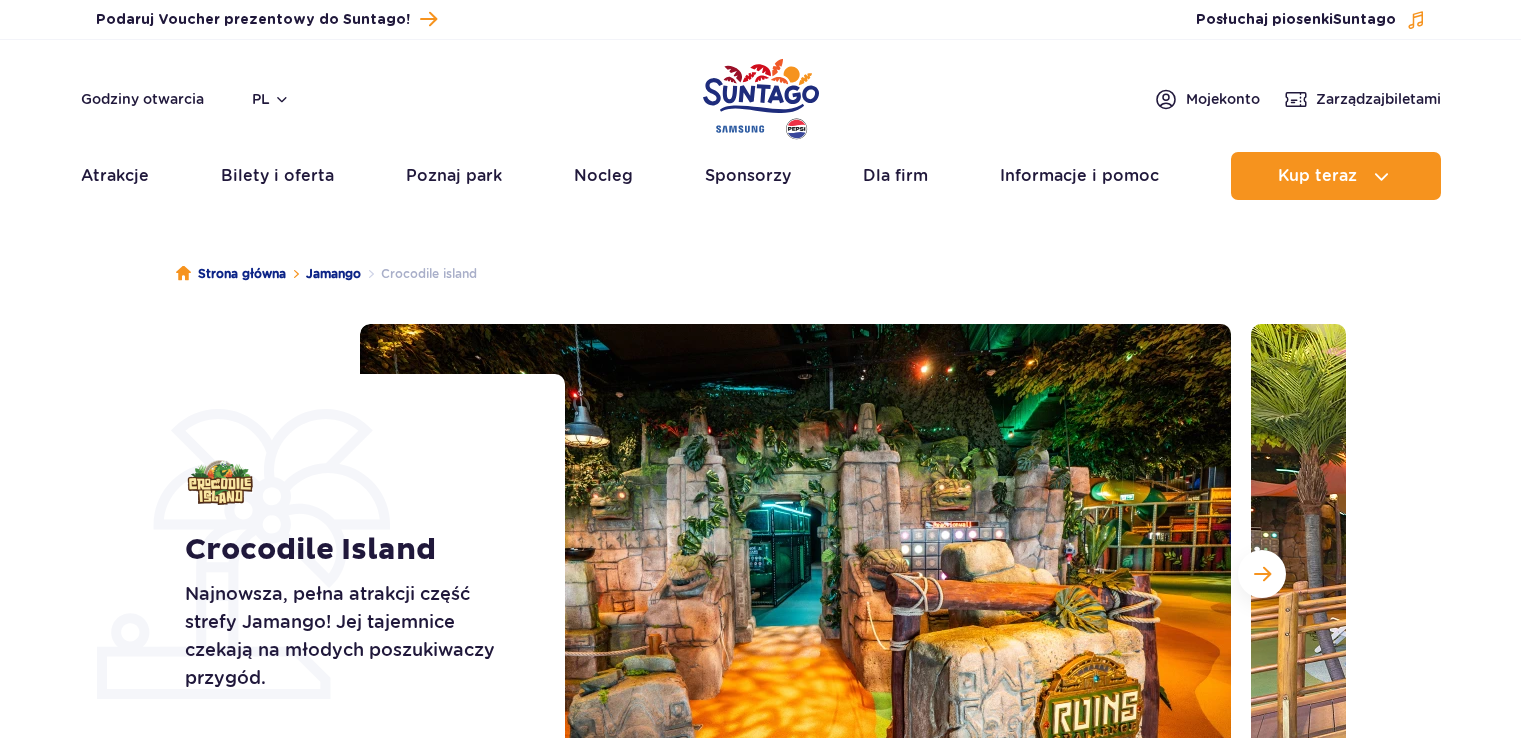 scroll, scrollTop: 0, scrollLeft: 0, axis: both 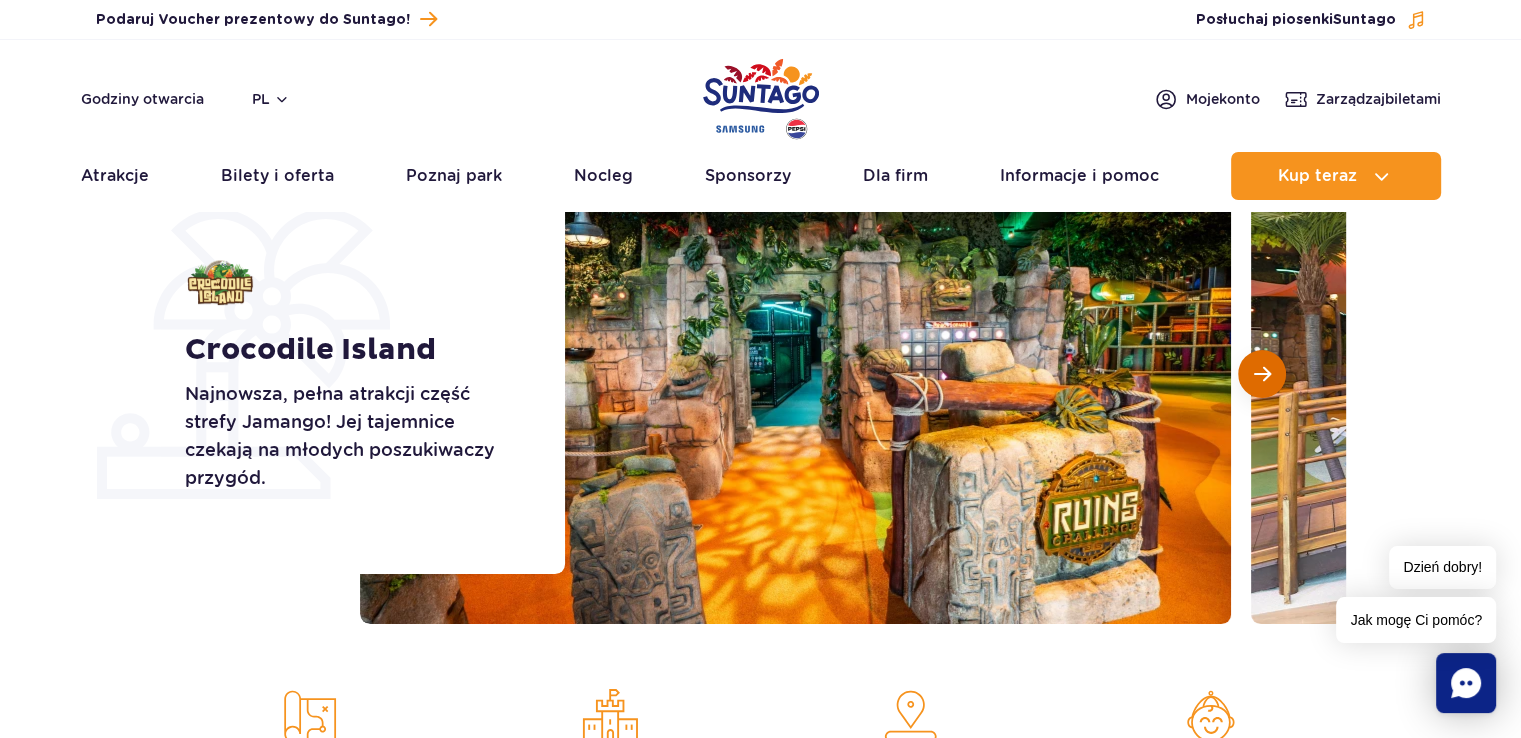 click at bounding box center [1262, 374] 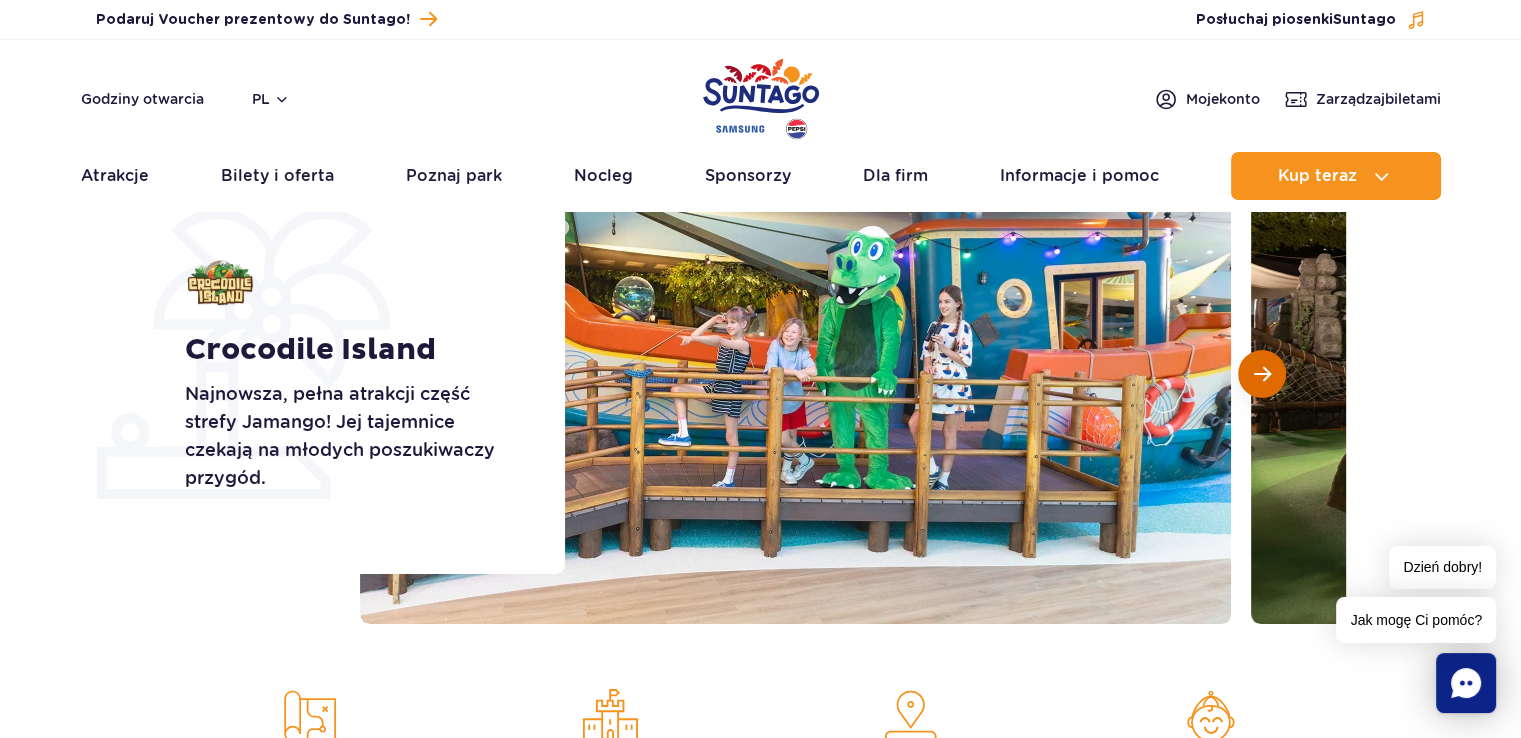 click at bounding box center [1262, 374] 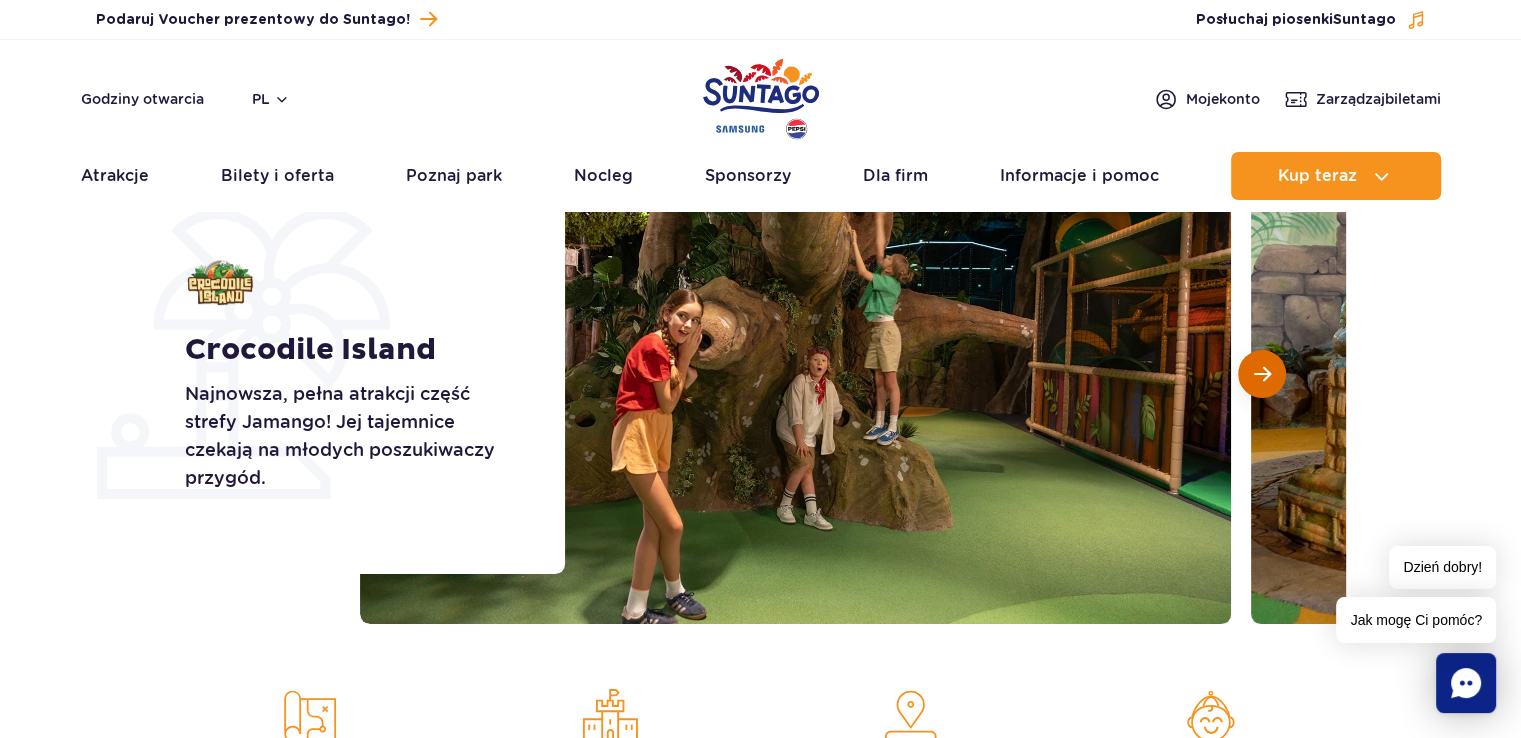 click at bounding box center (1262, 374) 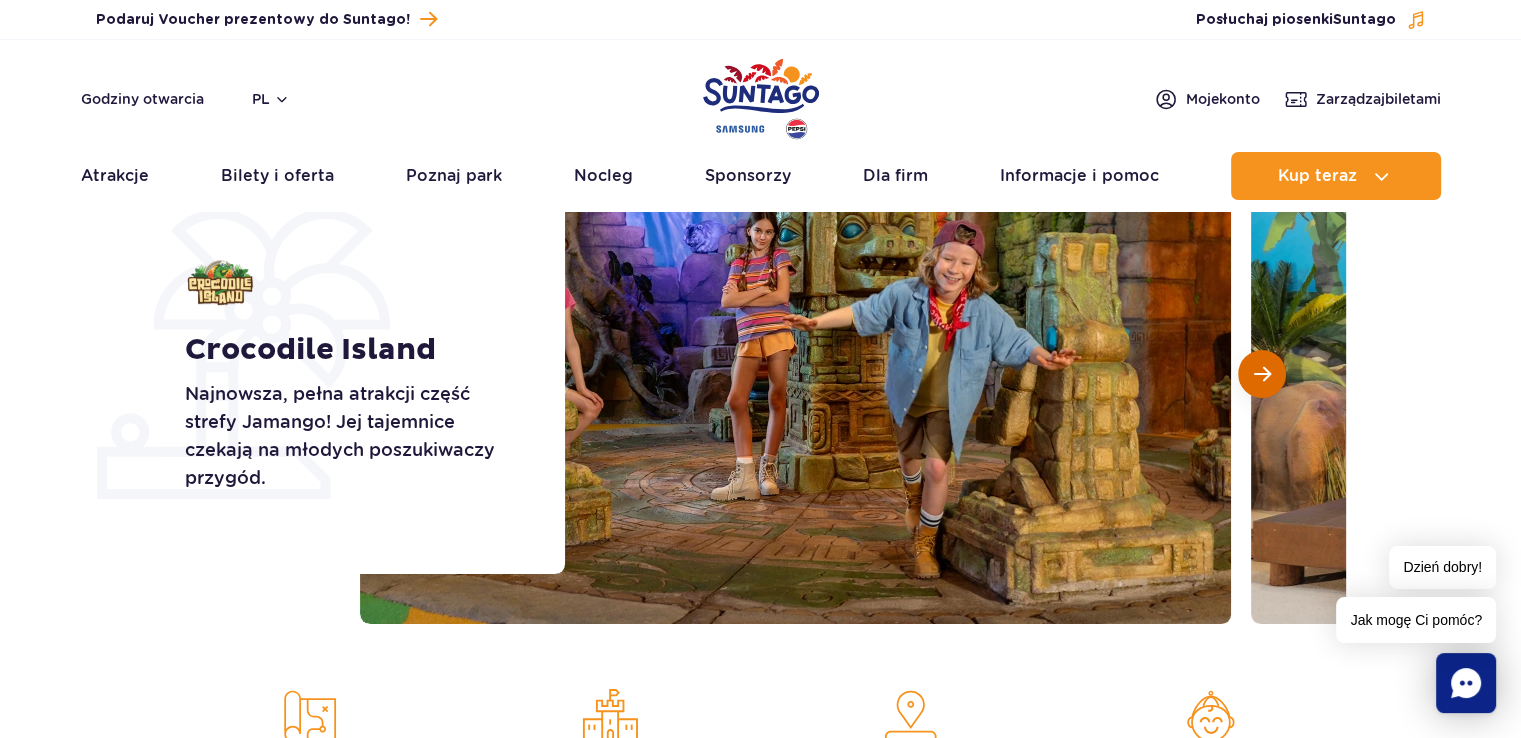 click at bounding box center [1262, 374] 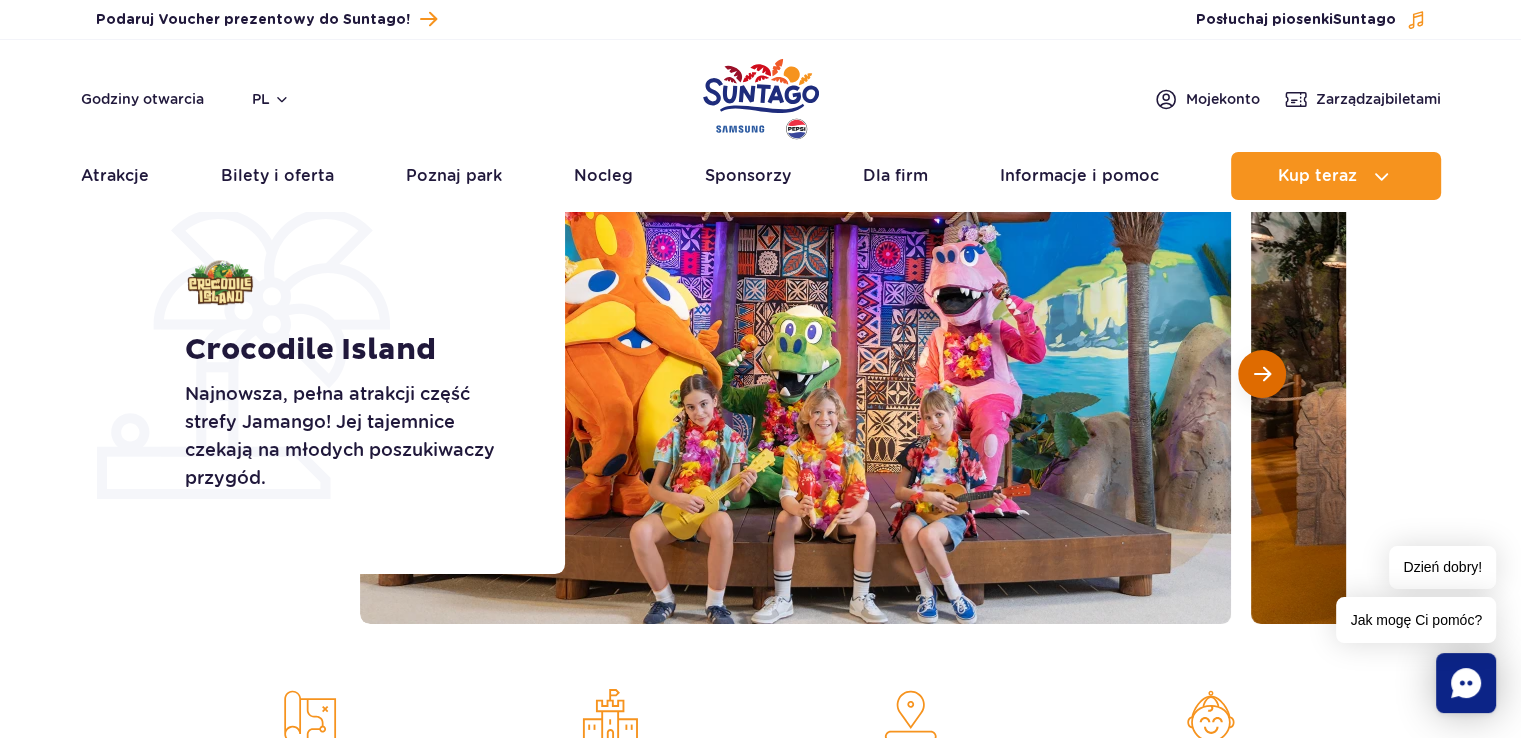 click at bounding box center [1262, 374] 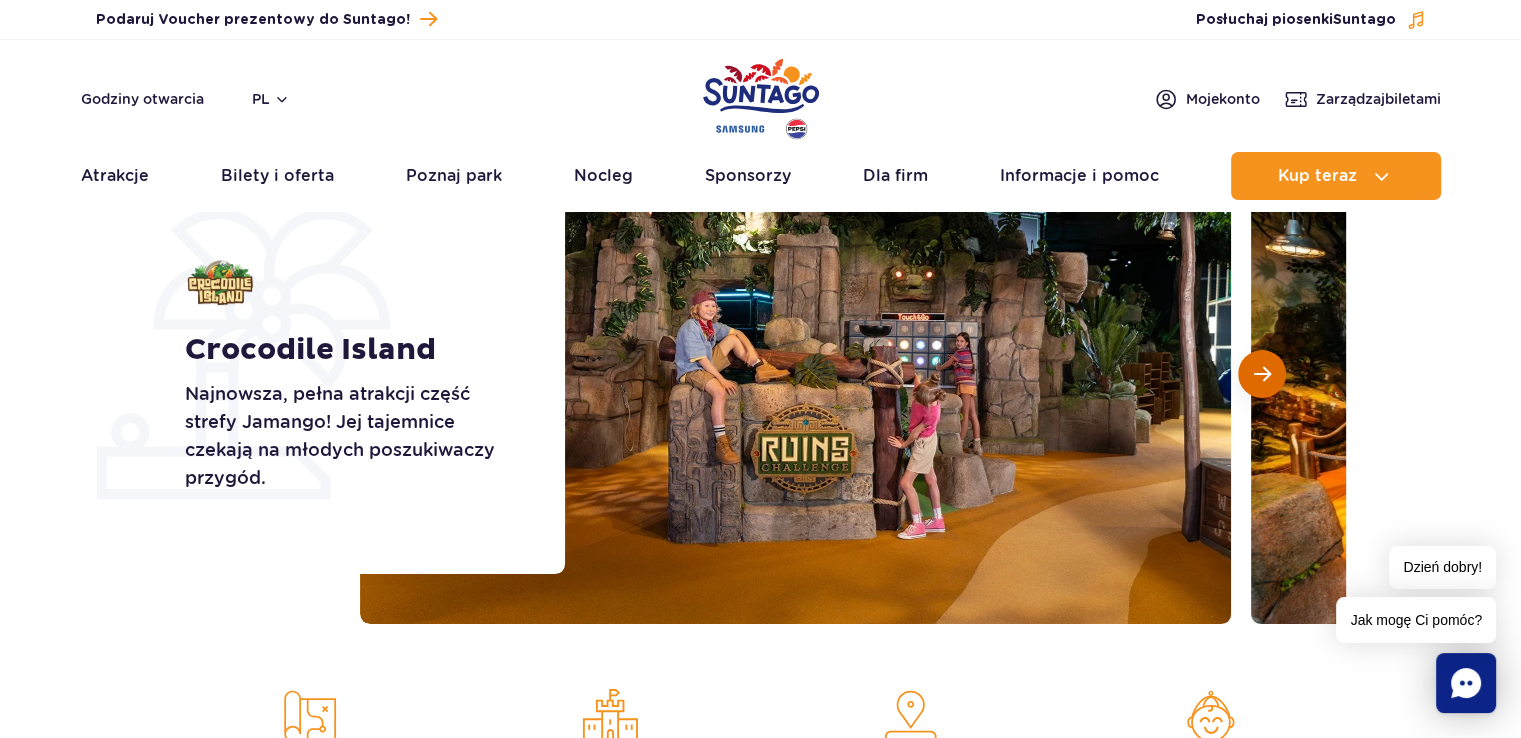 click at bounding box center [1262, 374] 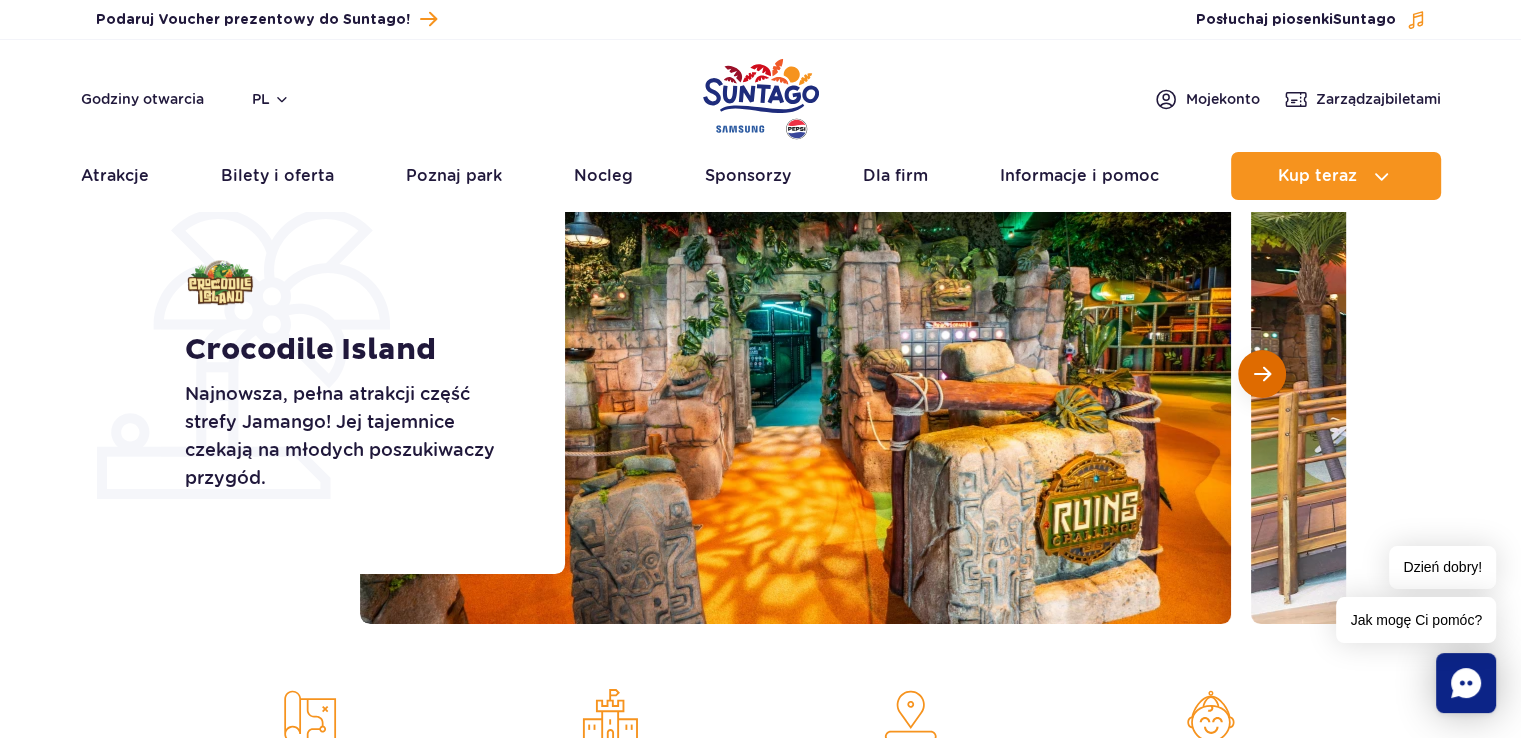 click at bounding box center [1262, 374] 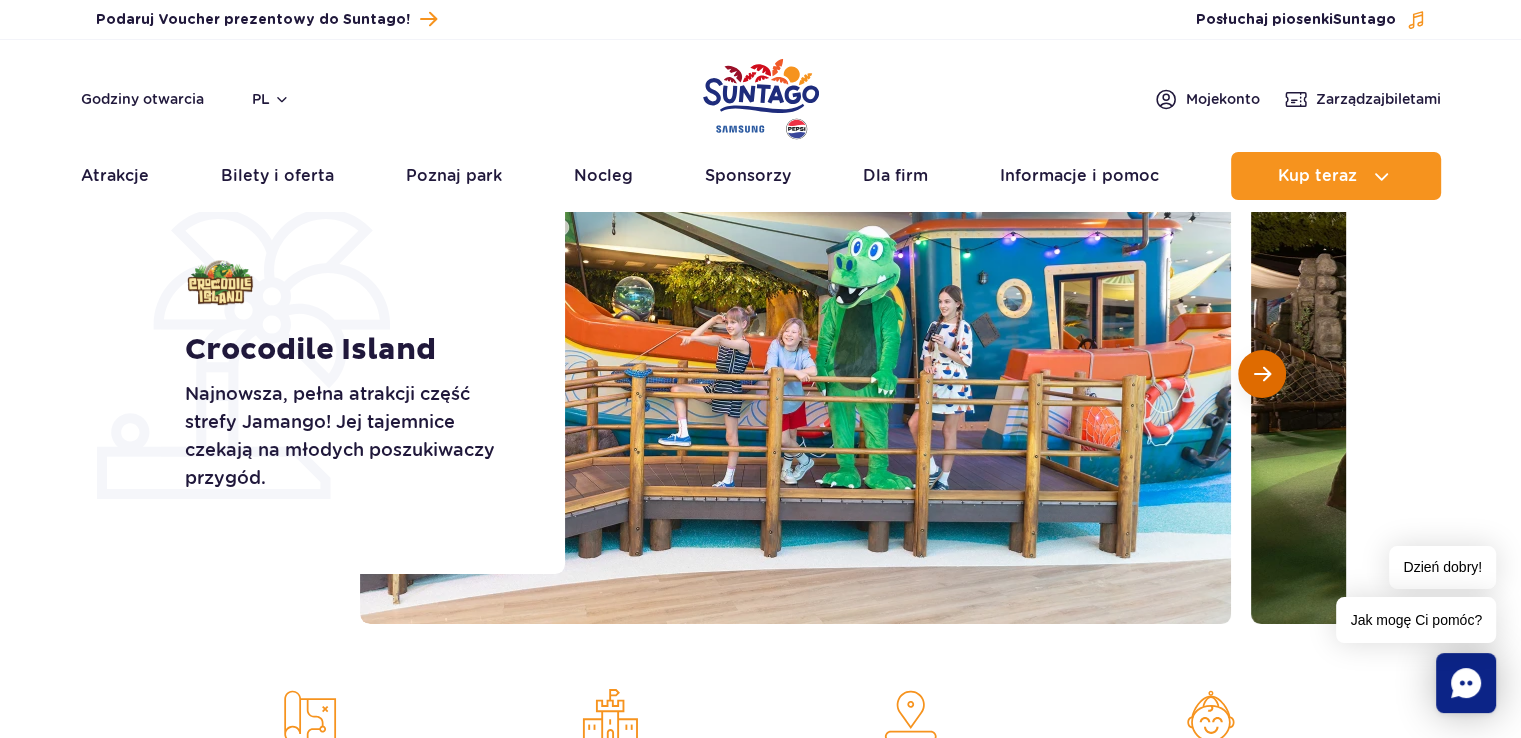 click at bounding box center [1262, 374] 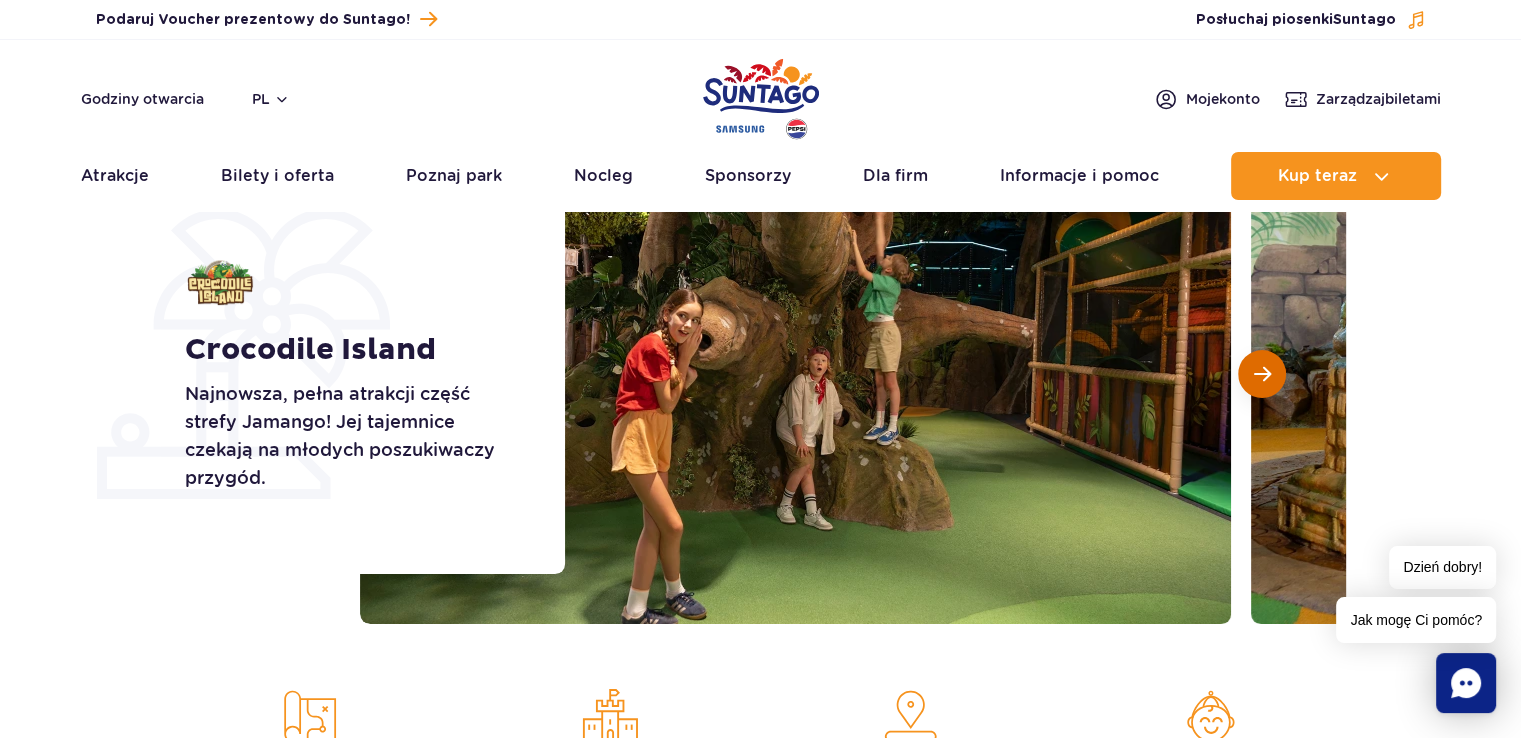 click at bounding box center [1262, 374] 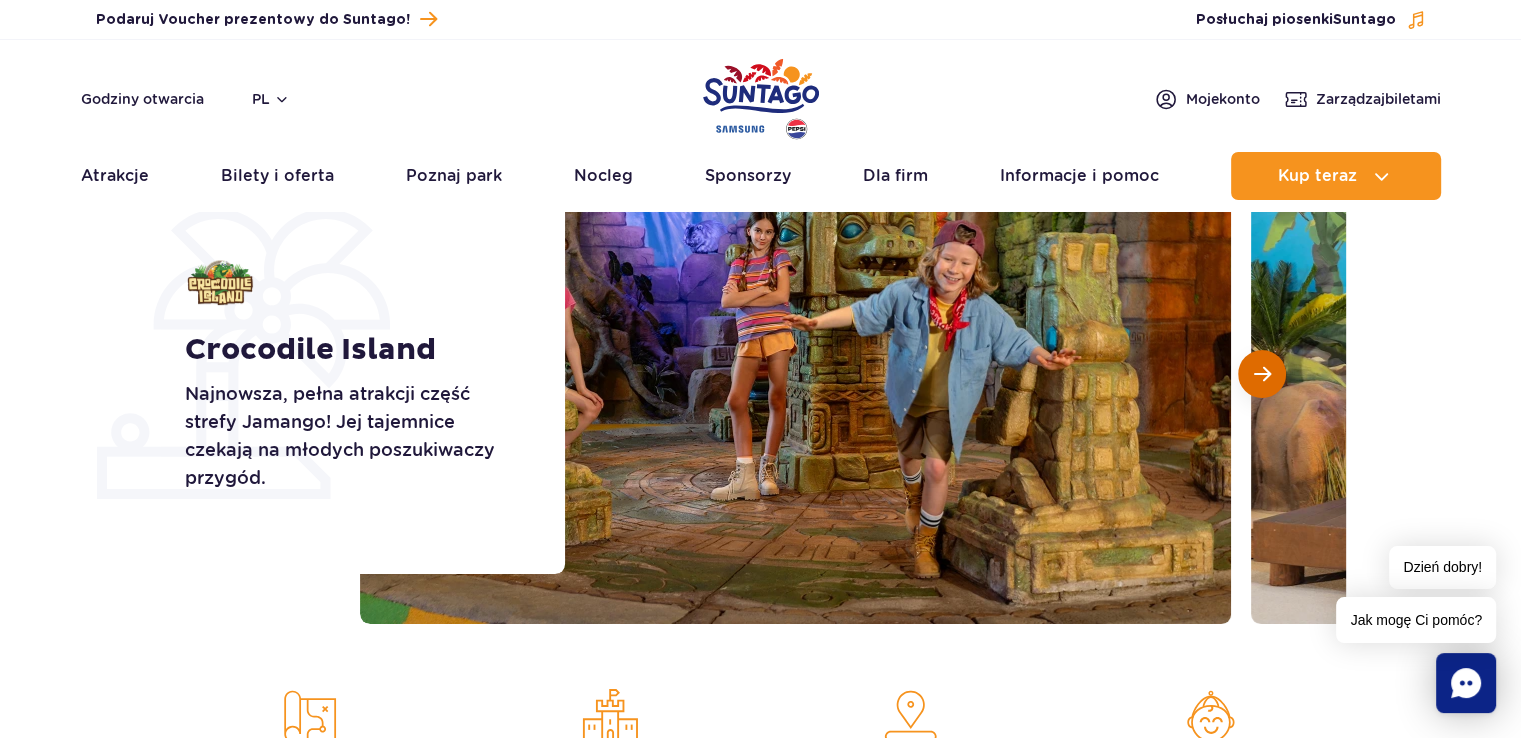 click at bounding box center [1262, 374] 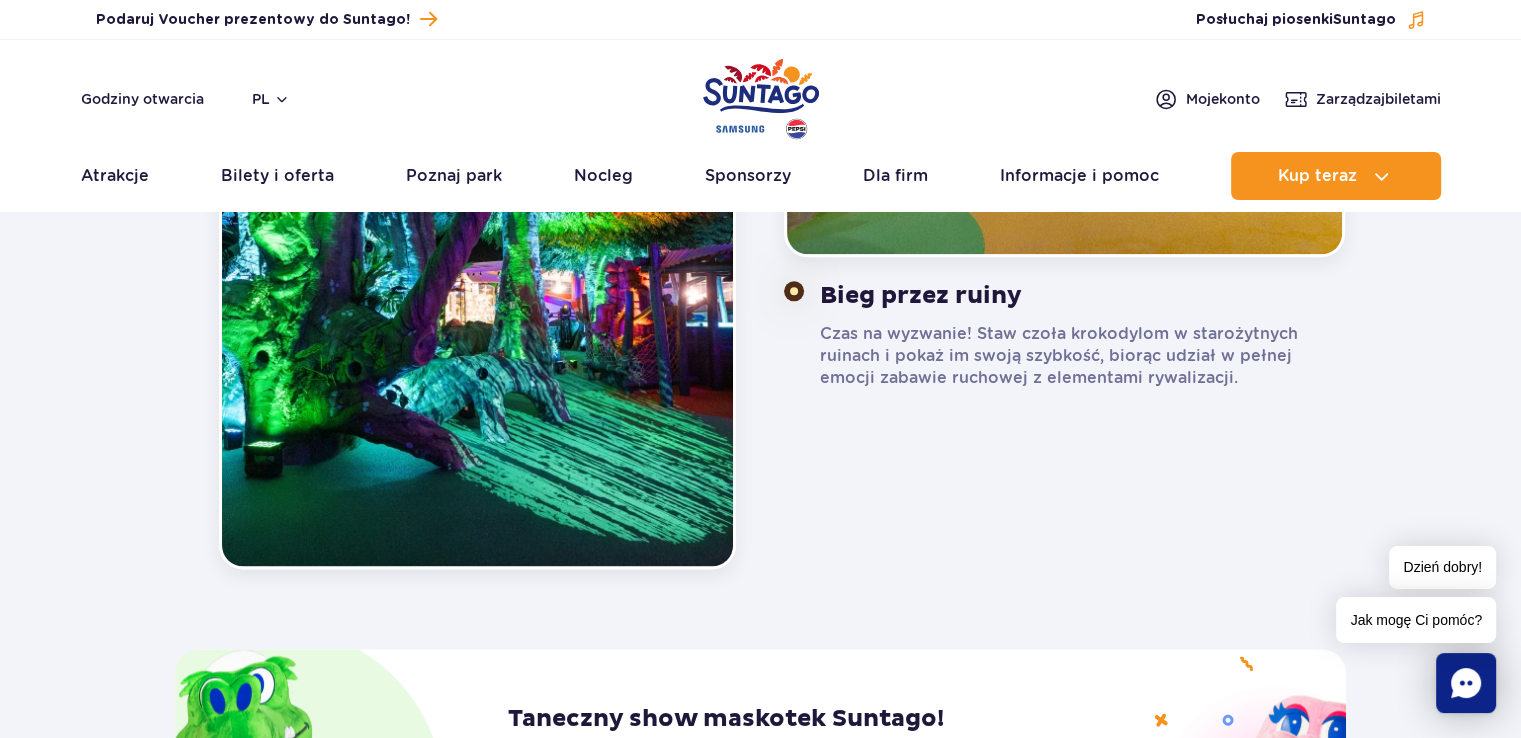 scroll, scrollTop: 1800, scrollLeft: 0, axis: vertical 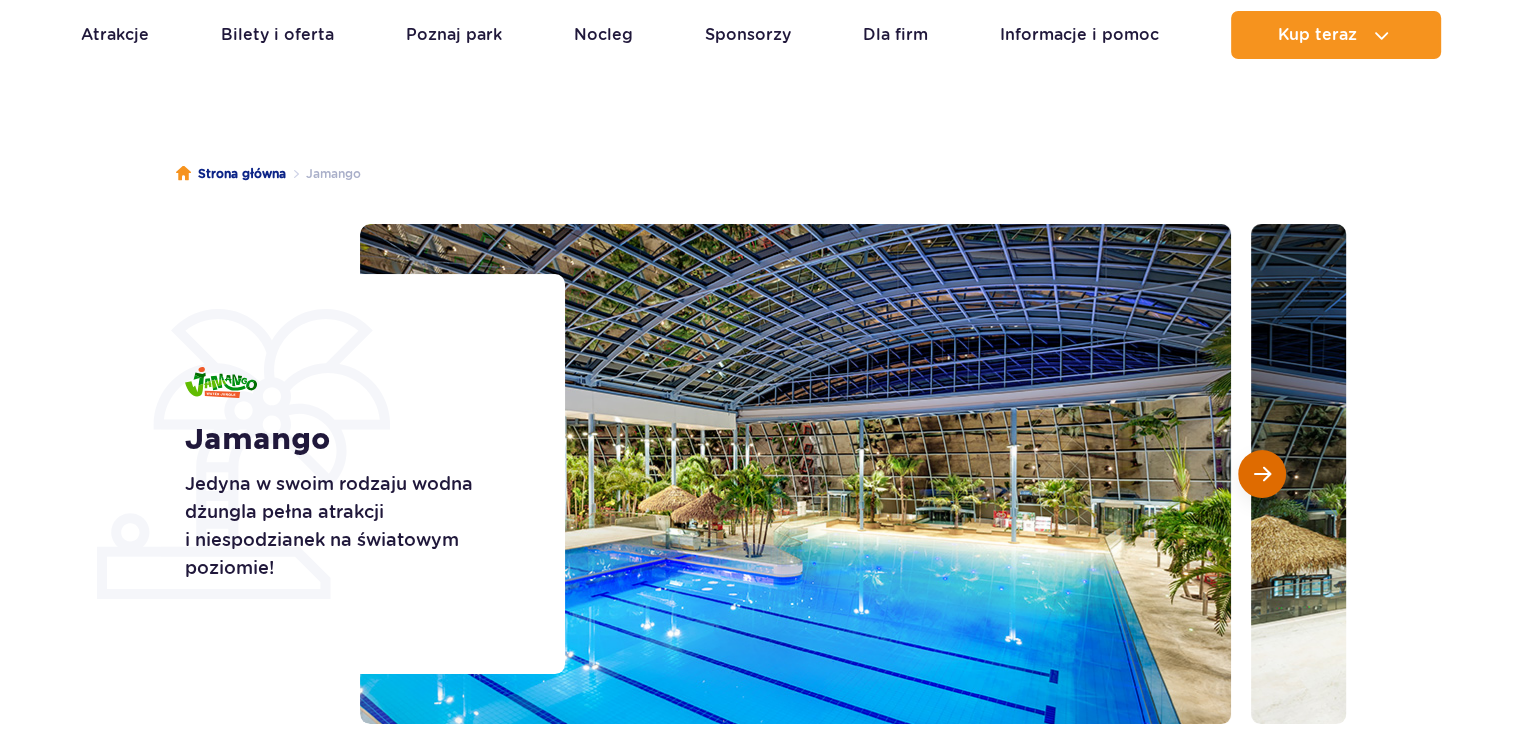 click at bounding box center [1262, 474] 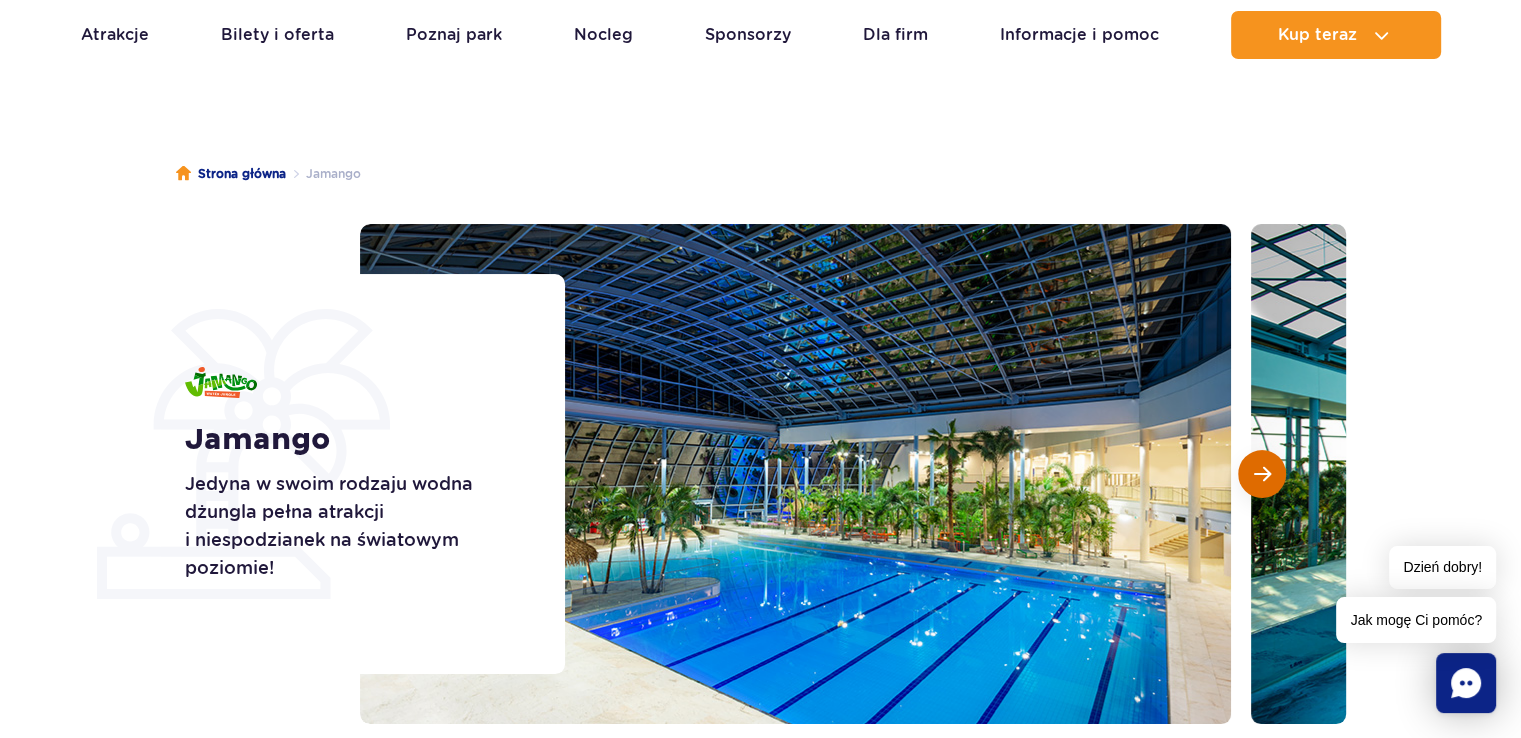 click at bounding box center (1262, 474) 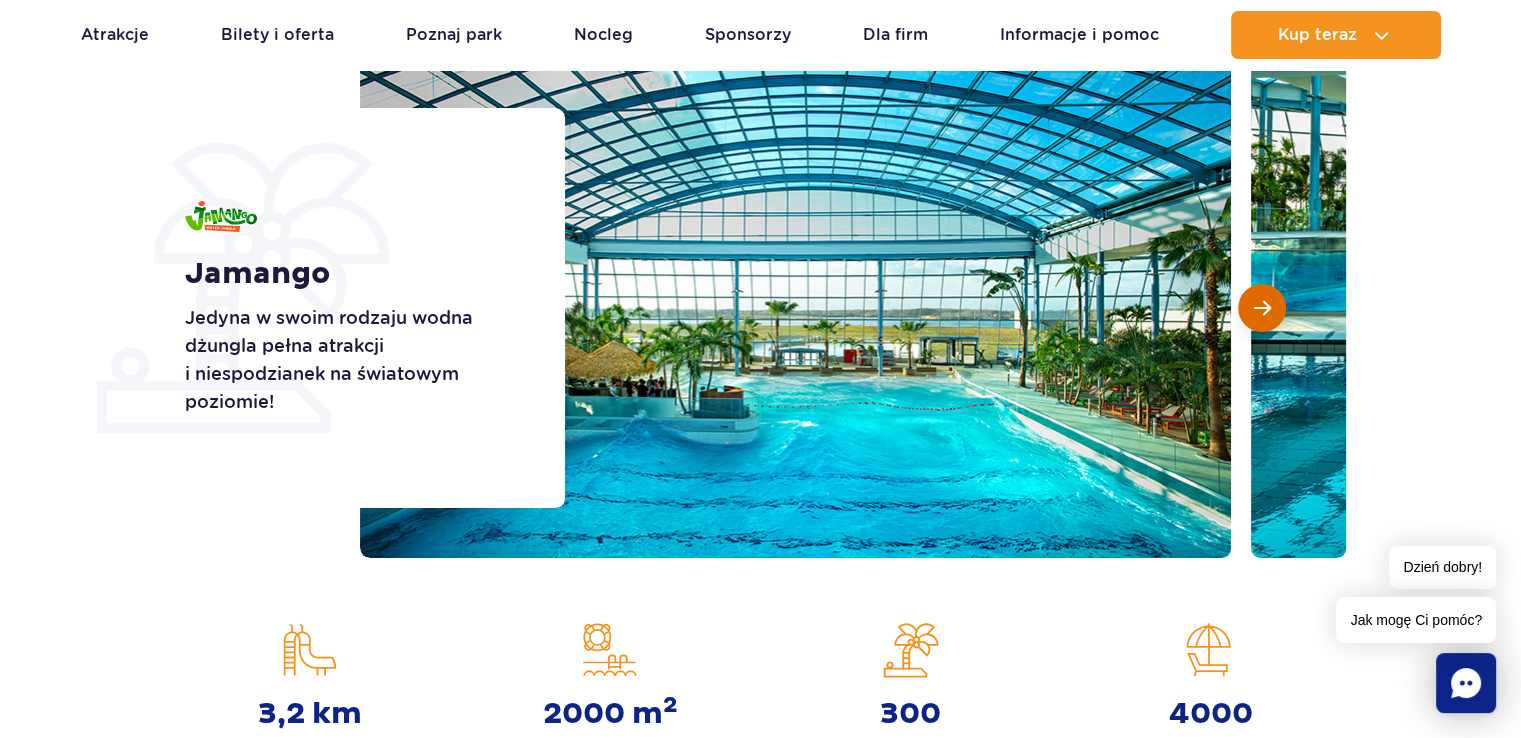 scroll, scrollTop: 300, scrollLeft: 0, axis: vertical 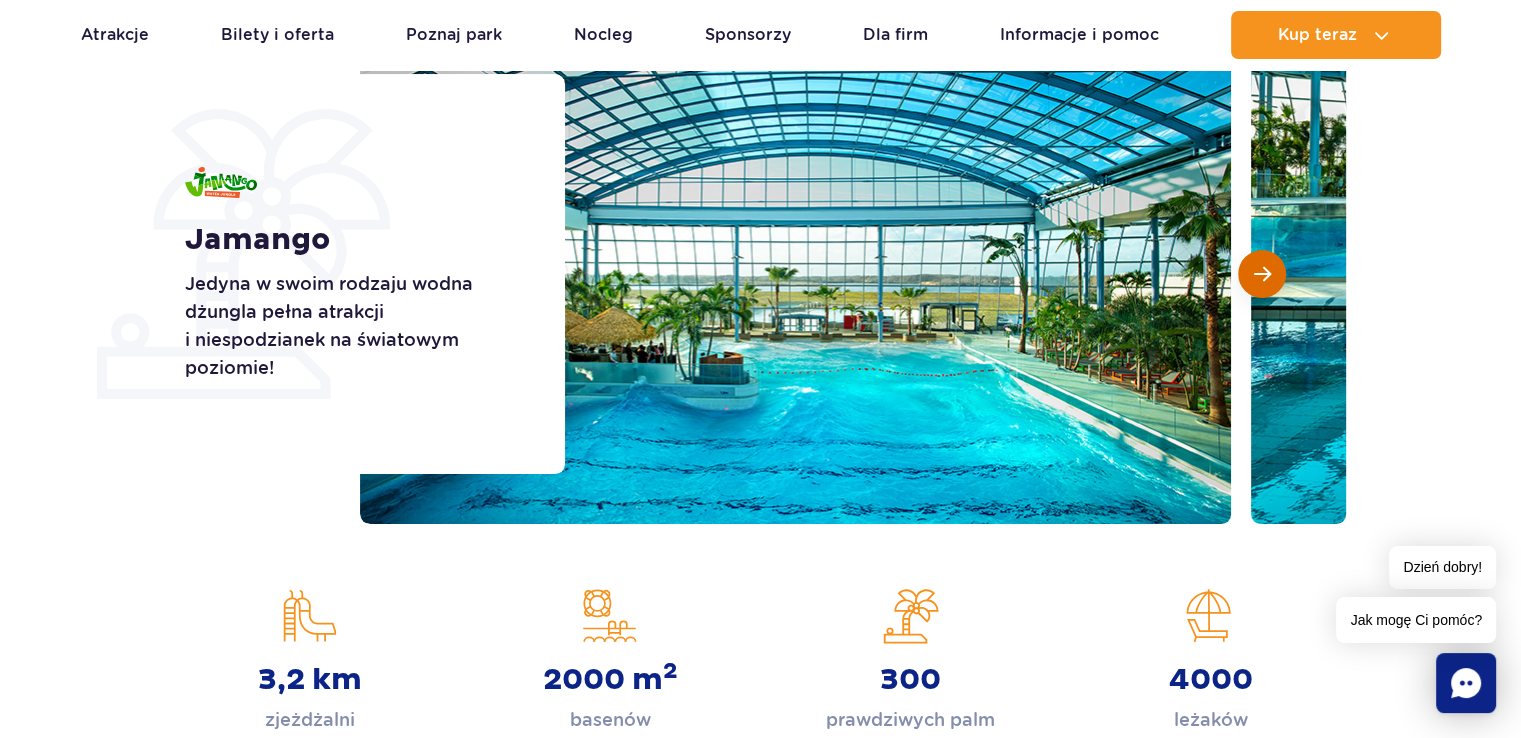 click at bounding box center [1262, 274] 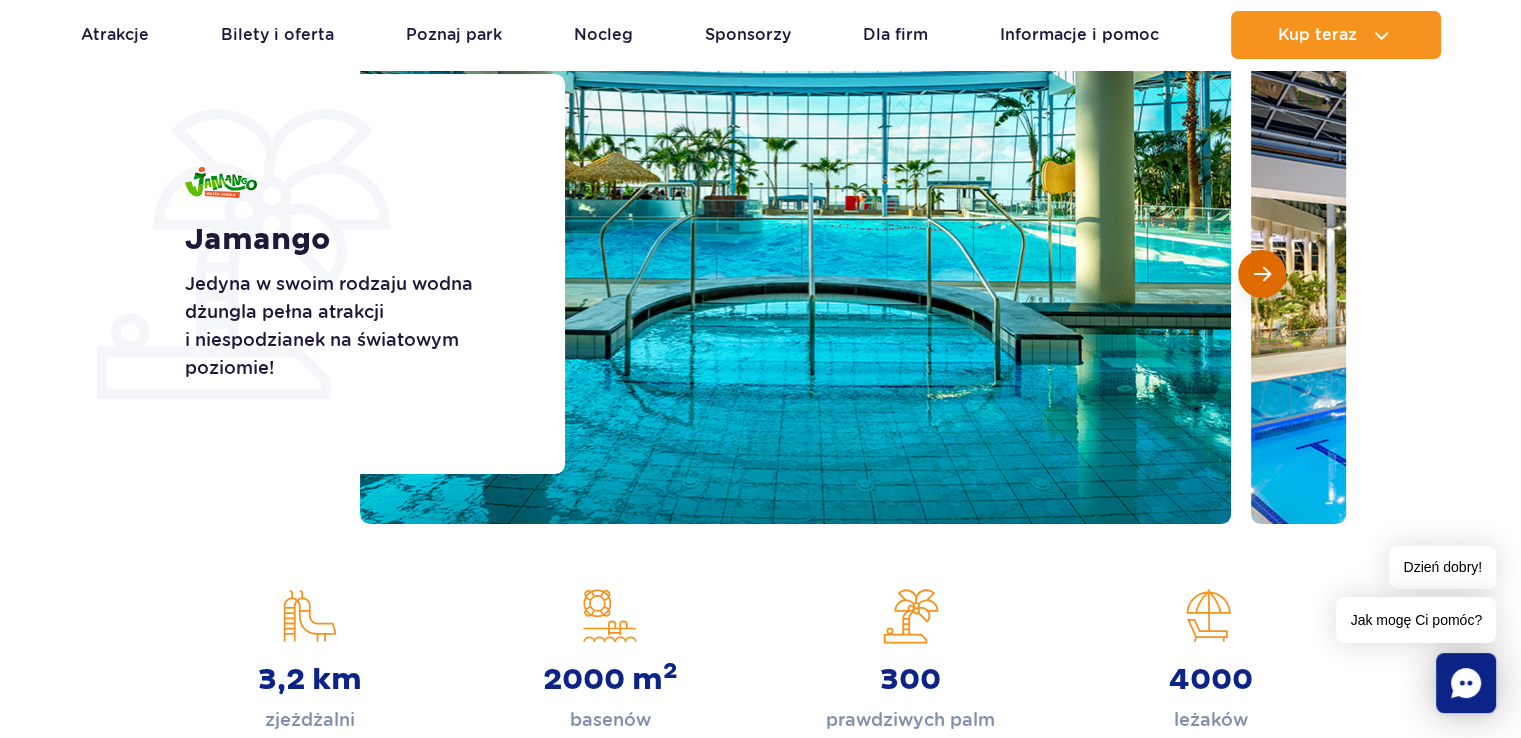 click at bounding box center (1262, 274) 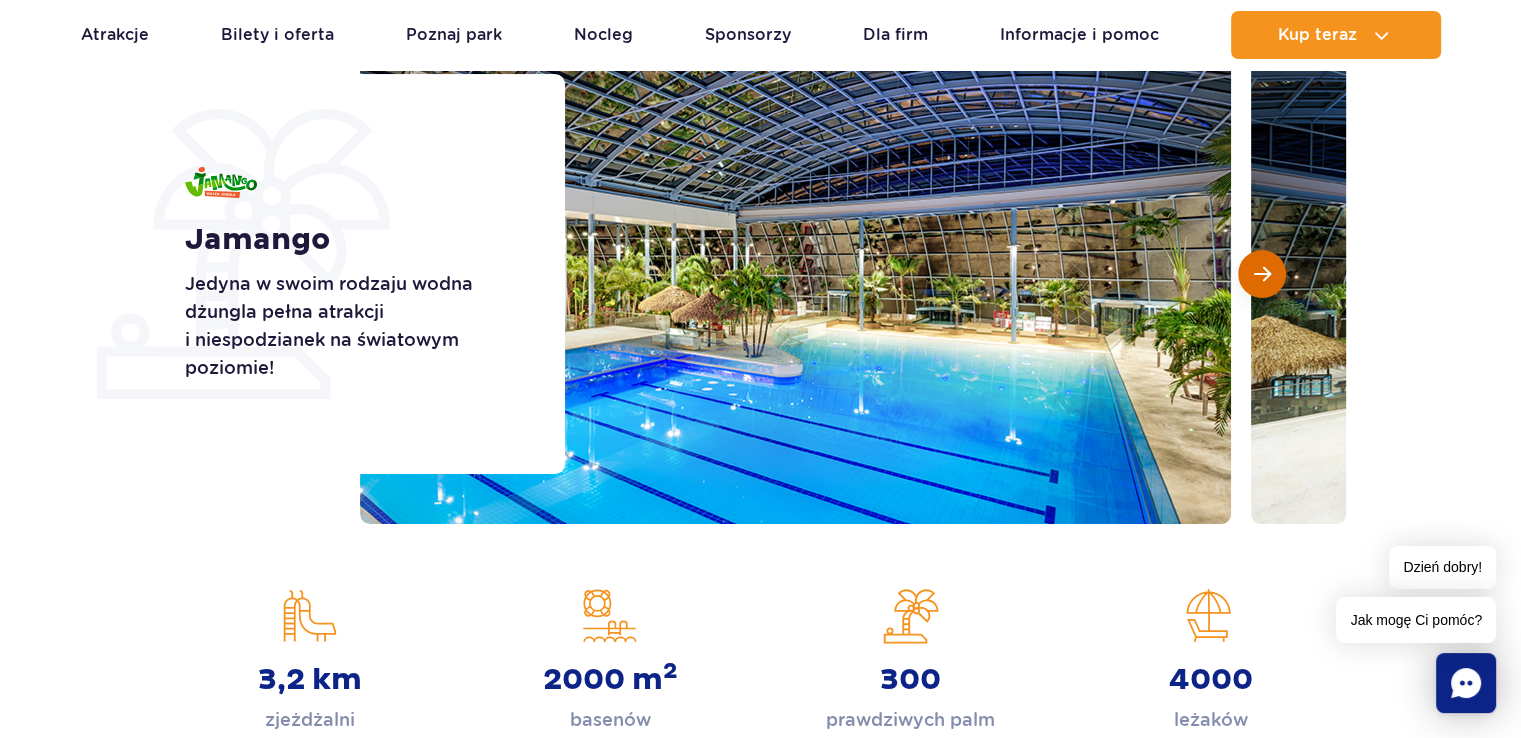 click at bounding box center (1262, 274) 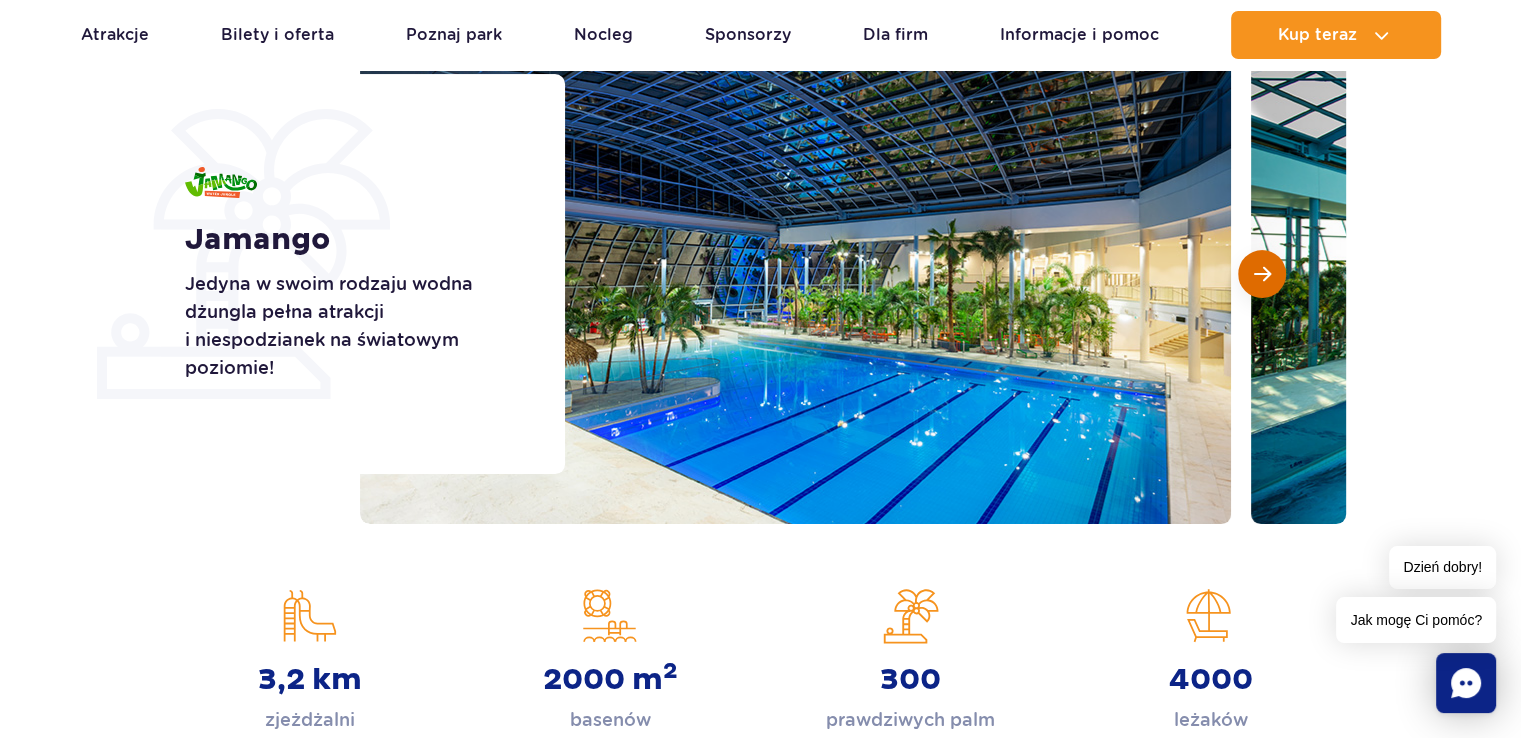 click at bounding box center (1262, 274) 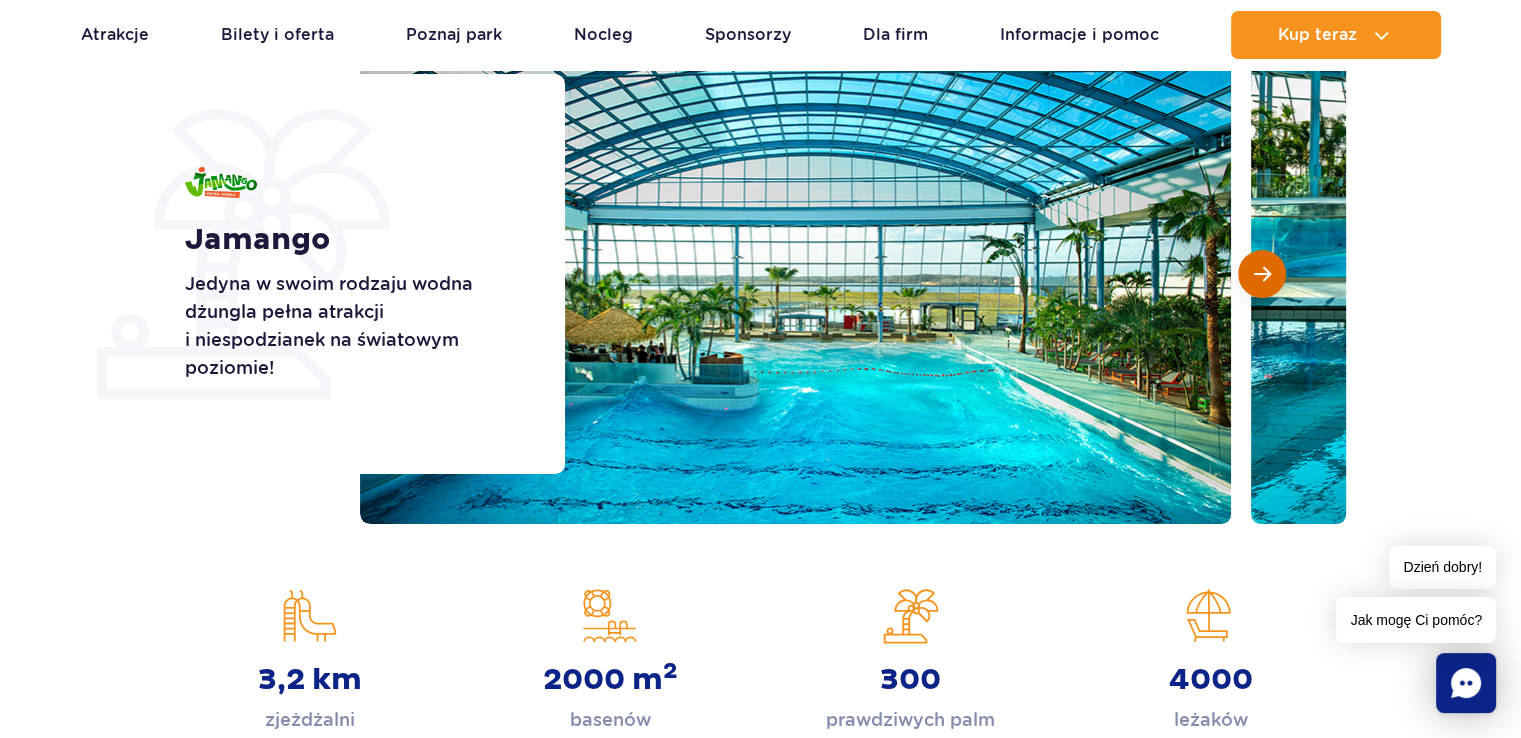click at bounding box center (1262, 274) 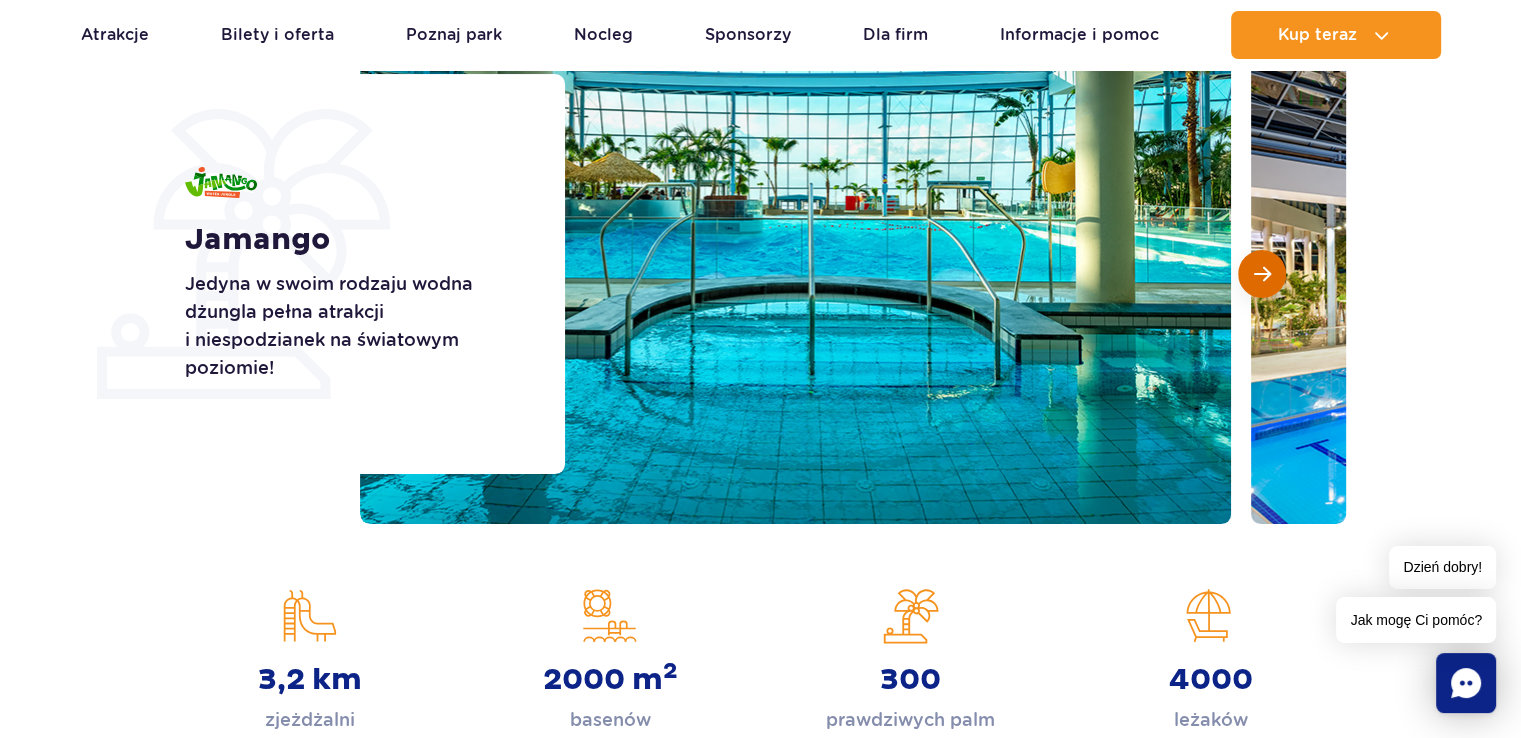 click at bounding box center [1262, 274] 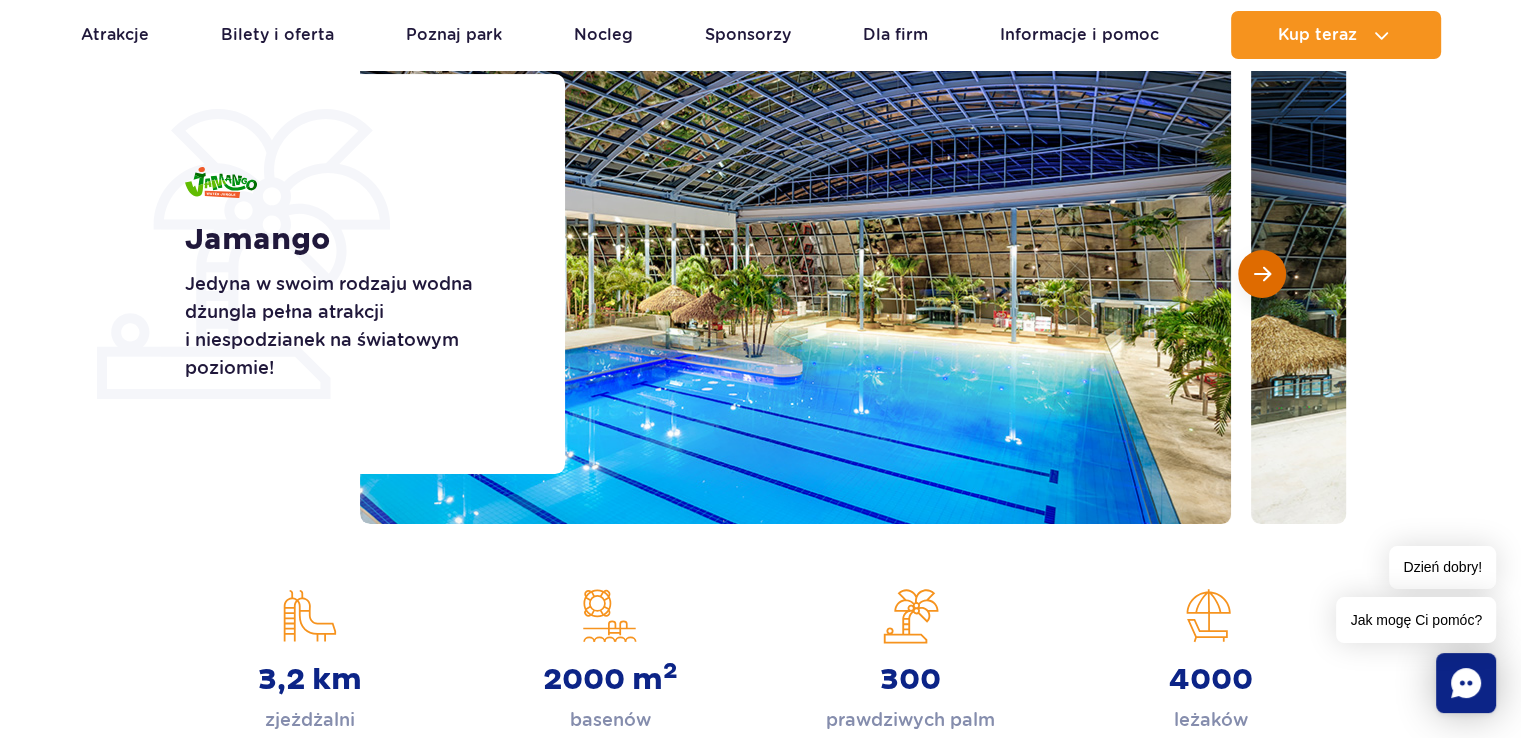 click at bounding box center (1262, 274) 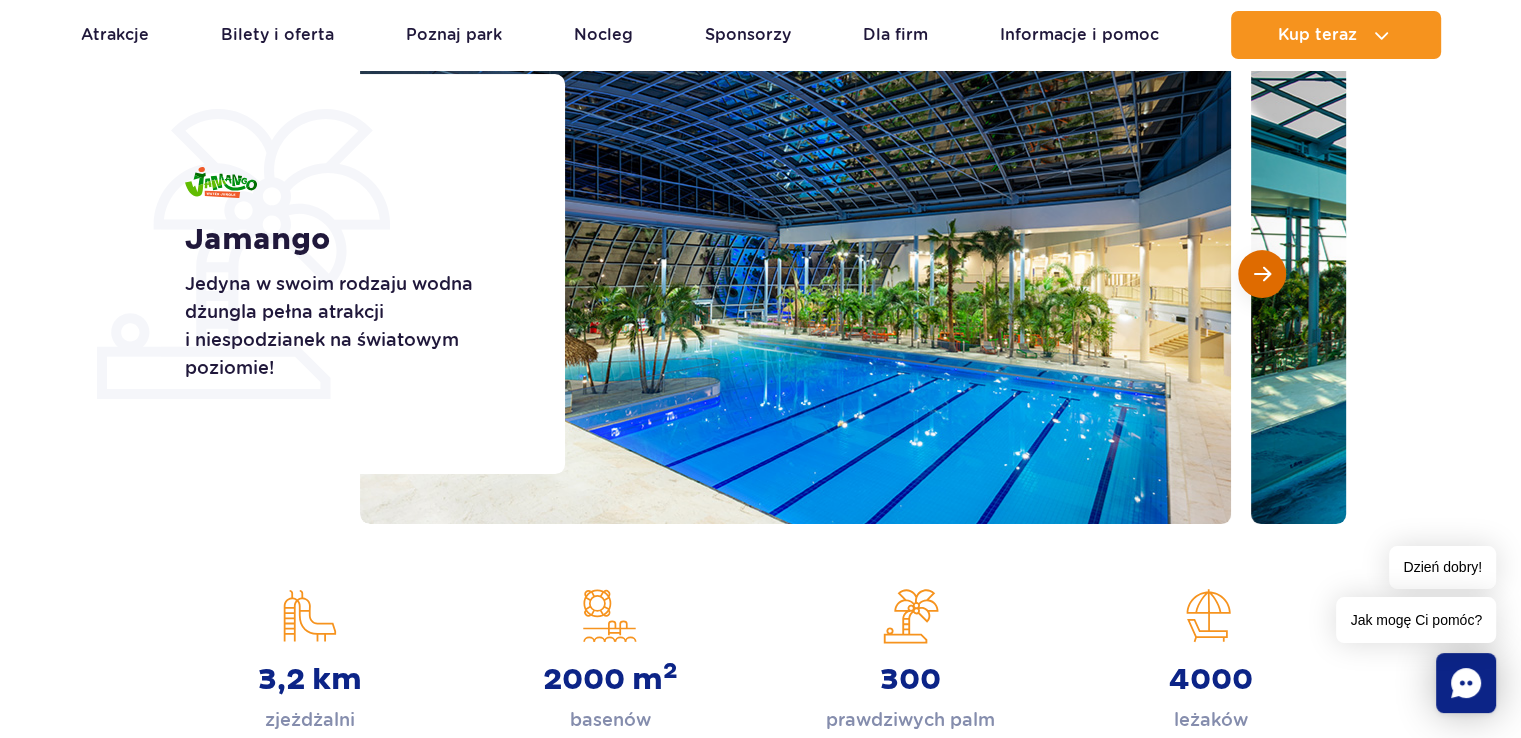 click at bounding box center [1262, 274] 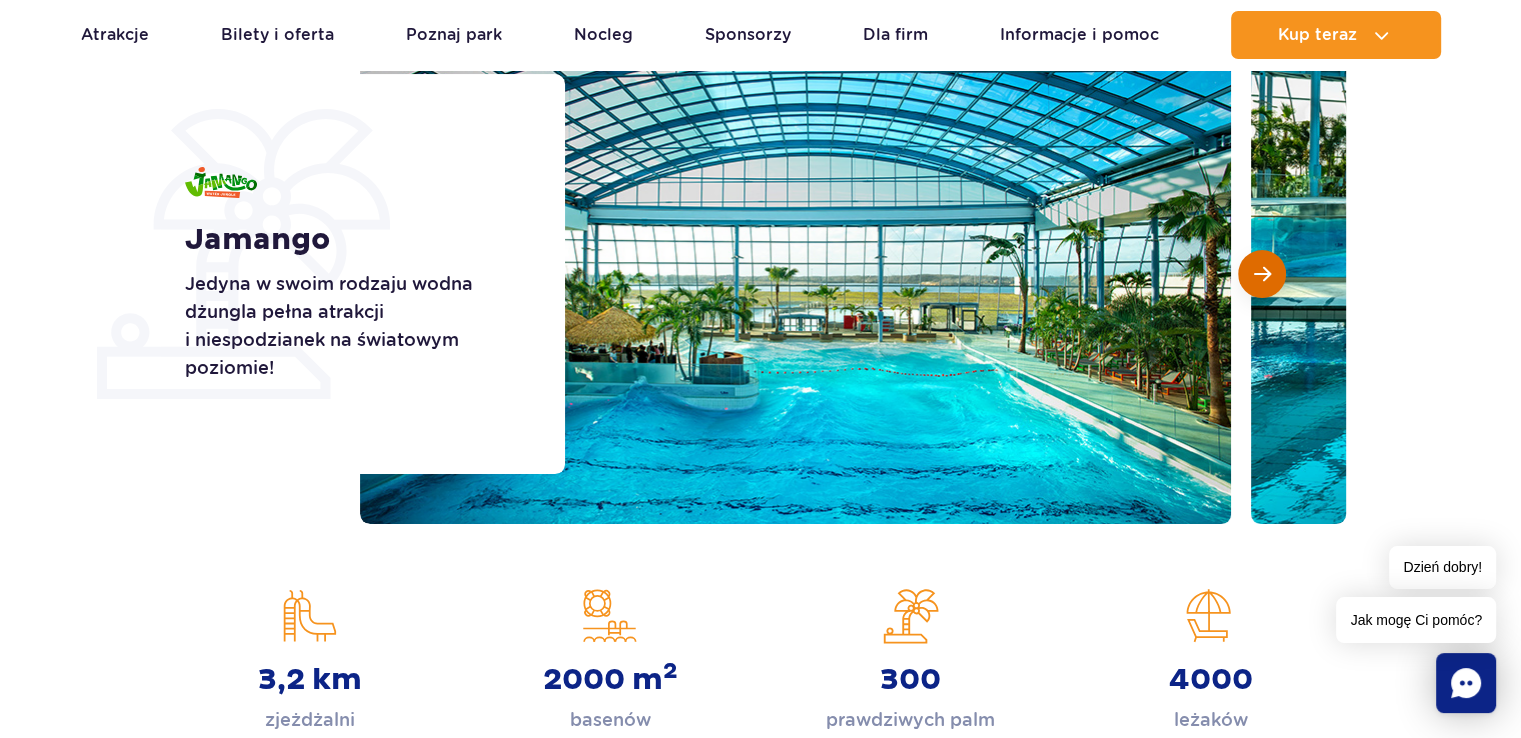 click at bounding box center [1262, 274] 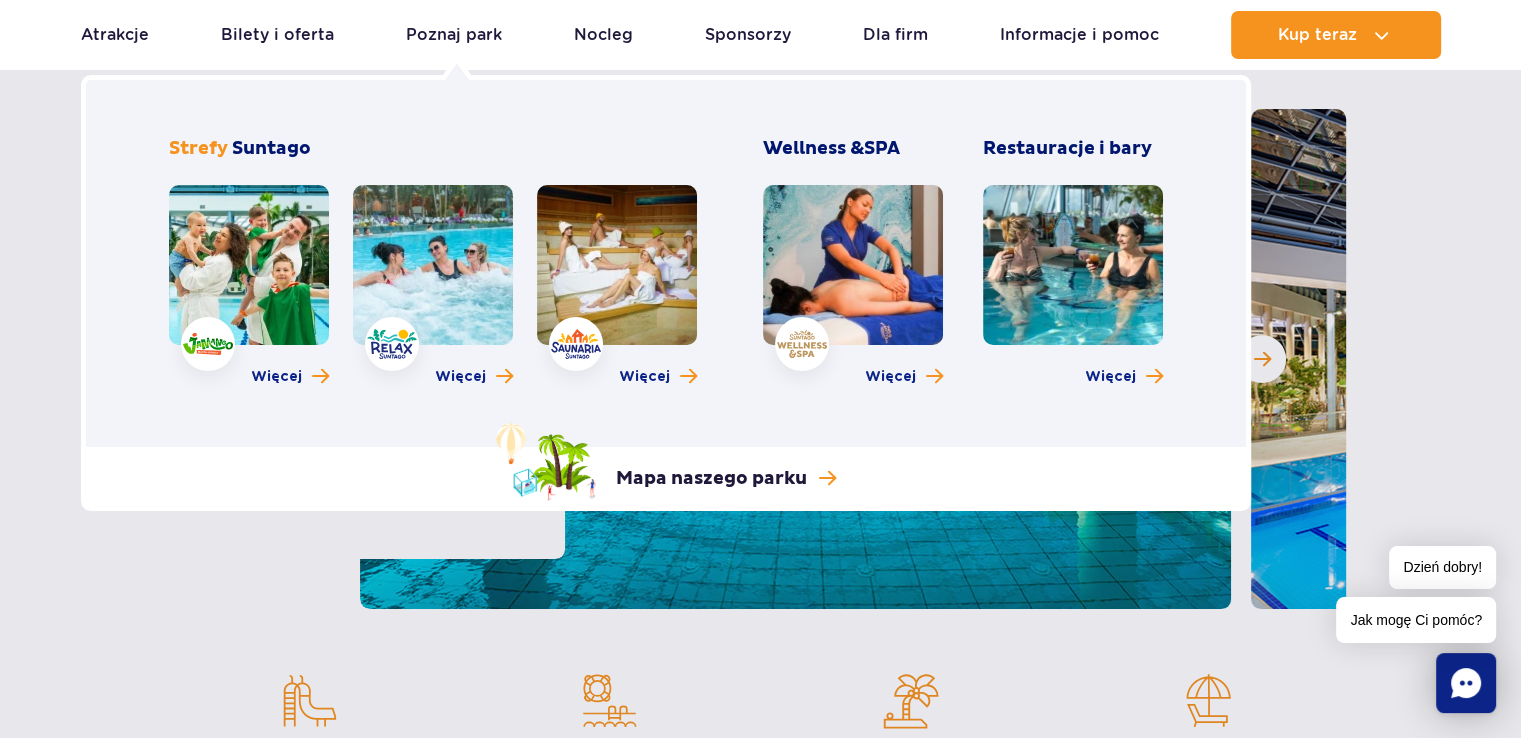 scroll, scrollTop: 100, scrollLeft: 0, axis: vertical 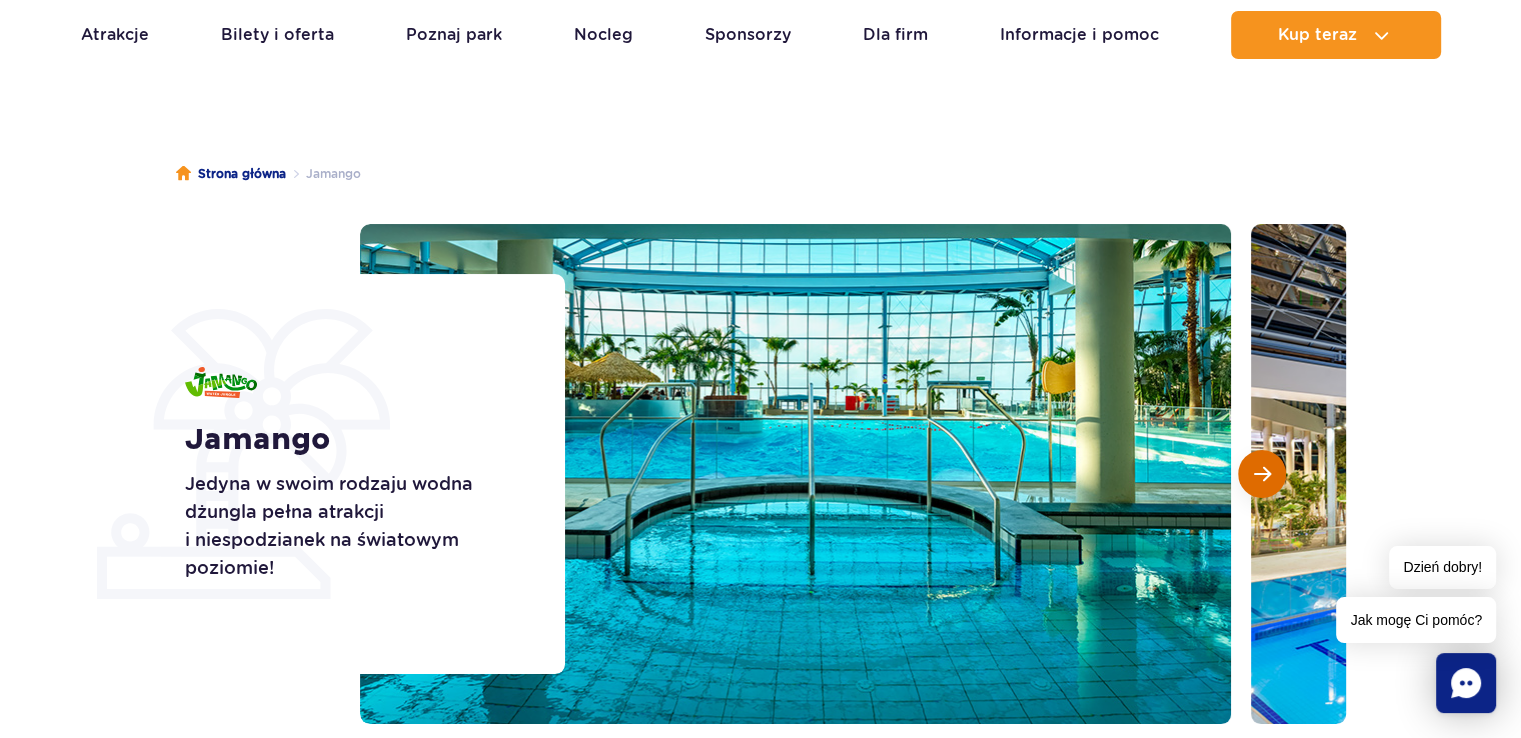 click at bounding box center [1262, 474] 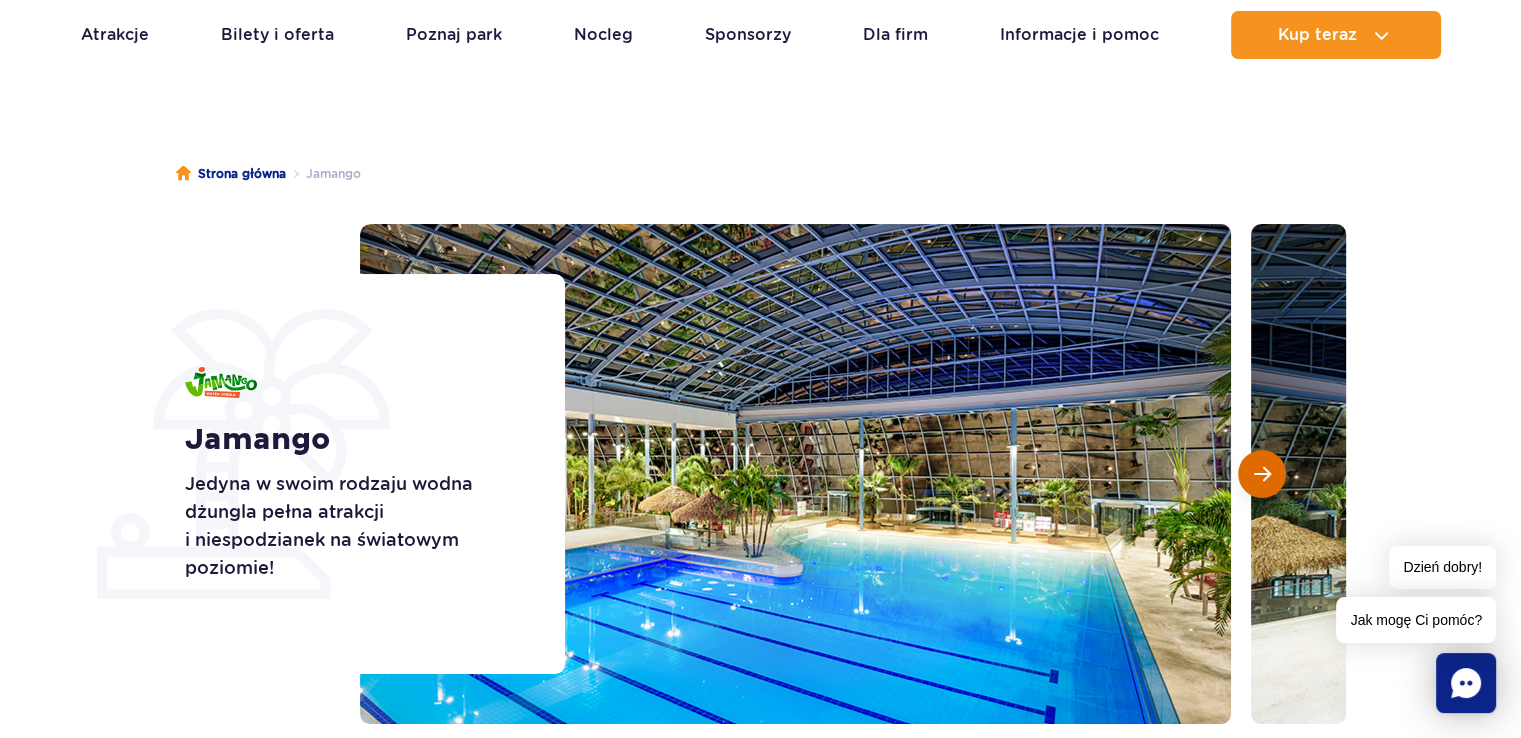 click at bounding box center (1262, 474) 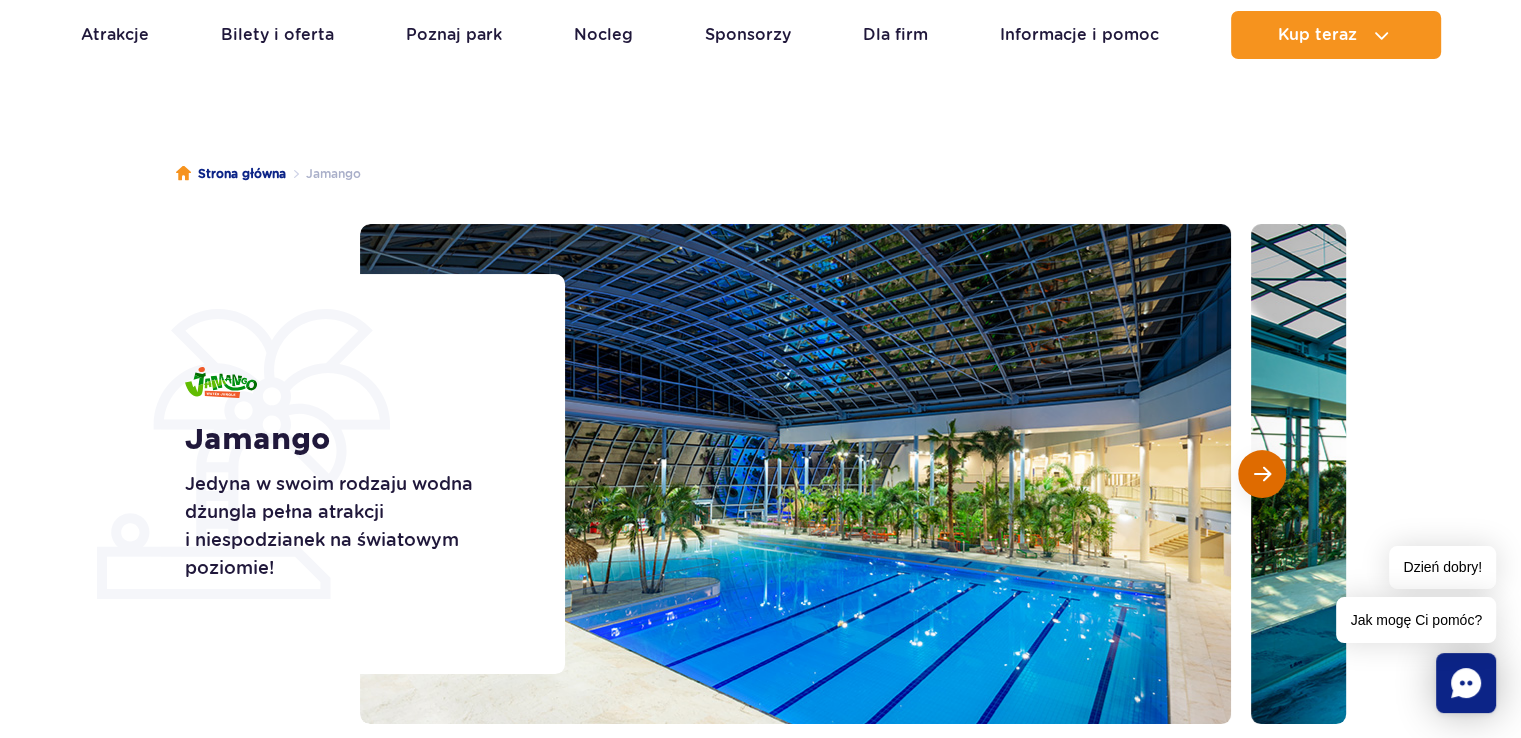 click at bounding box center [1262, 474] 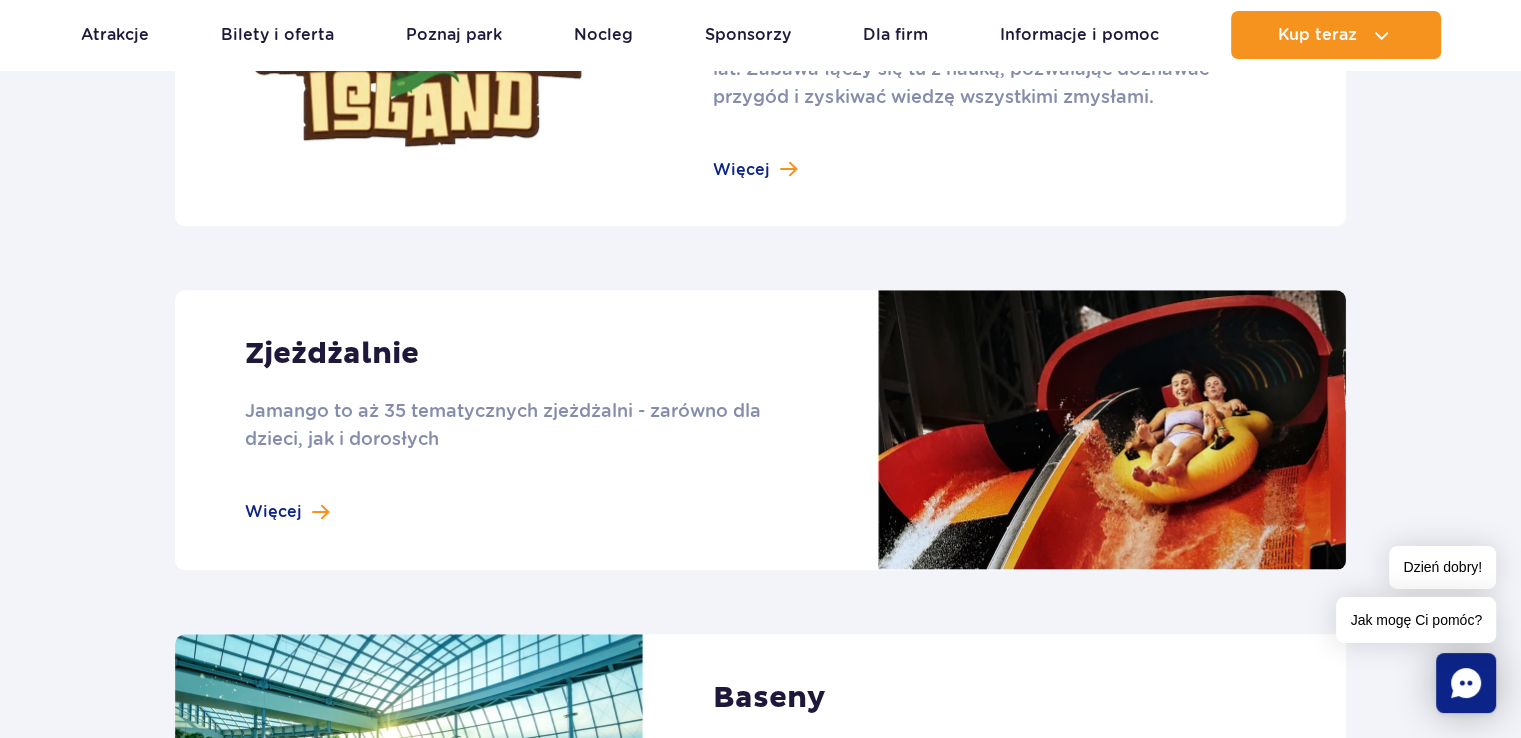 scroll, scrollTop: 1600, scrollLeft: 0, axis: vertical 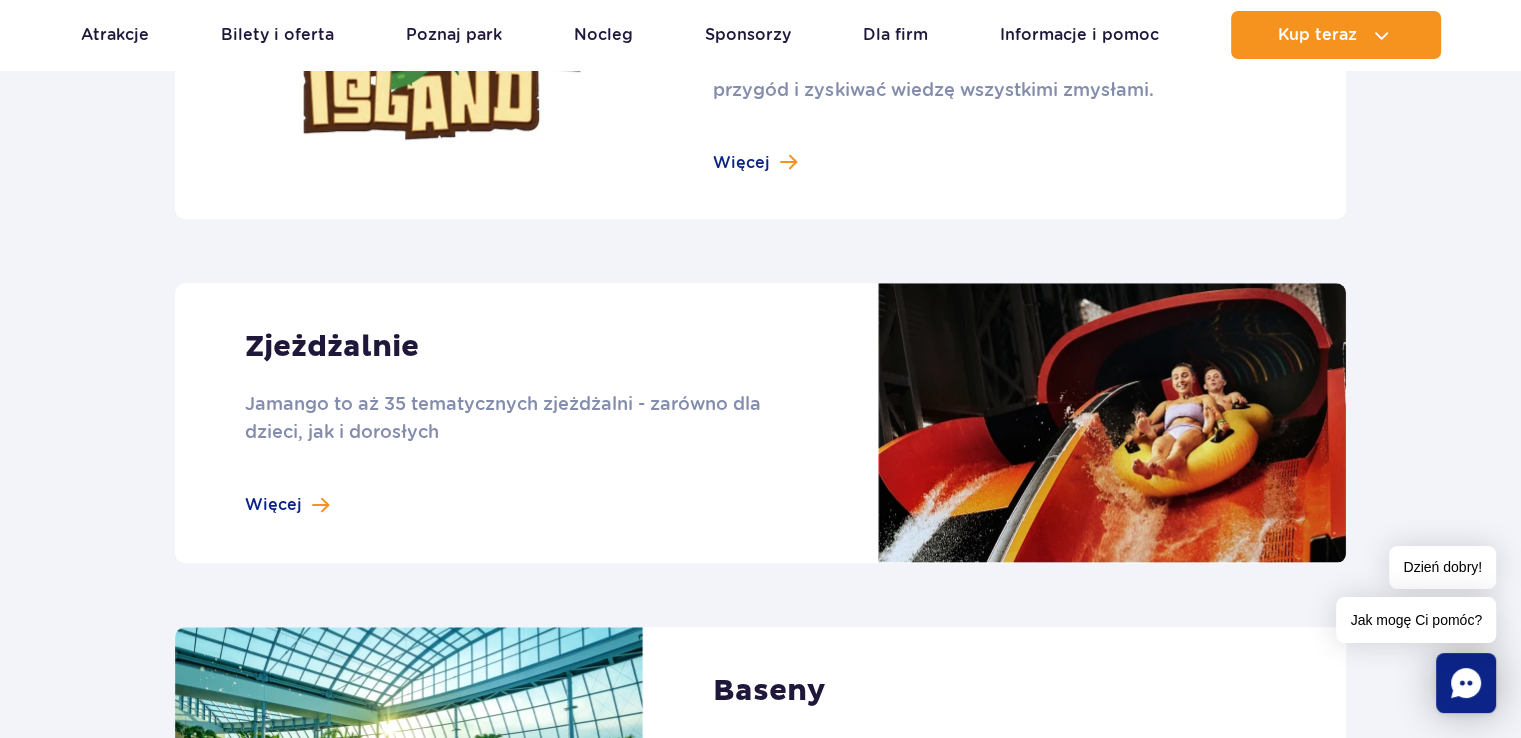 click at bounding box center (760, 423) 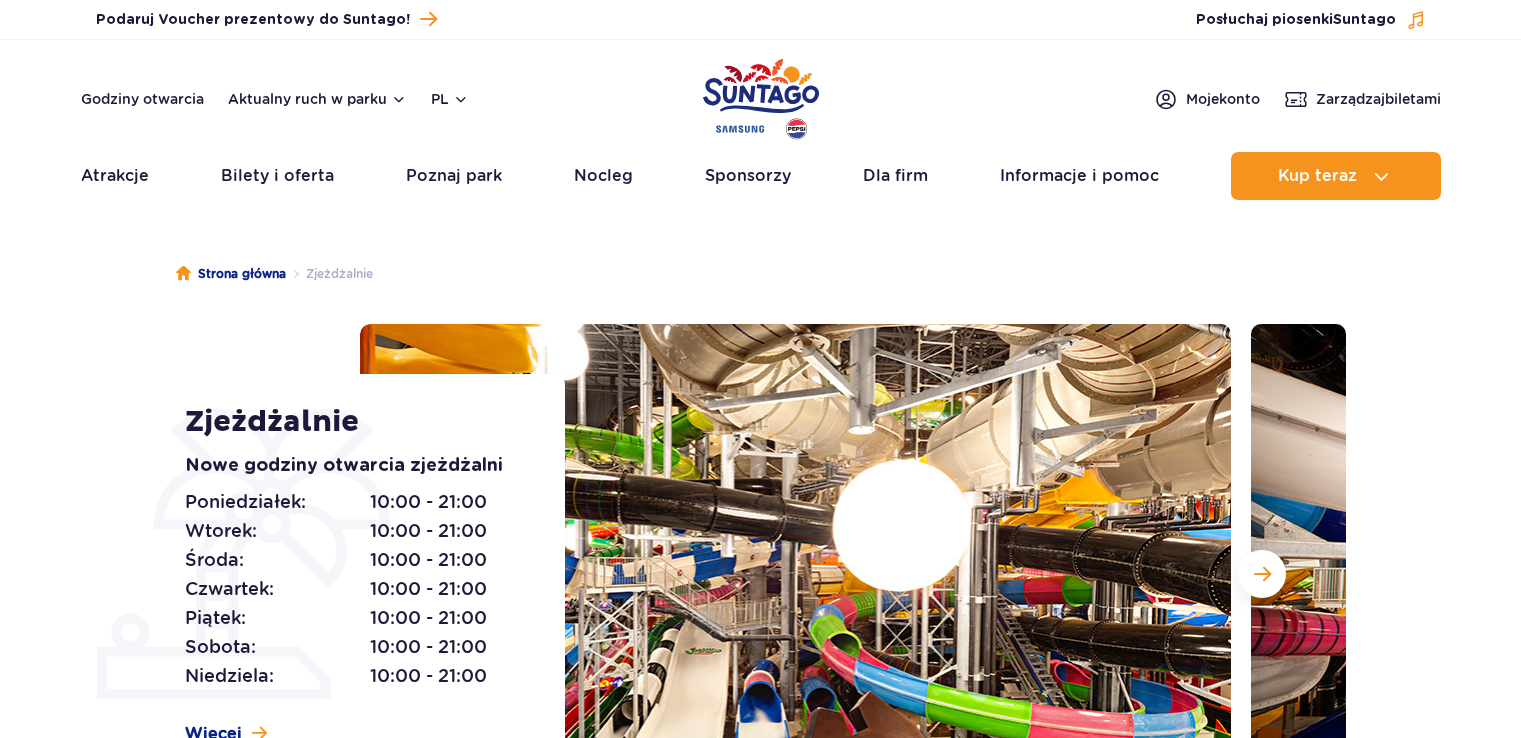 scroll, scrollTop: 0, scrollLeft: 0, axis: both 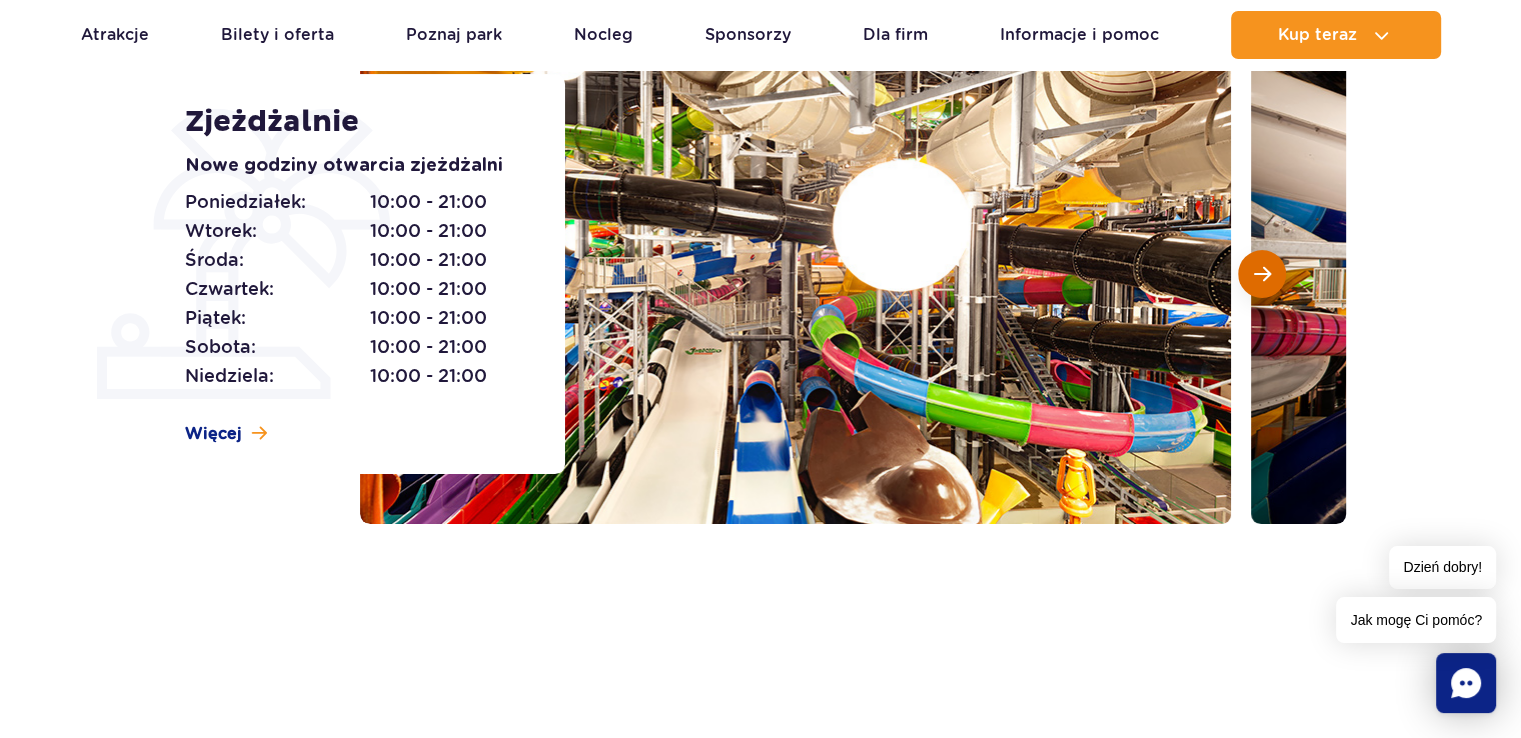 click at bounding box center [1262, 274] 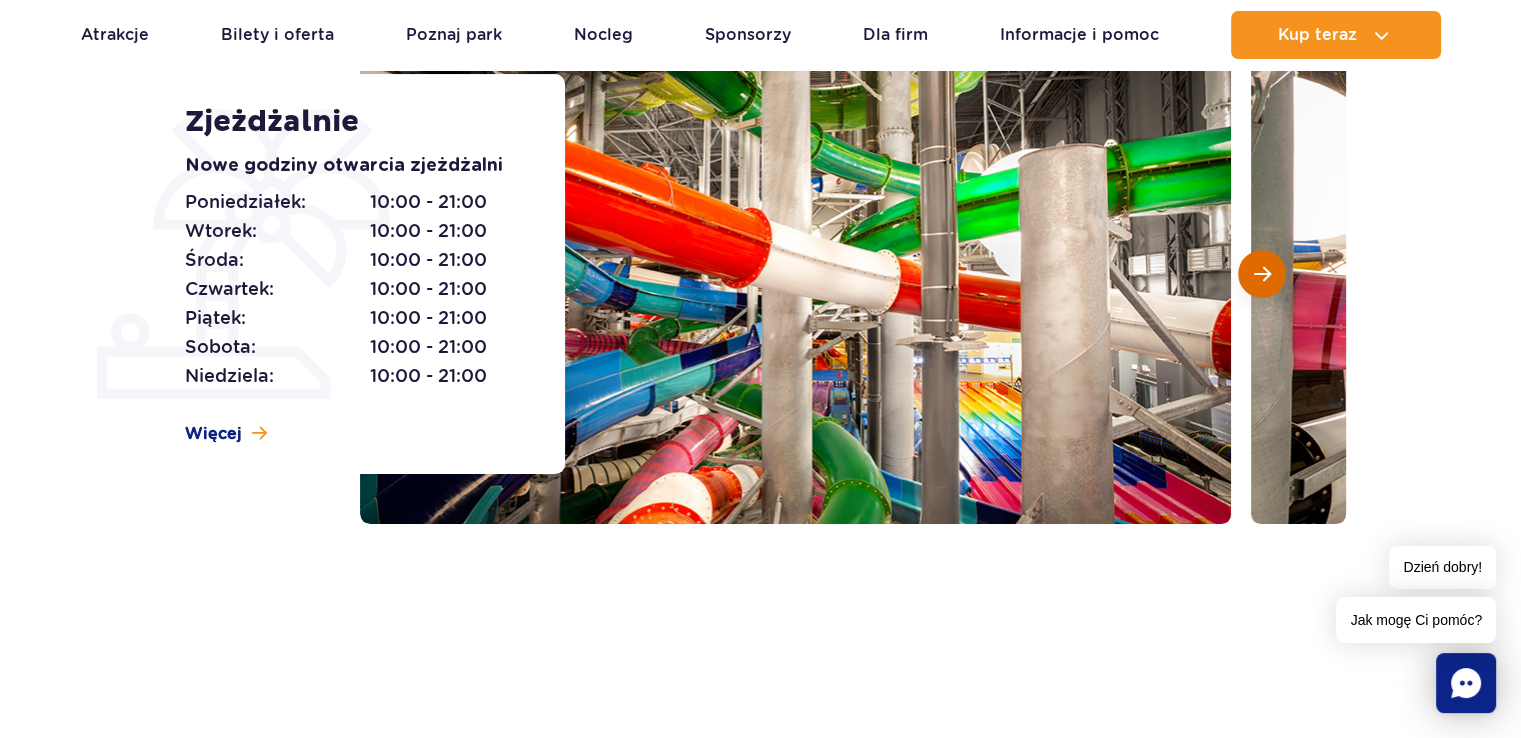 click at bounding box center [1262, 274] 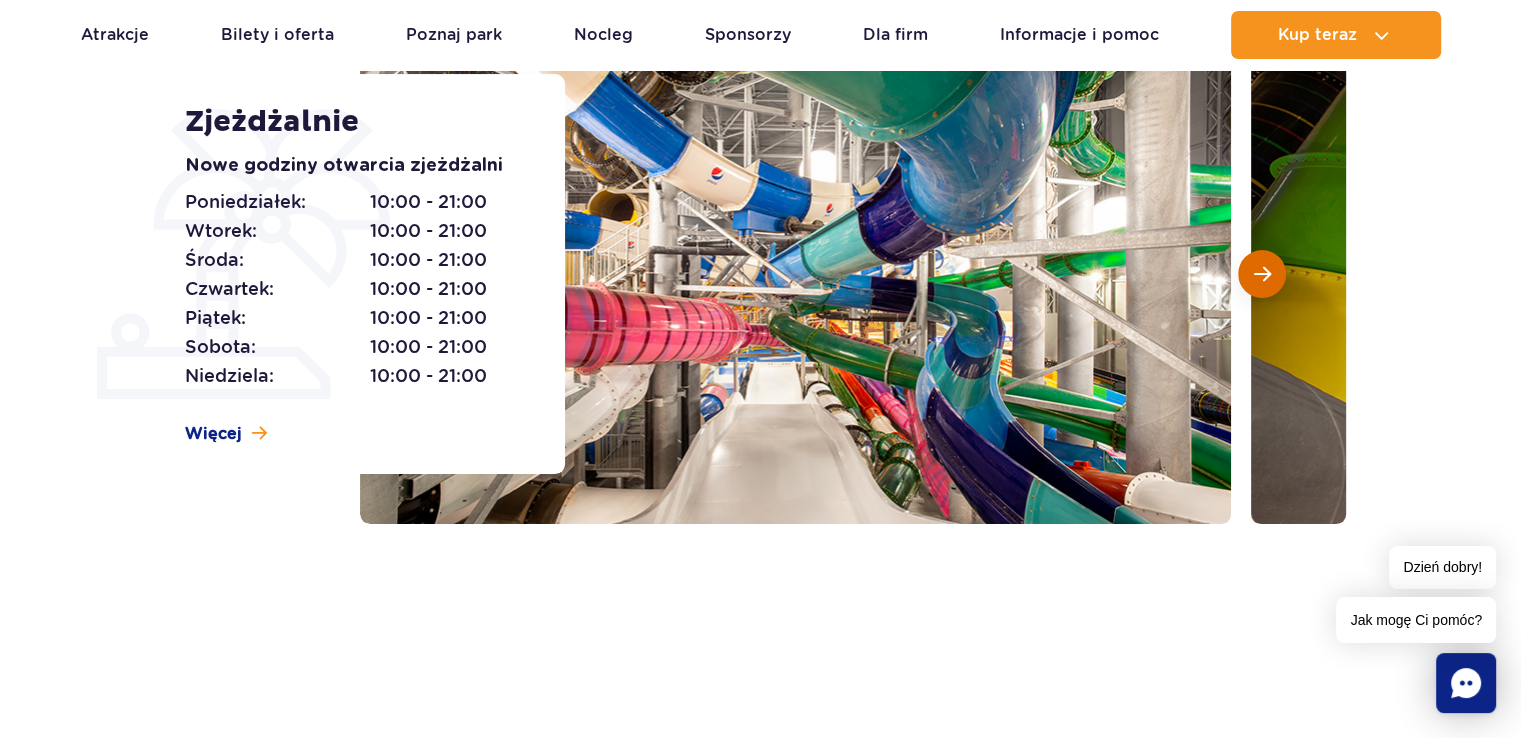 click at bounding box center (1262, 274) 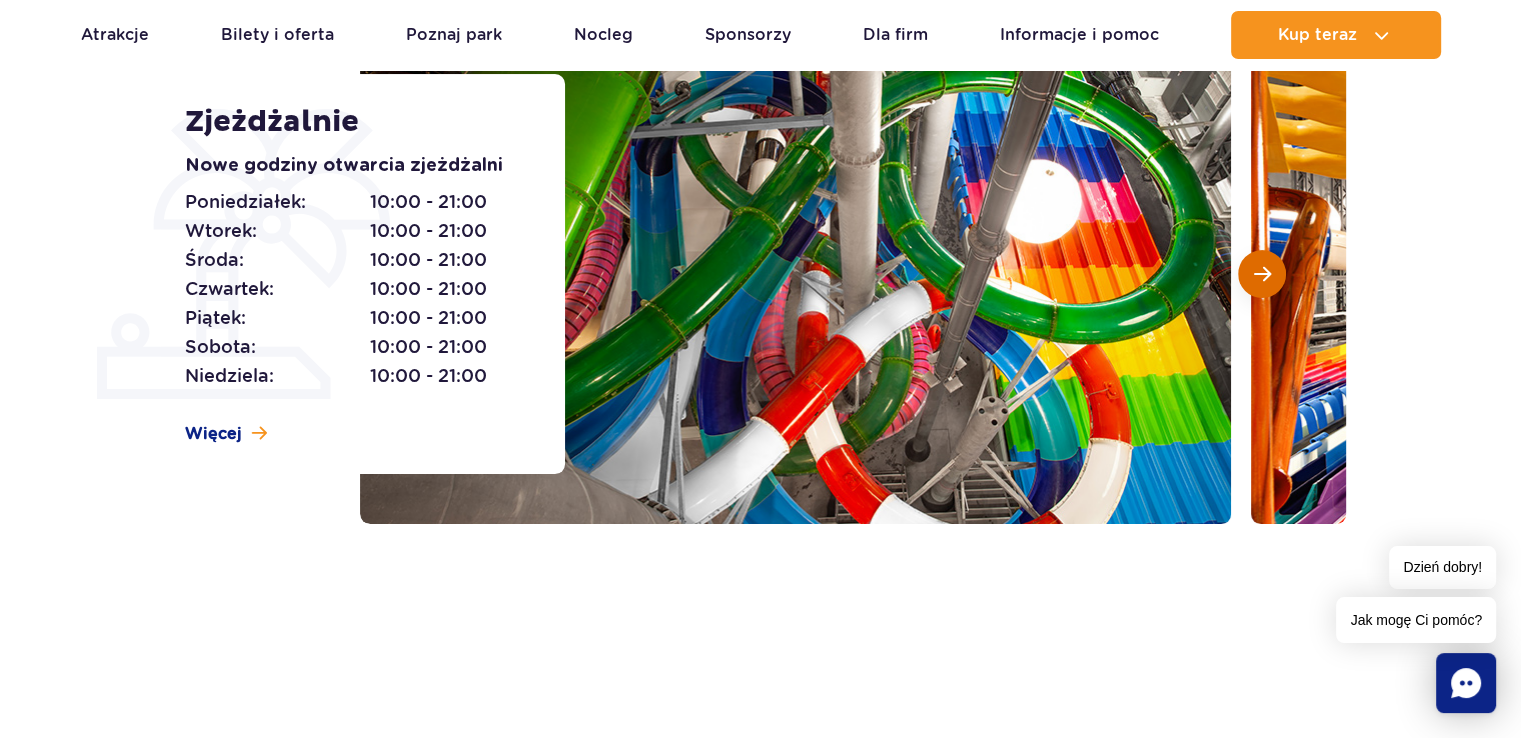 click at bounding box center [1262, 274] 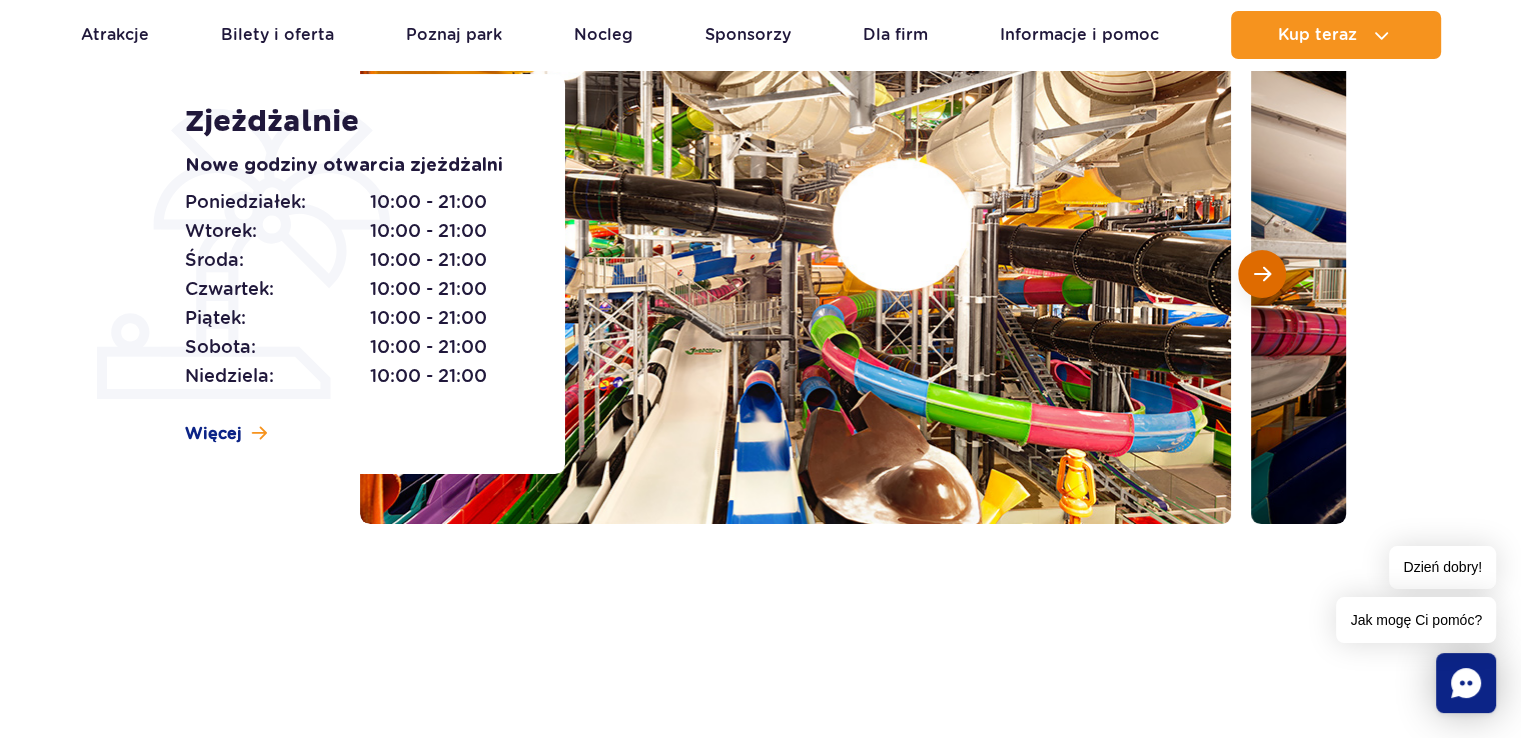 click at bounding box center (1262, 274) 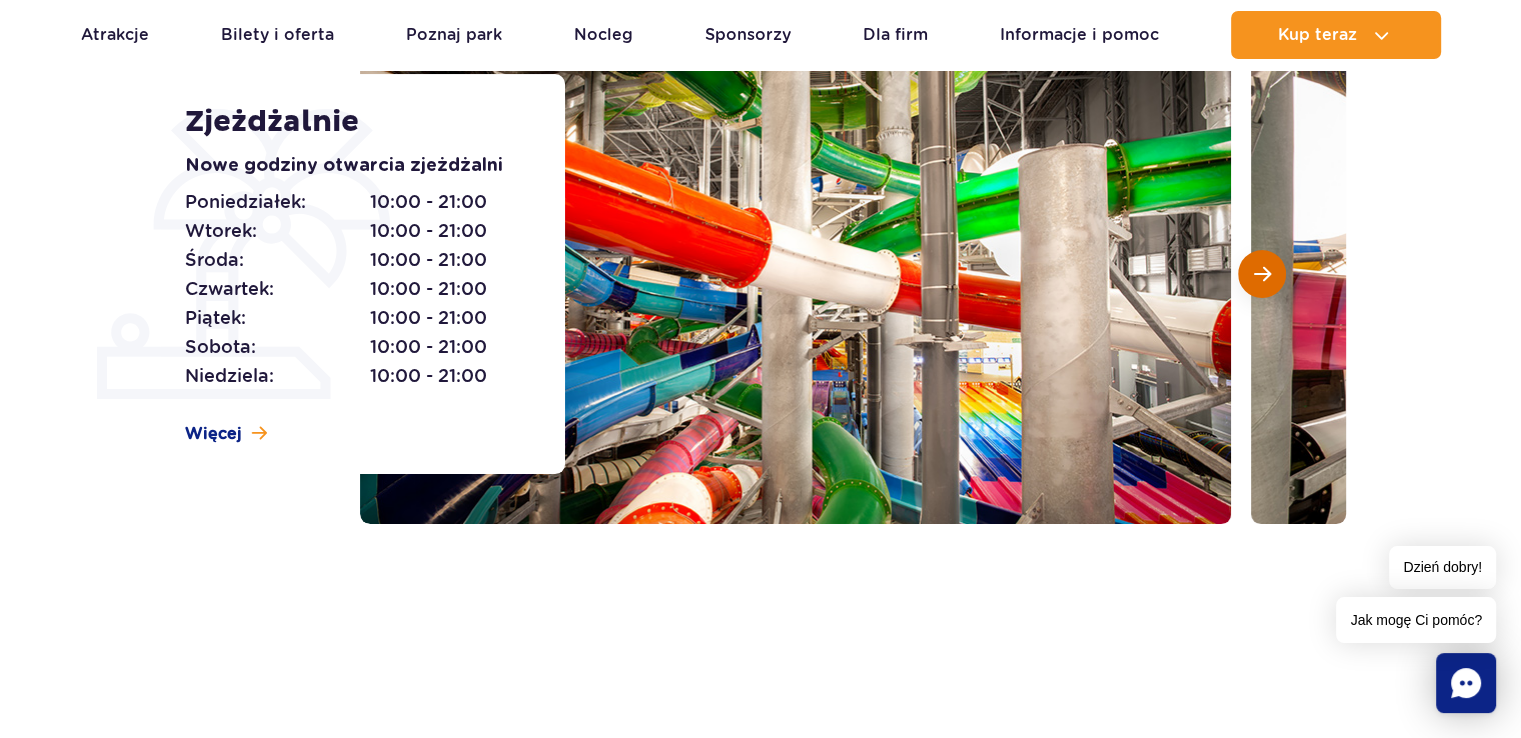 click at bounding box center (1262, 274) 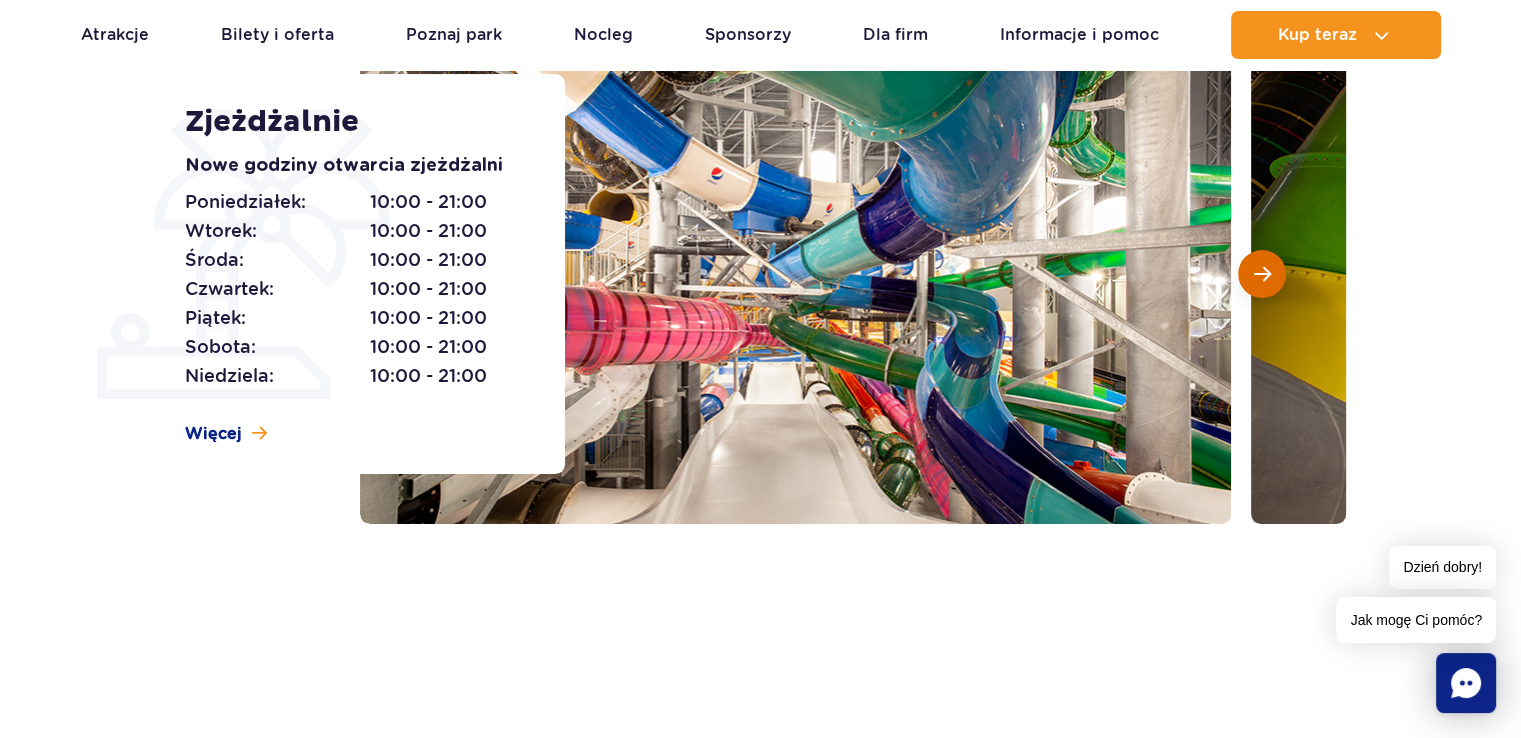 click at bounding box center [1262, 274] 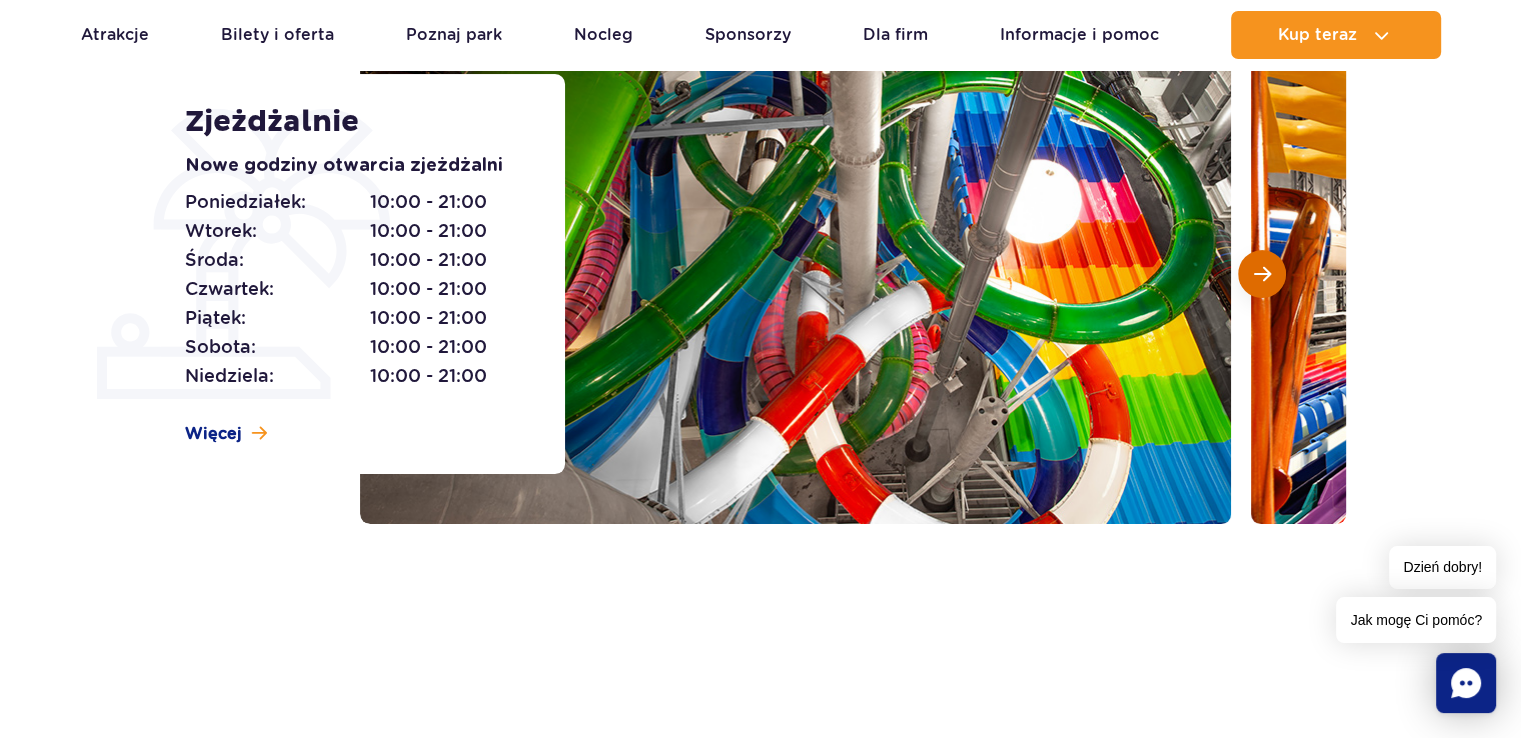 click at bounding box center [1262, 274] 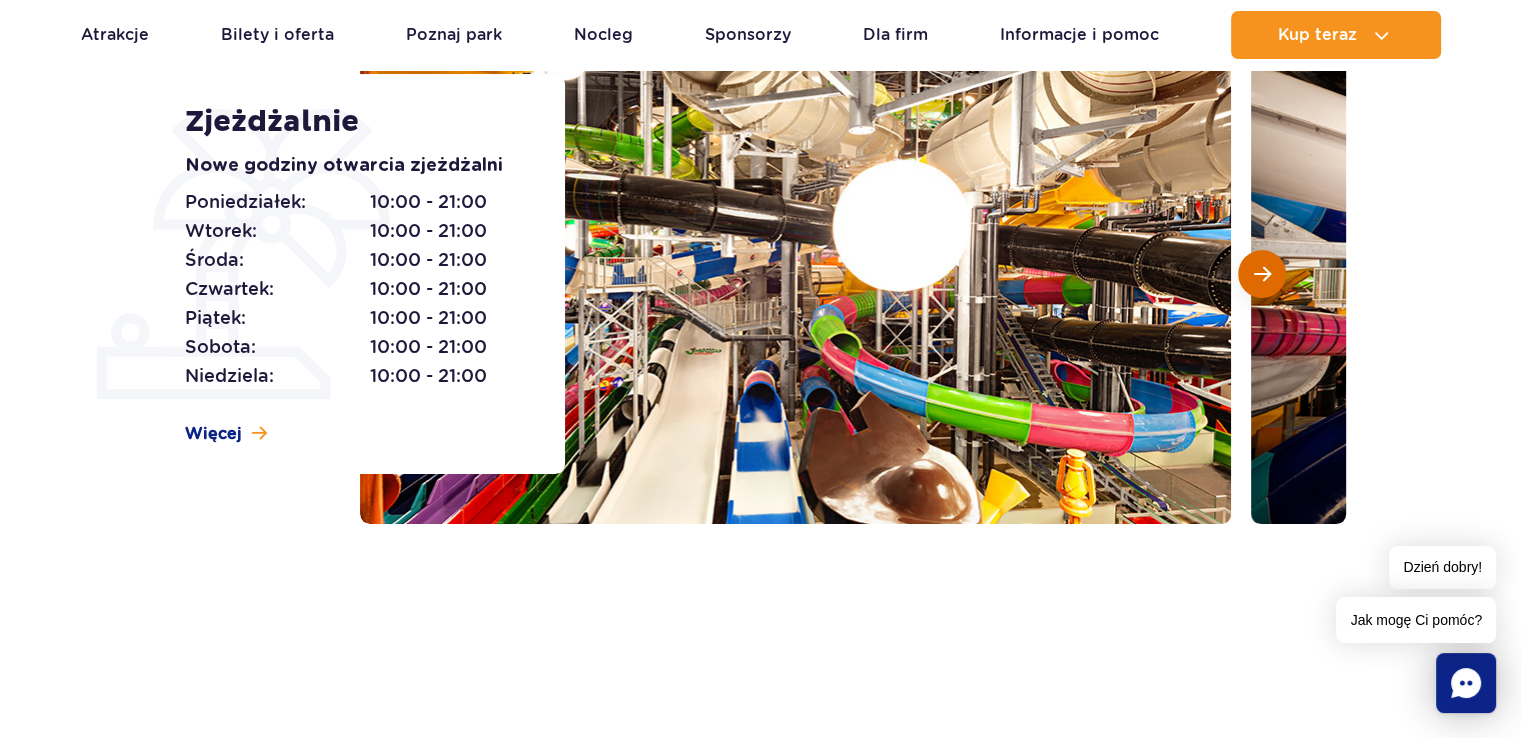 click at bounding box center [1262, 274] 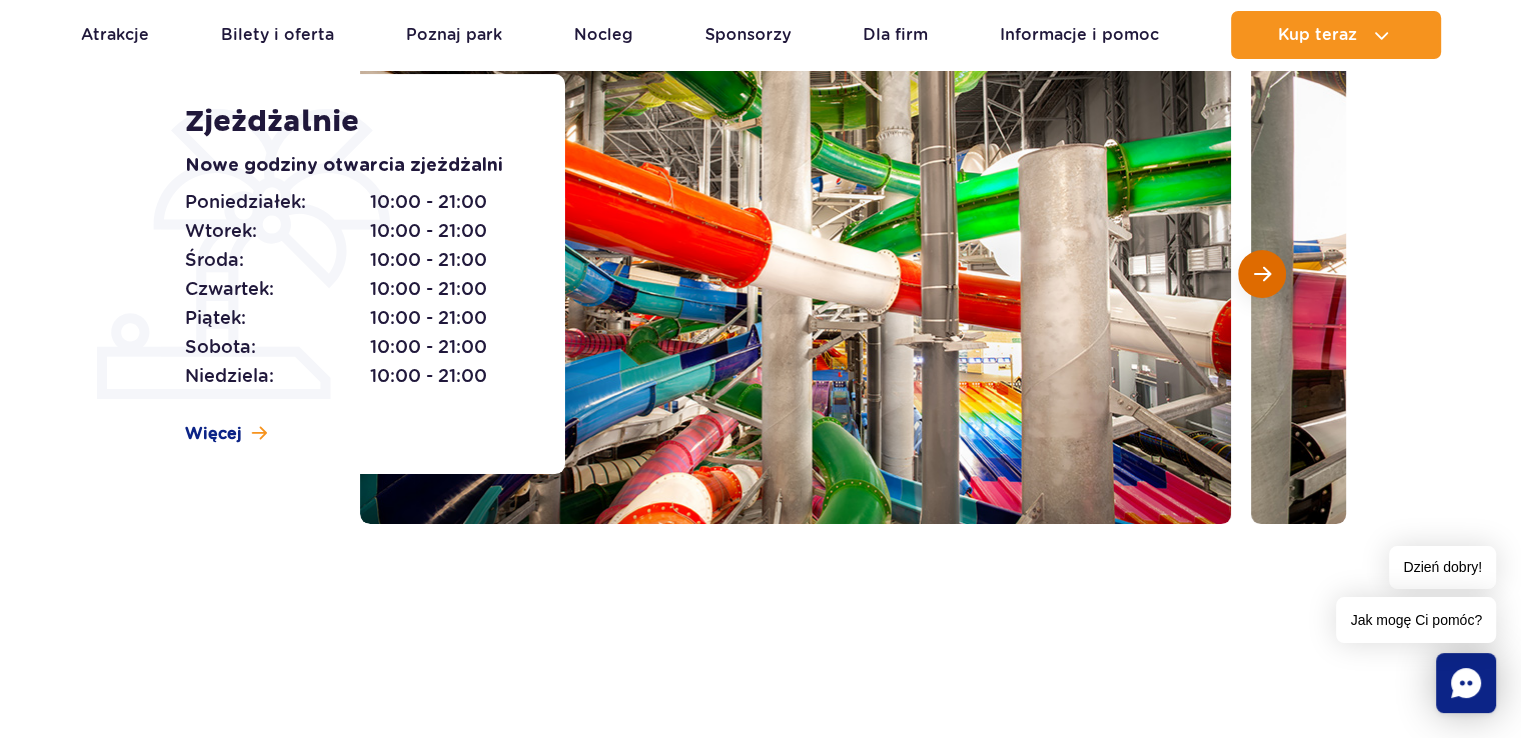 click at bounding box center (1262, 274) 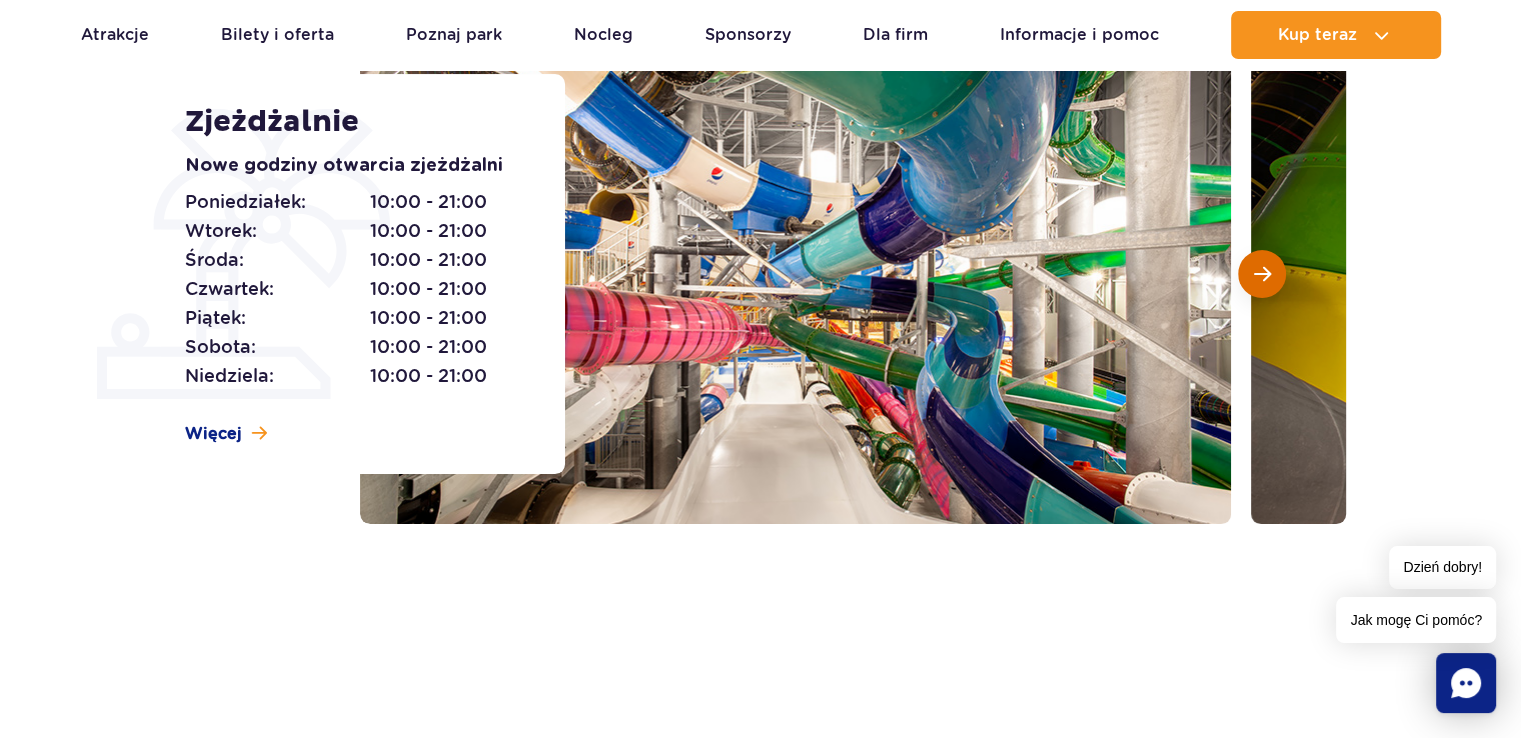 click at bounding box center (1262, 274) 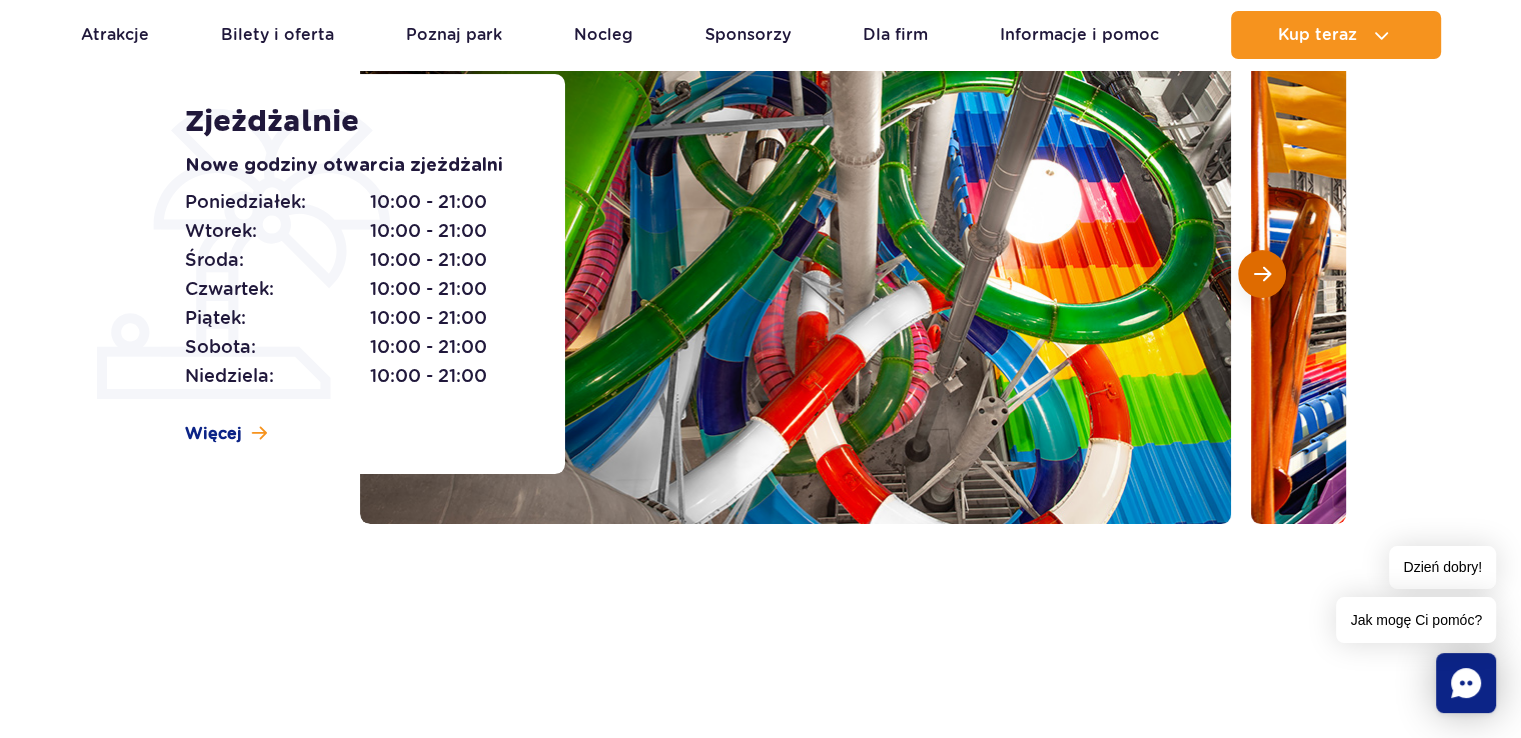 click at bounding box center (1262, 274) 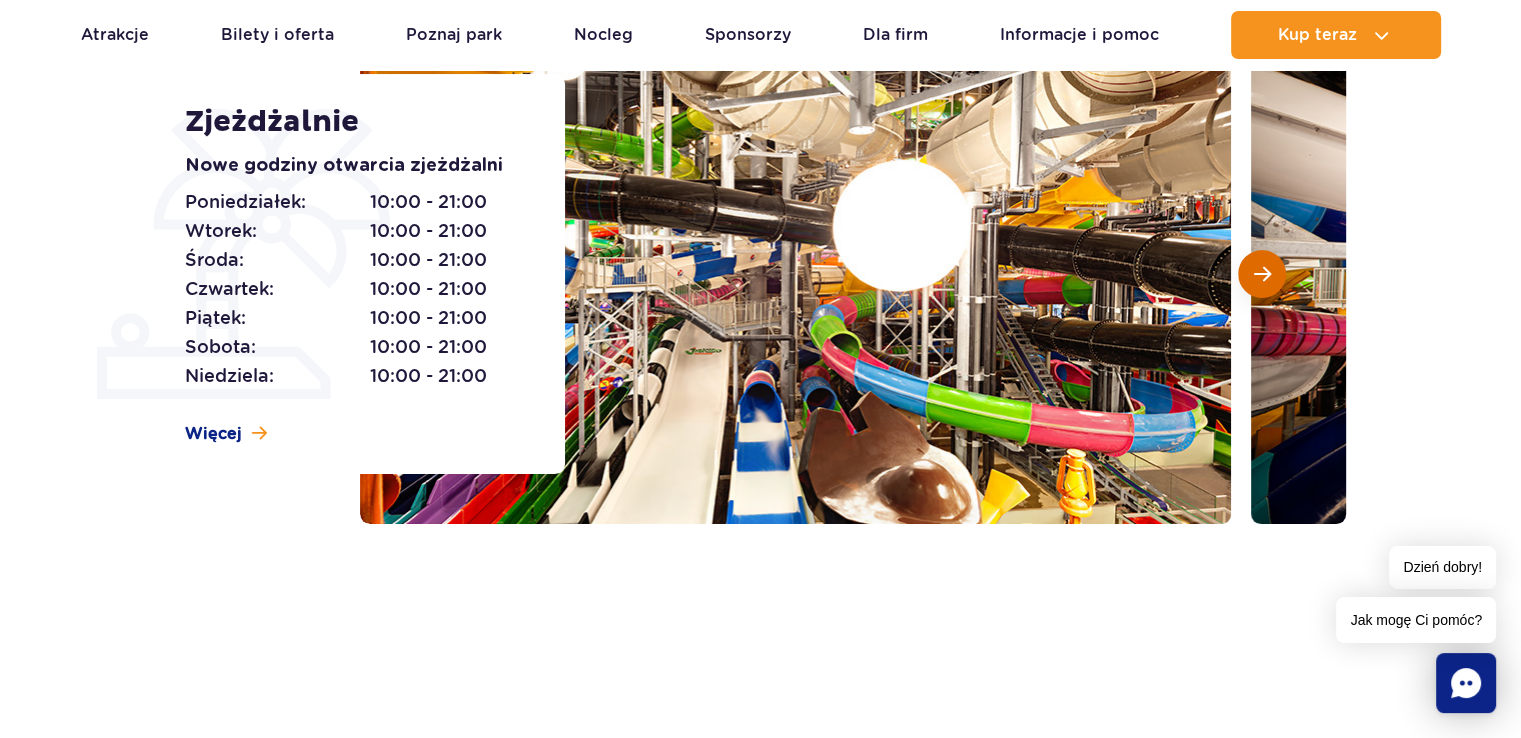 click at bounding box center [1262, 274] 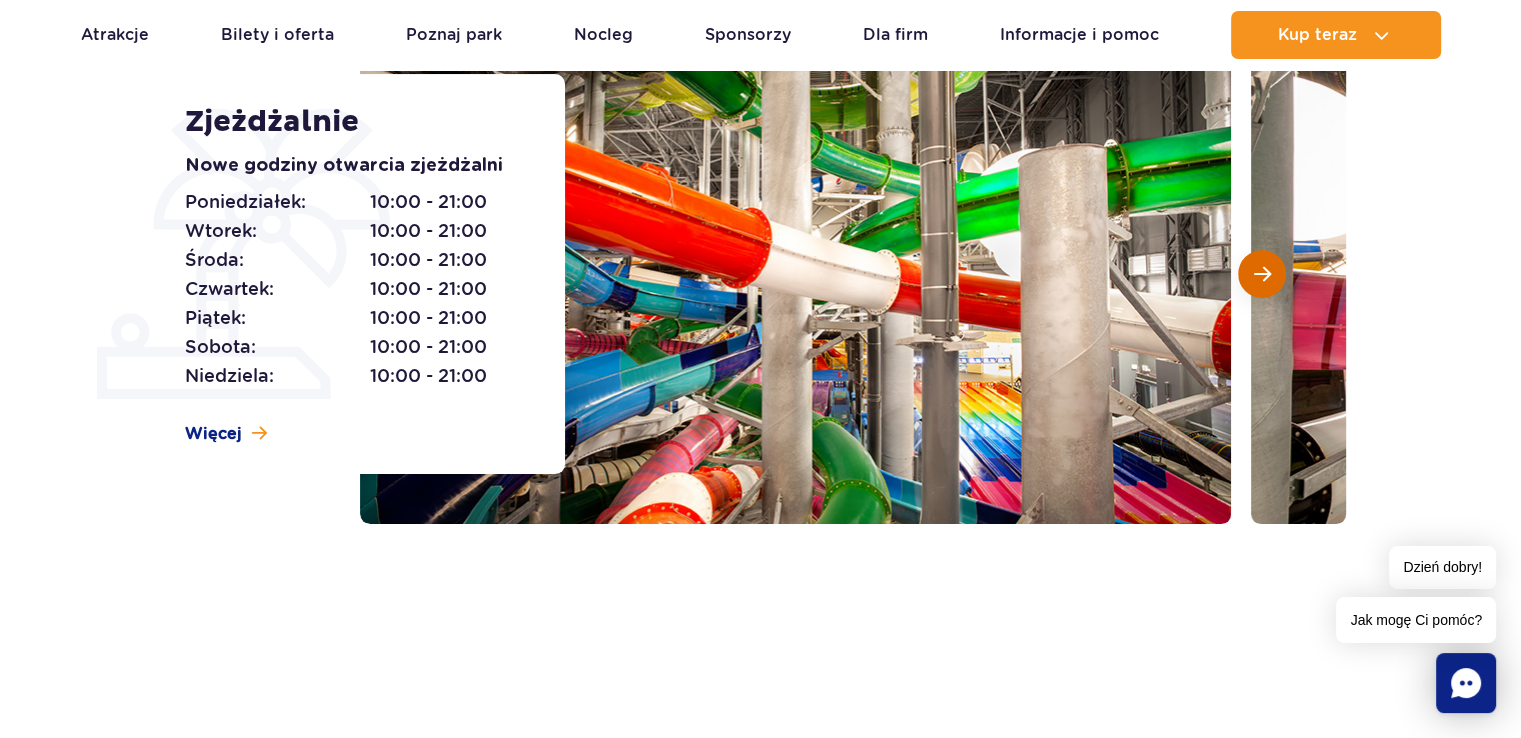 click at bounding box center [1262, 274] 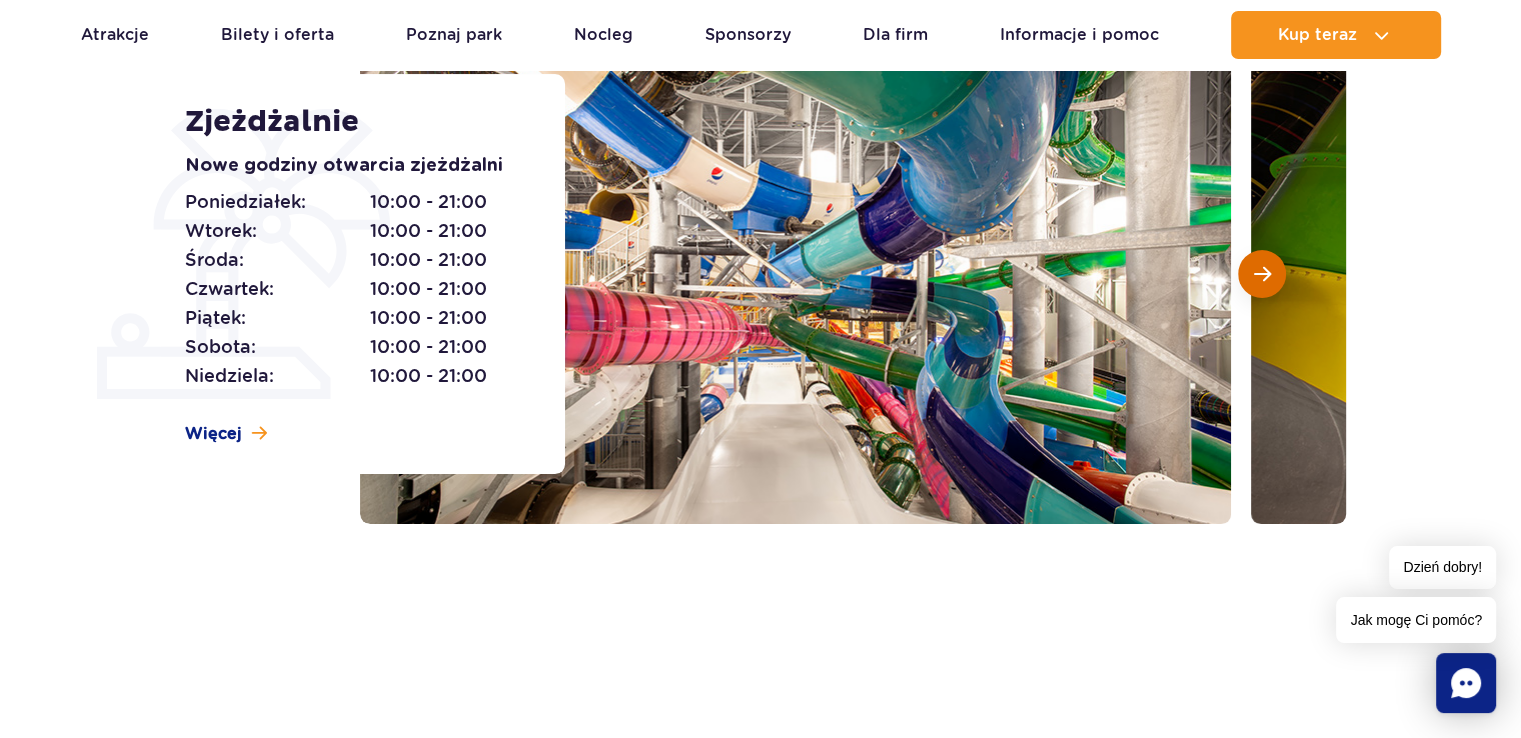 click at bounding box center [1262, 274] 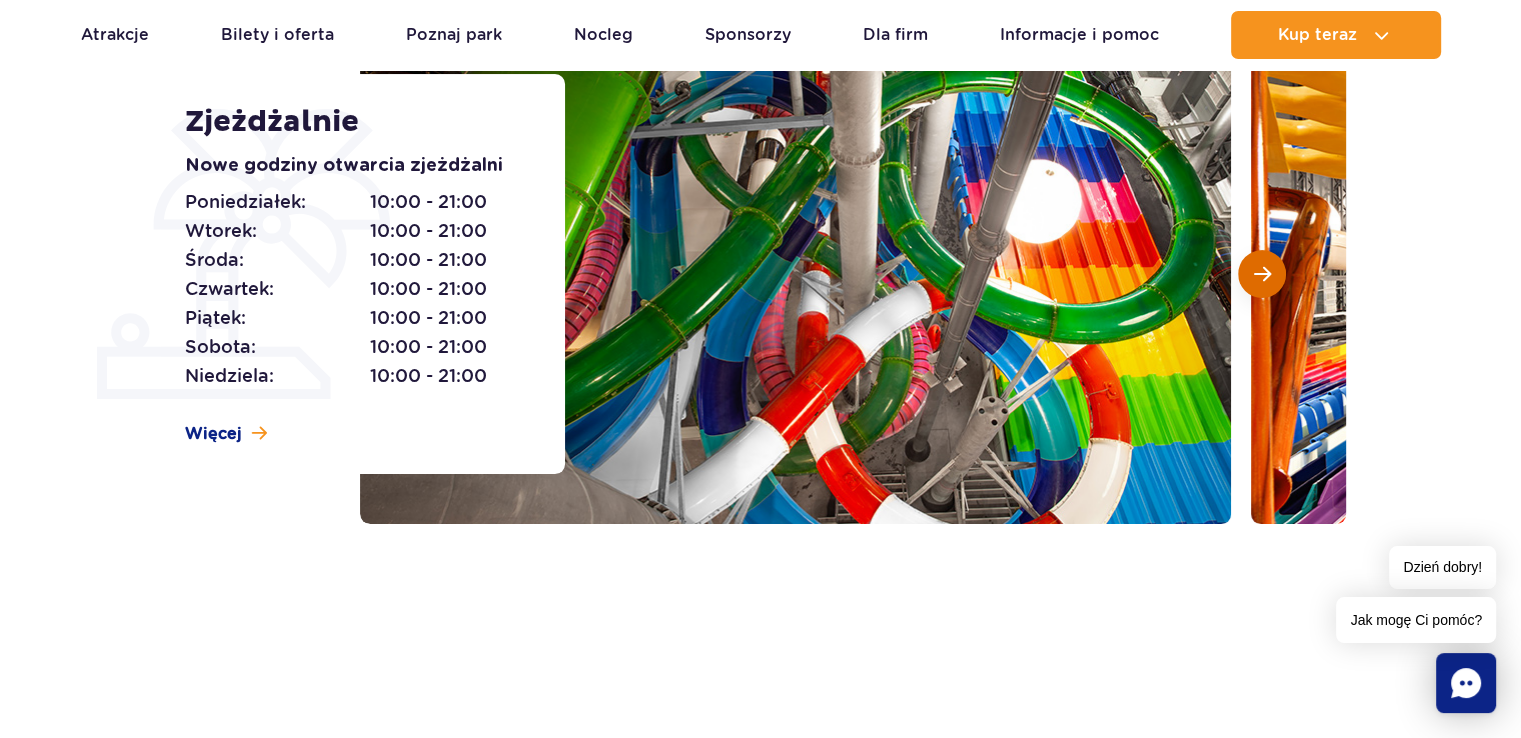 click at bounding box center [1262, 274] 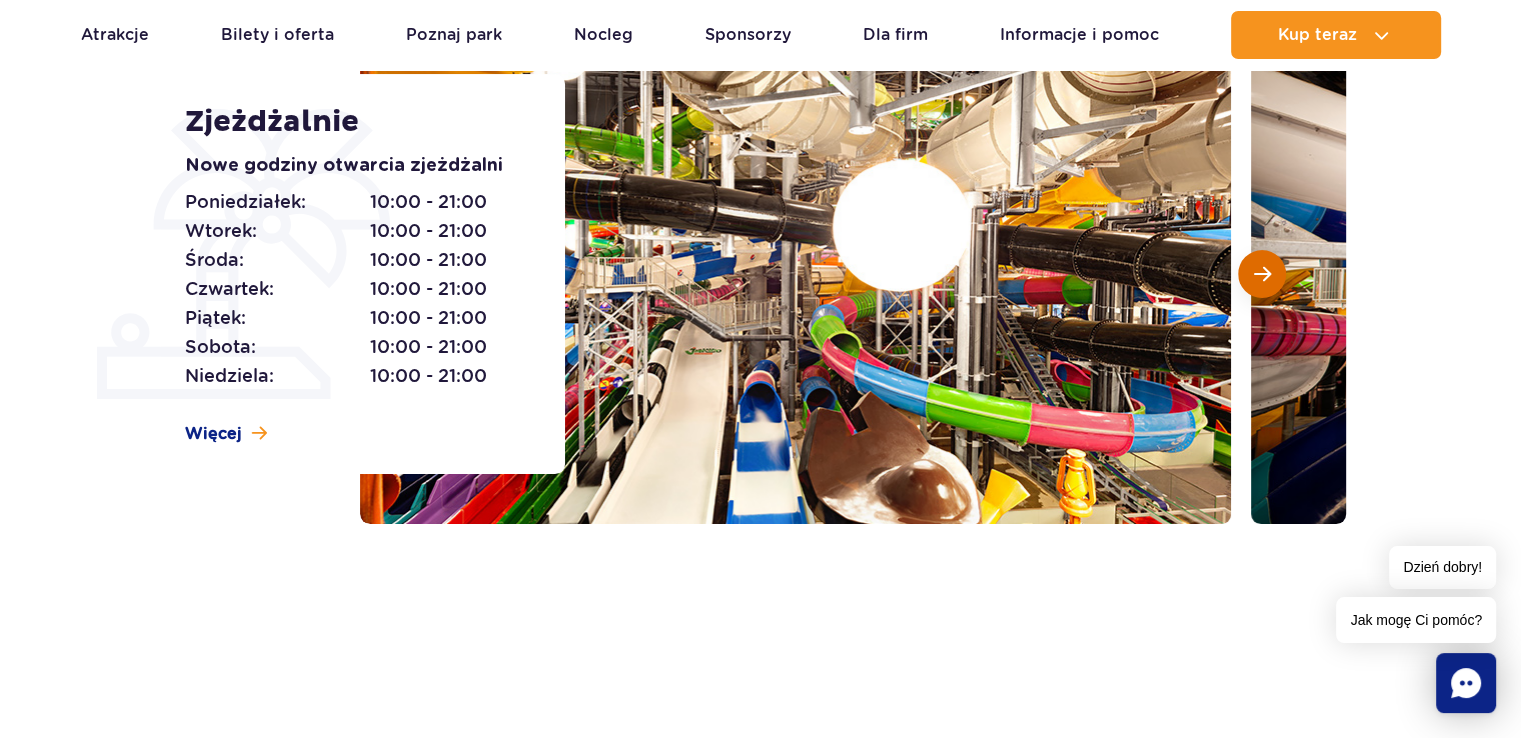 click at bounding box center [1262, 274] 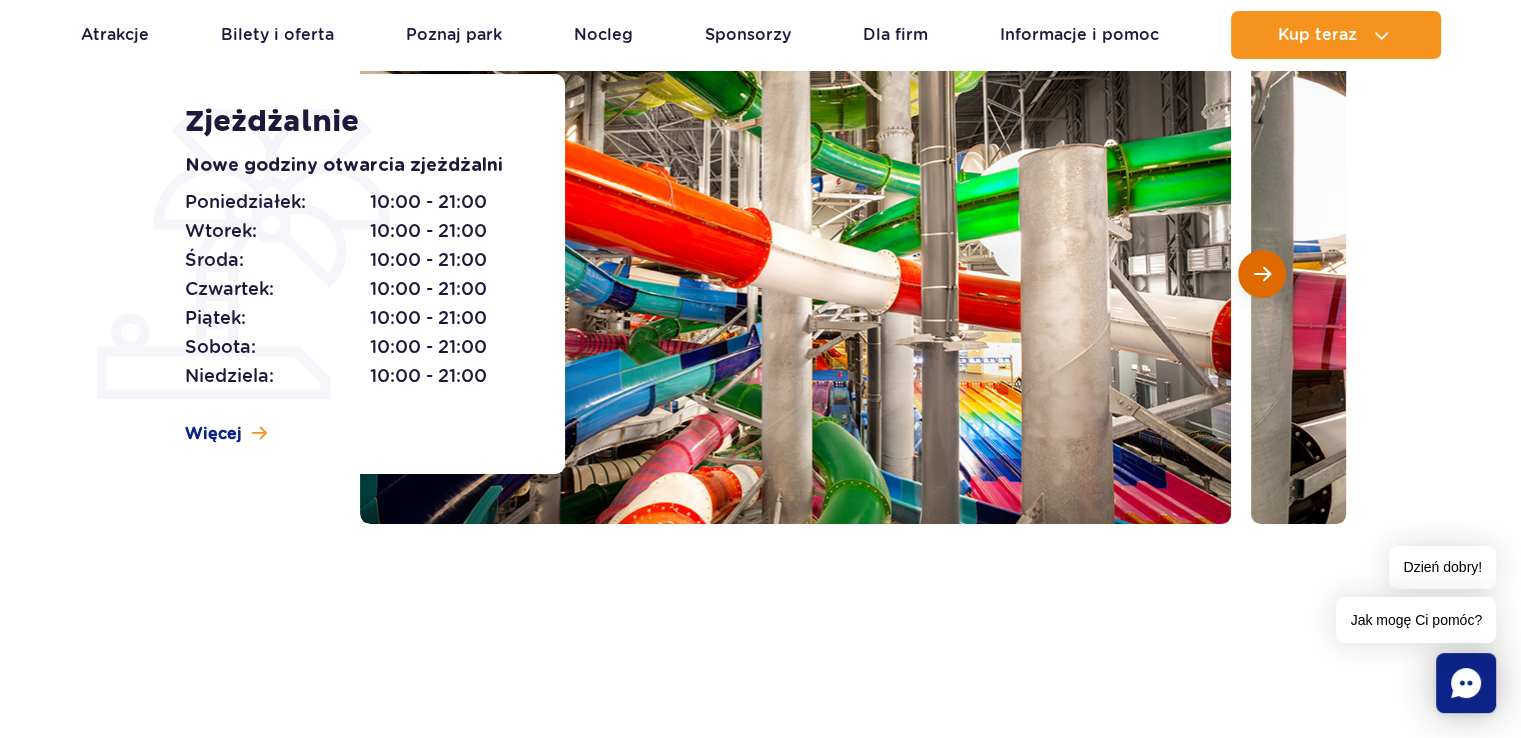 click at bounding box center [1262, 274] 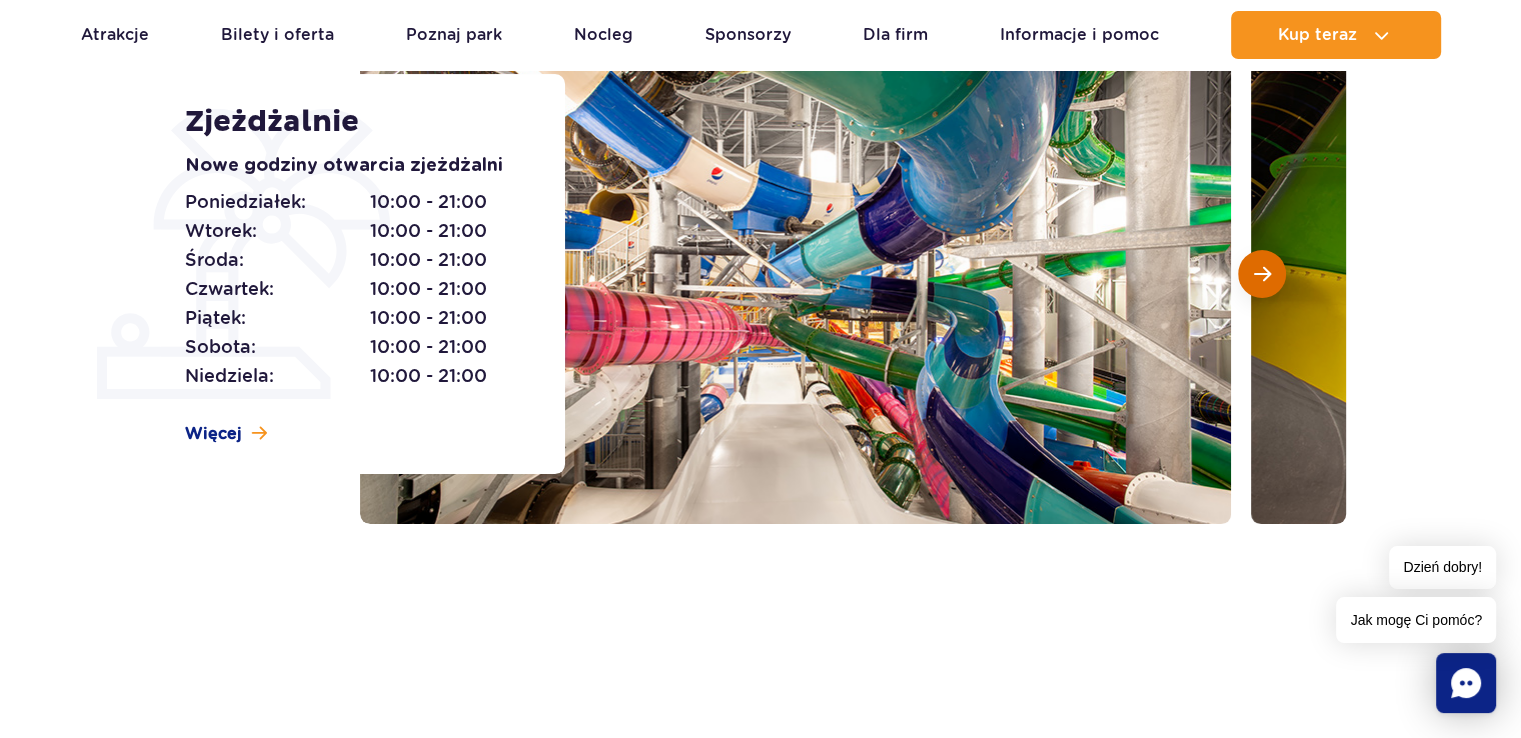 click at bounding box center [1262, 274] 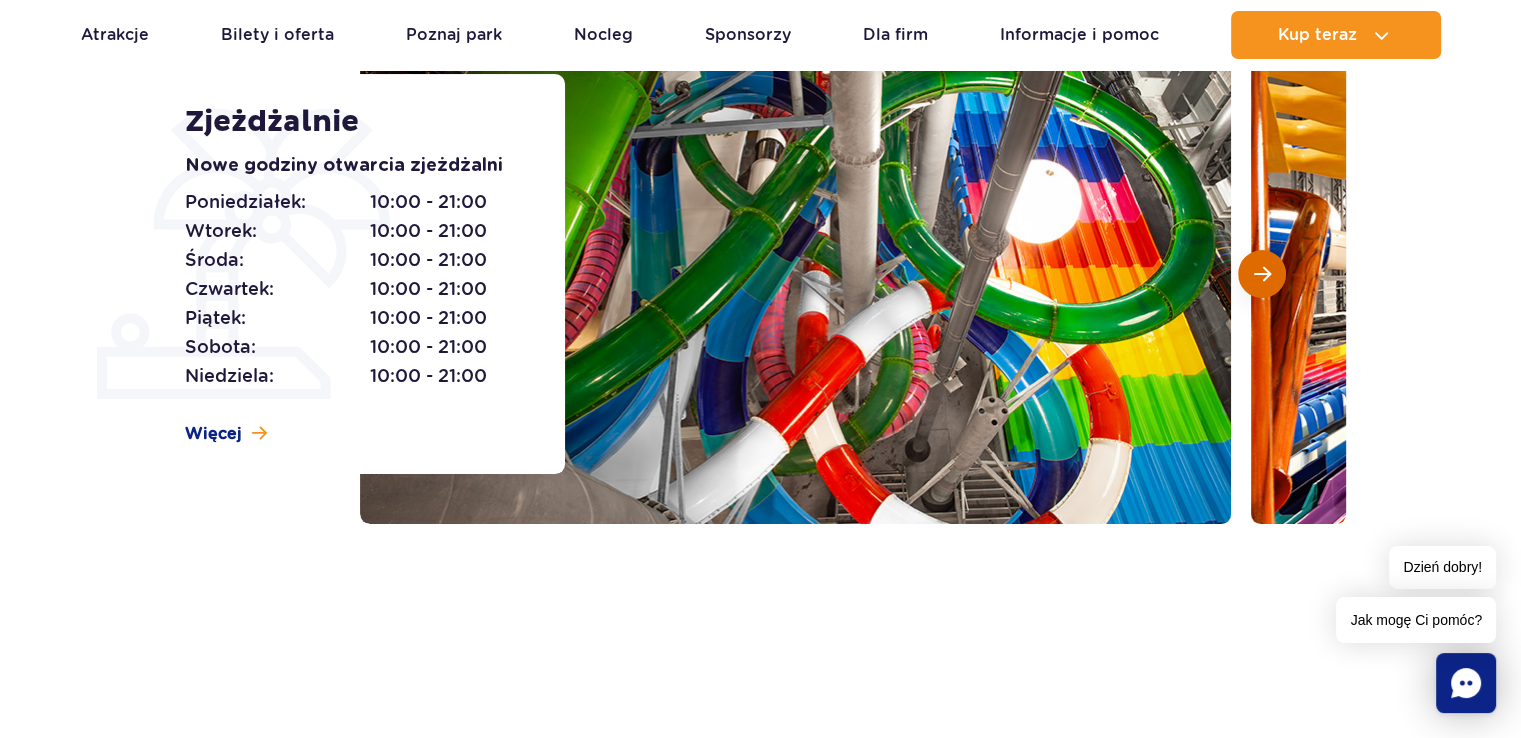 click at bounding box center (1262, 274) 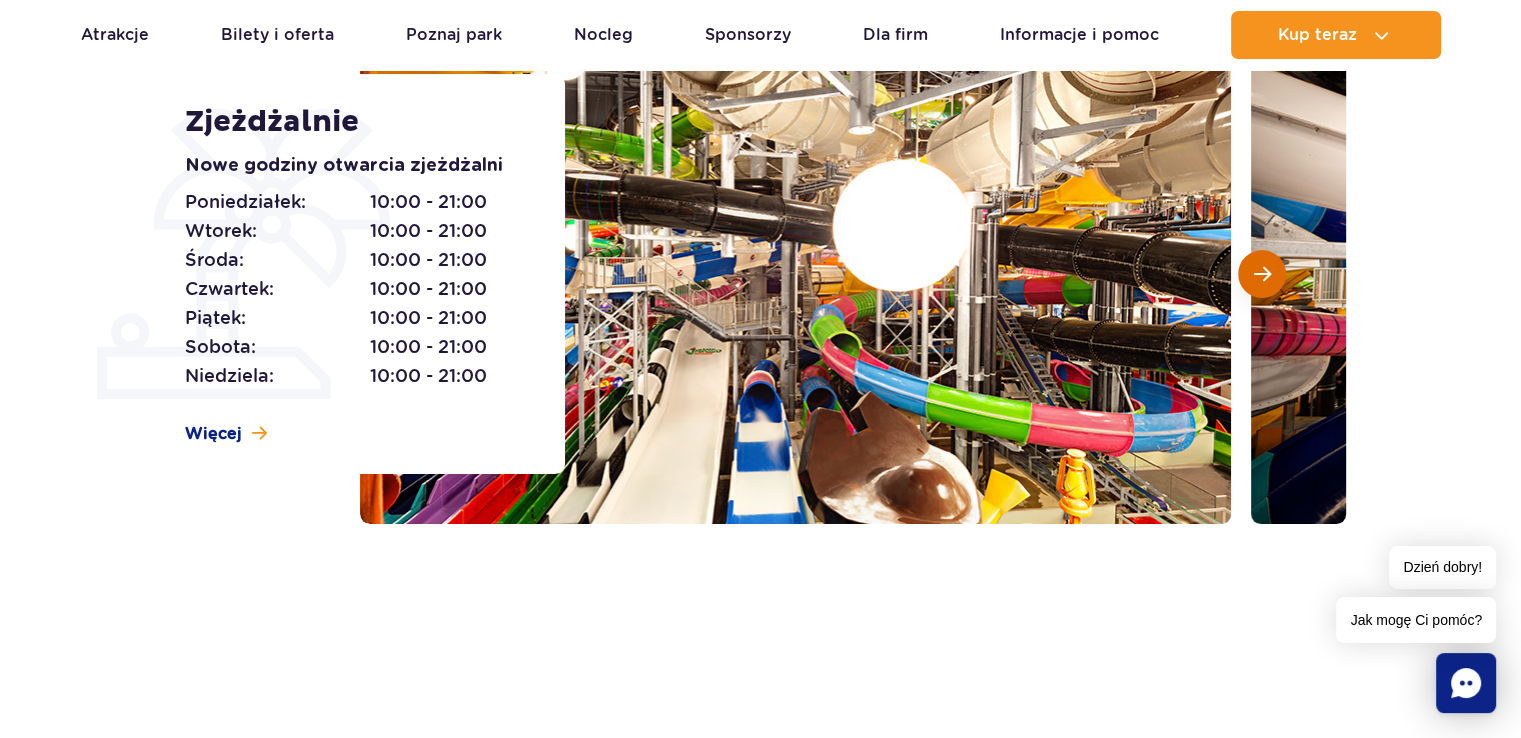 click at bounding box center [1262, 274] 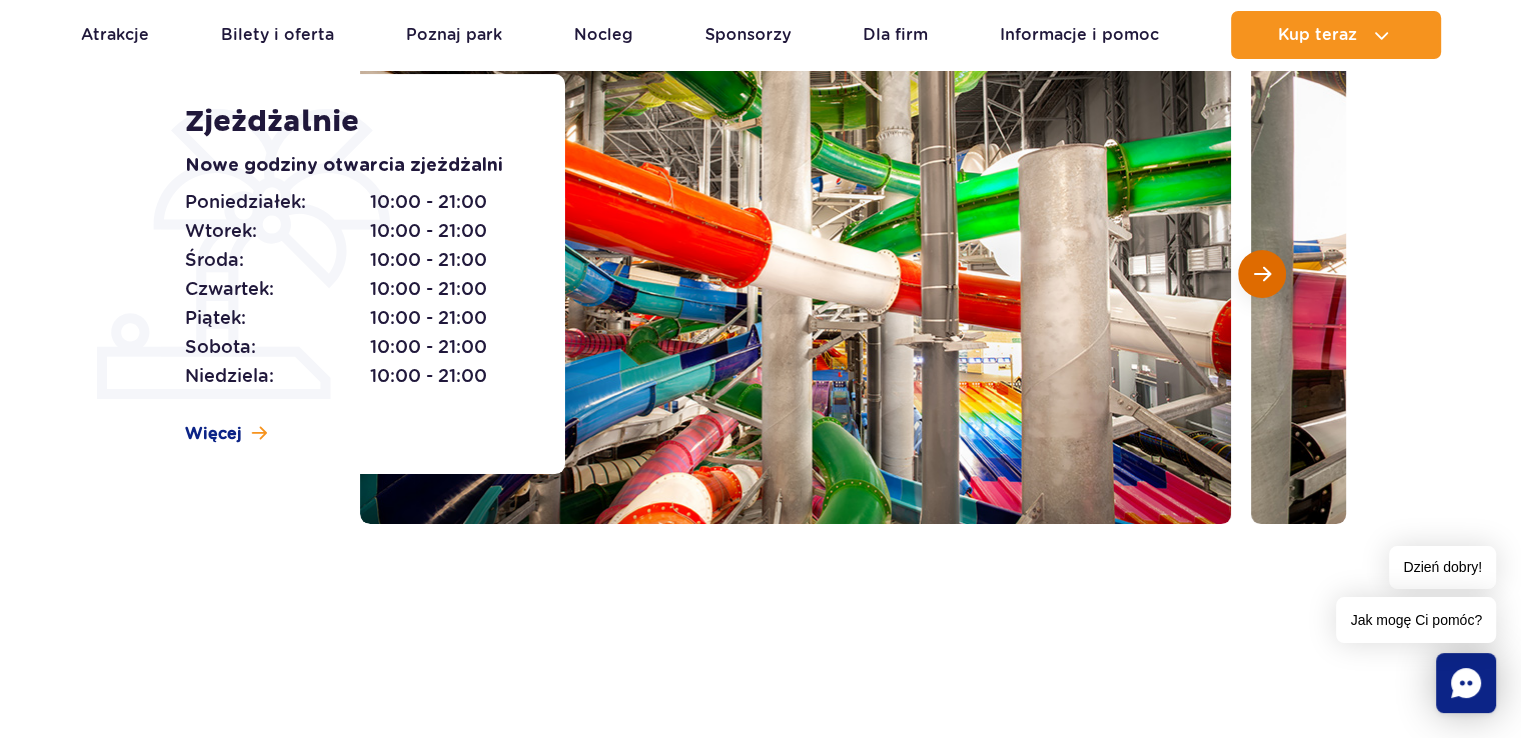 click at bounding box center [1262, 274] 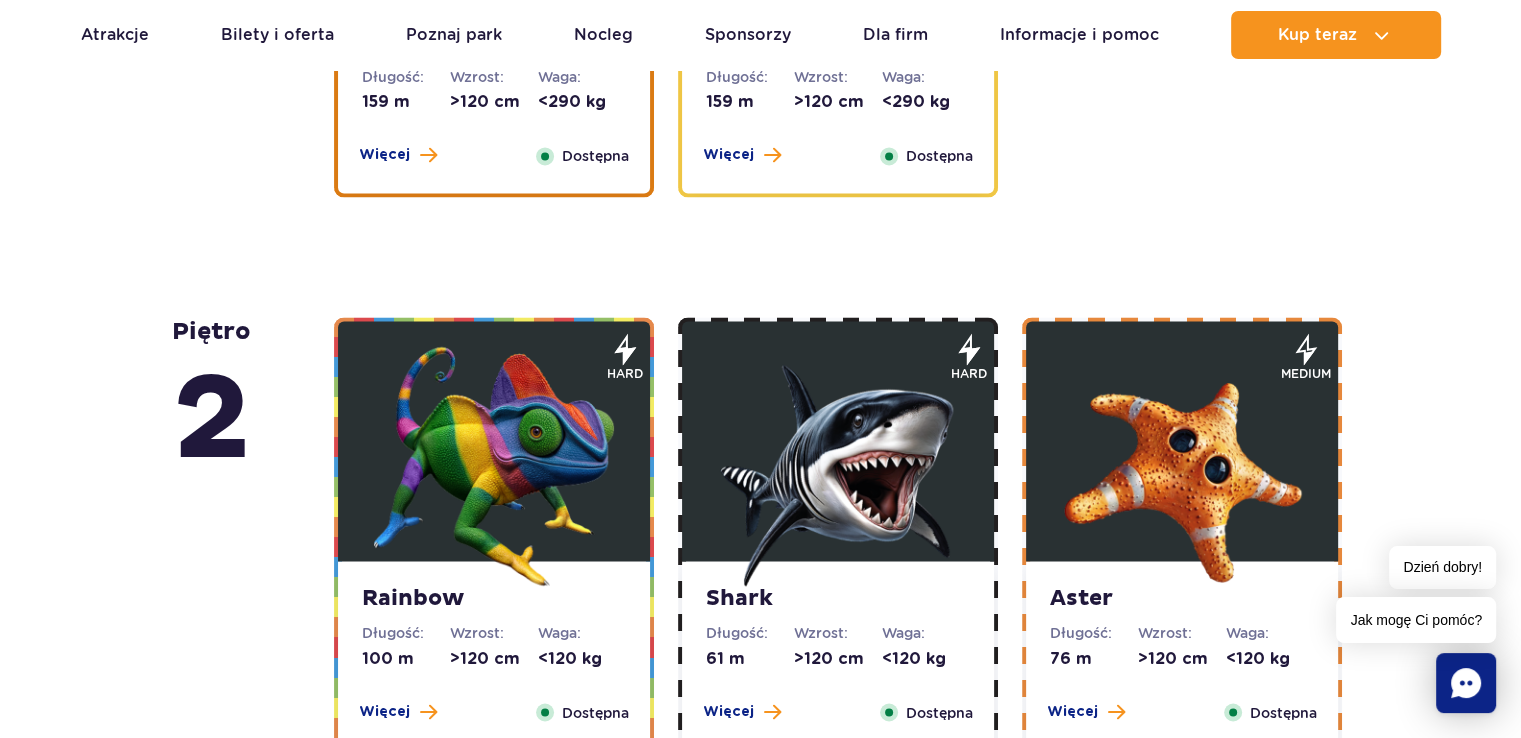 scroll, scrollTop: 3300, scrollLeft: 0, axis: vertical 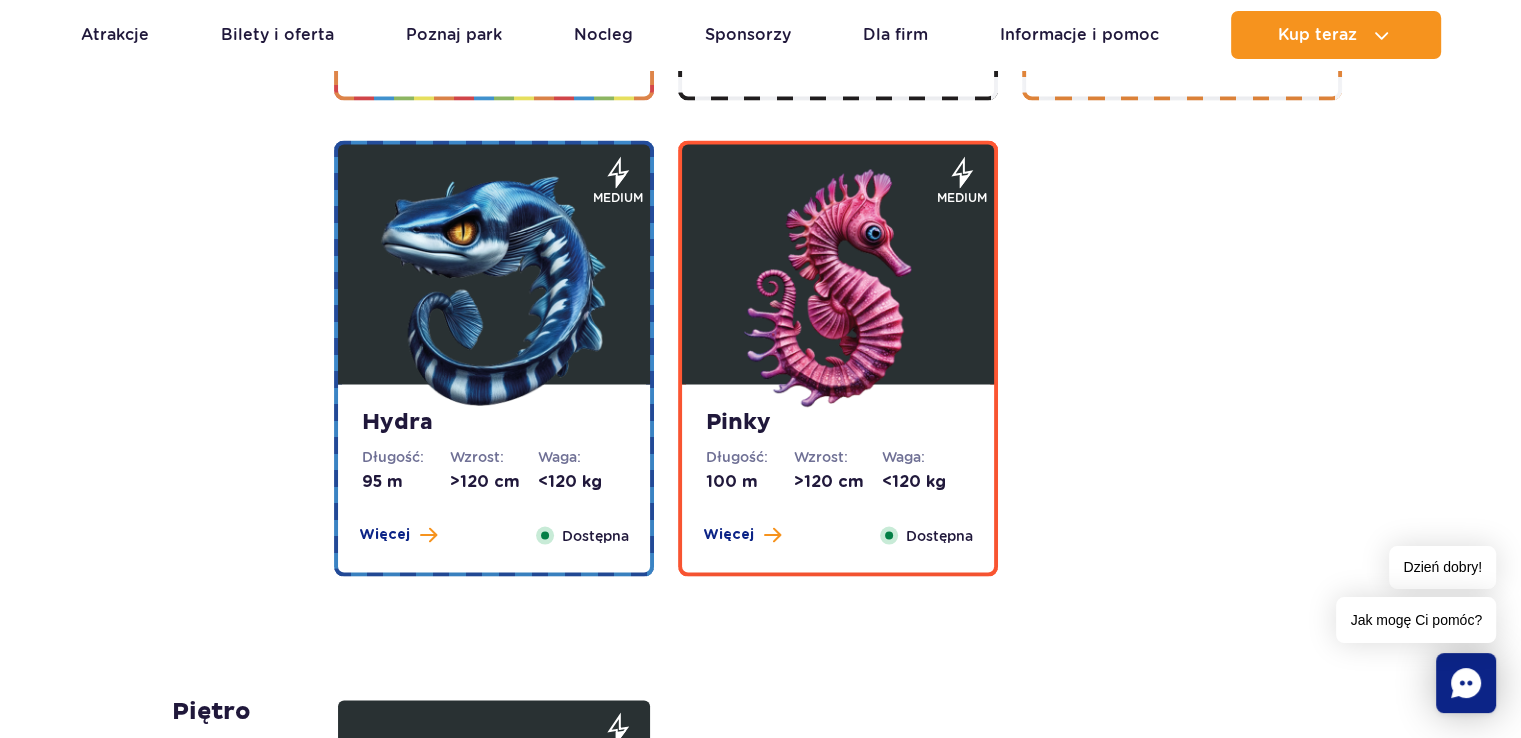 click at bounding box center [838, 289] 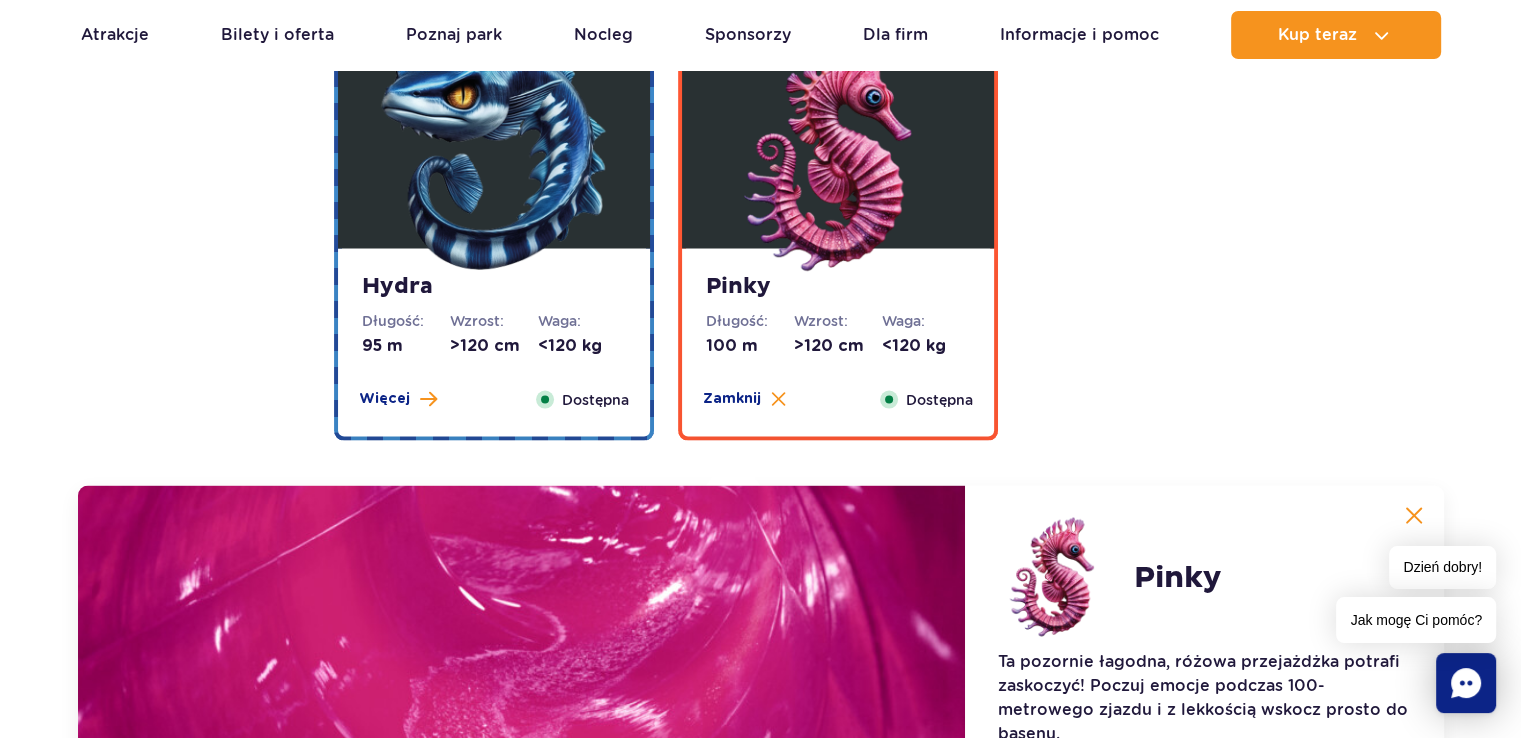 scroll, scrollTop: 3900, scrollLeft: 0, axis: vertical 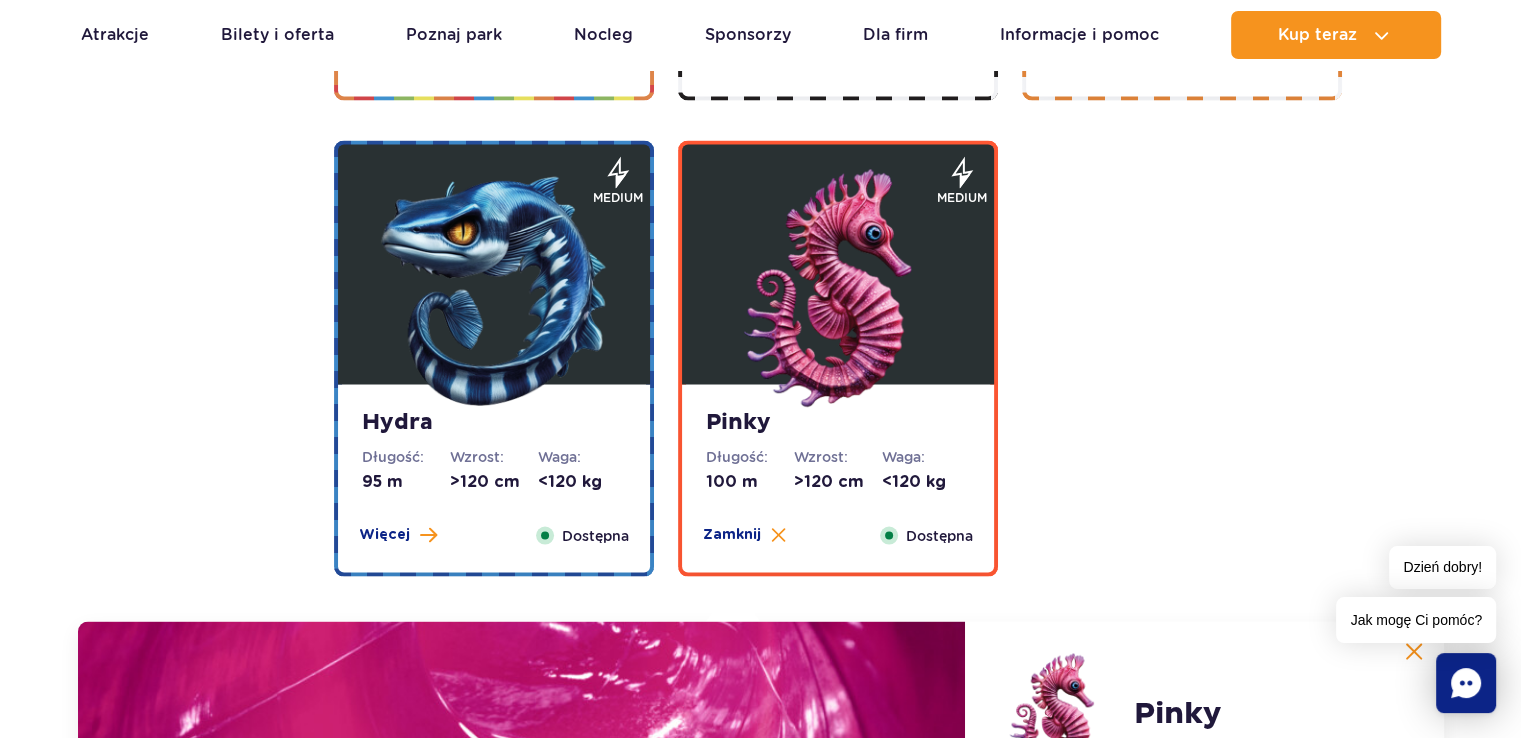 click at bounding box center (494, 289) 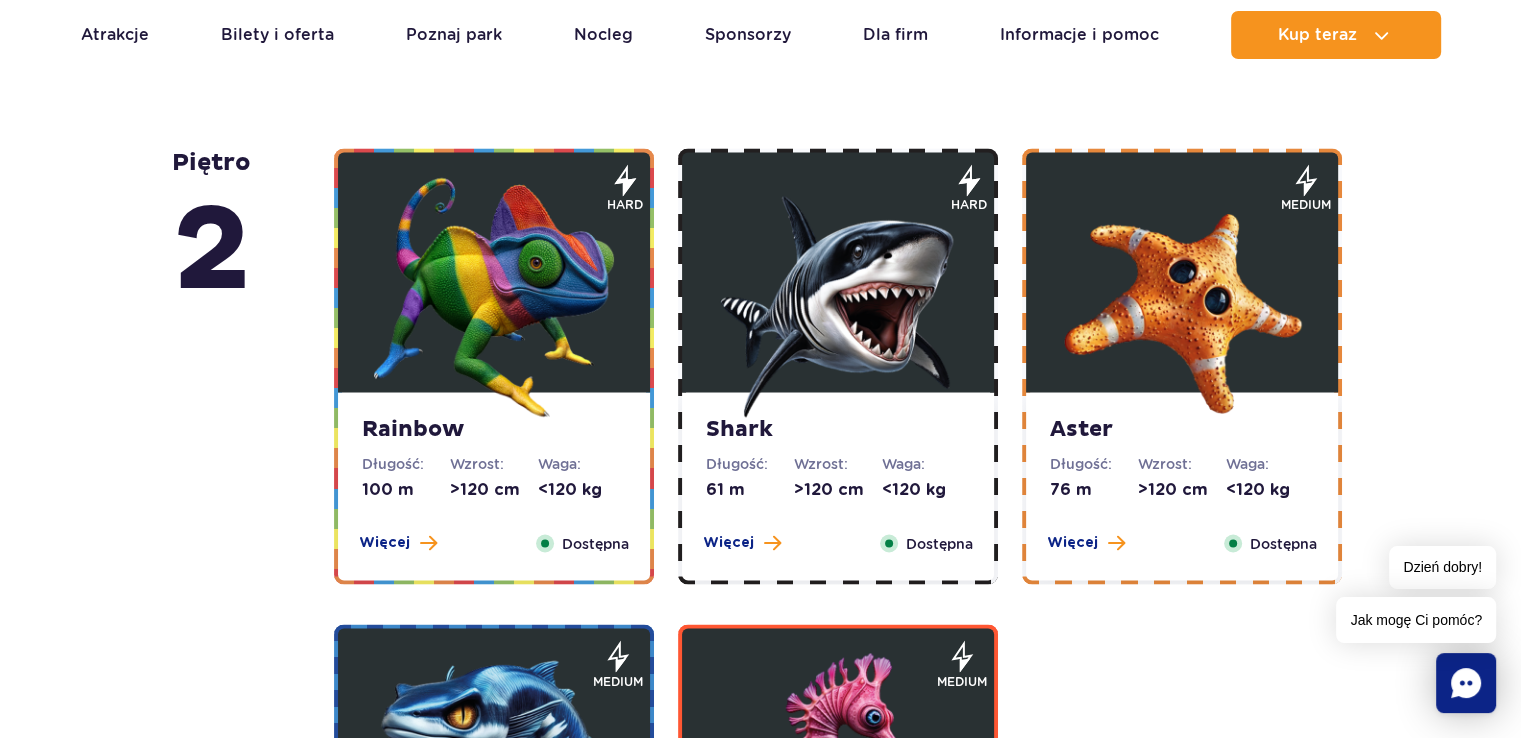 scroll, scrollTop: 3200, scrollLeft: 0, axis: vertical 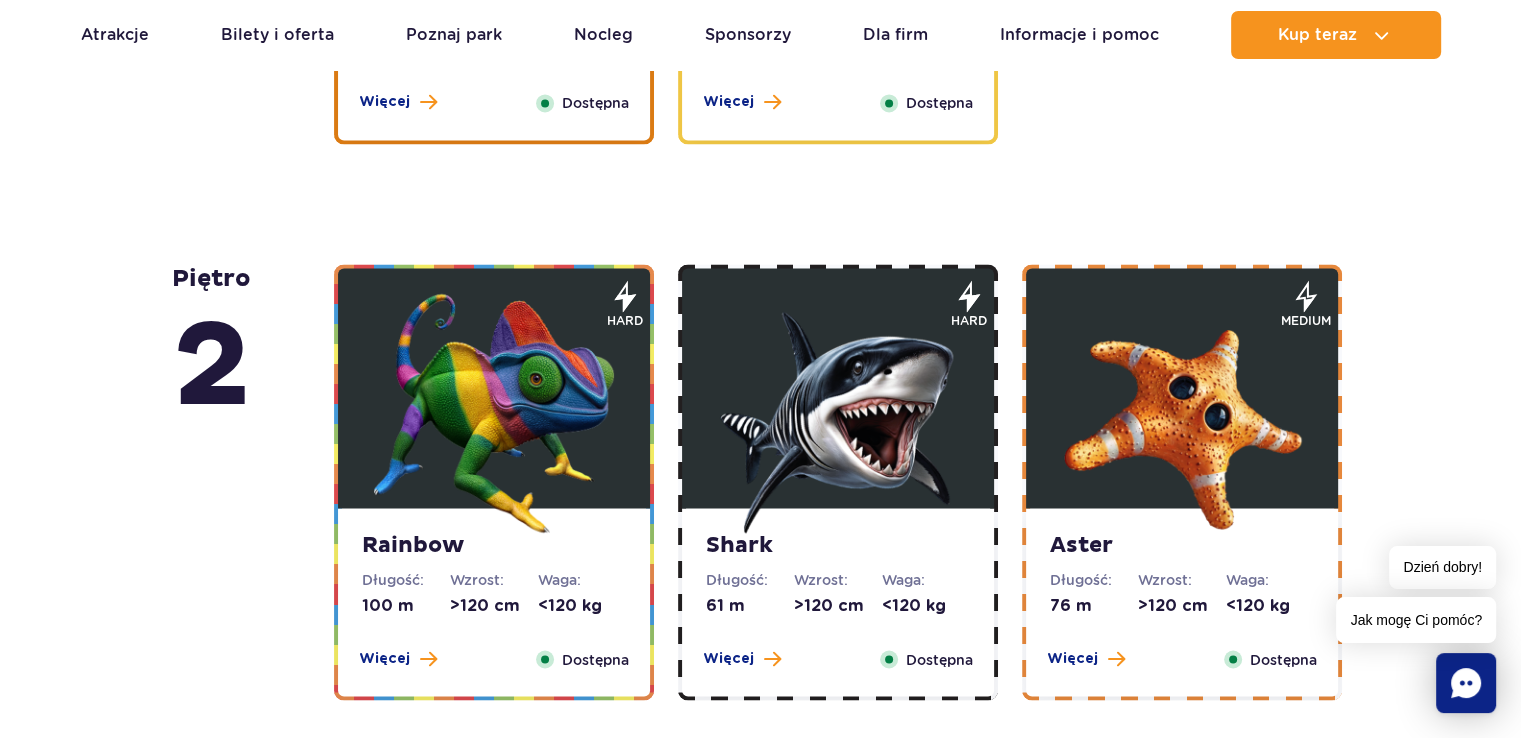 click at bounding box center (838, 413) 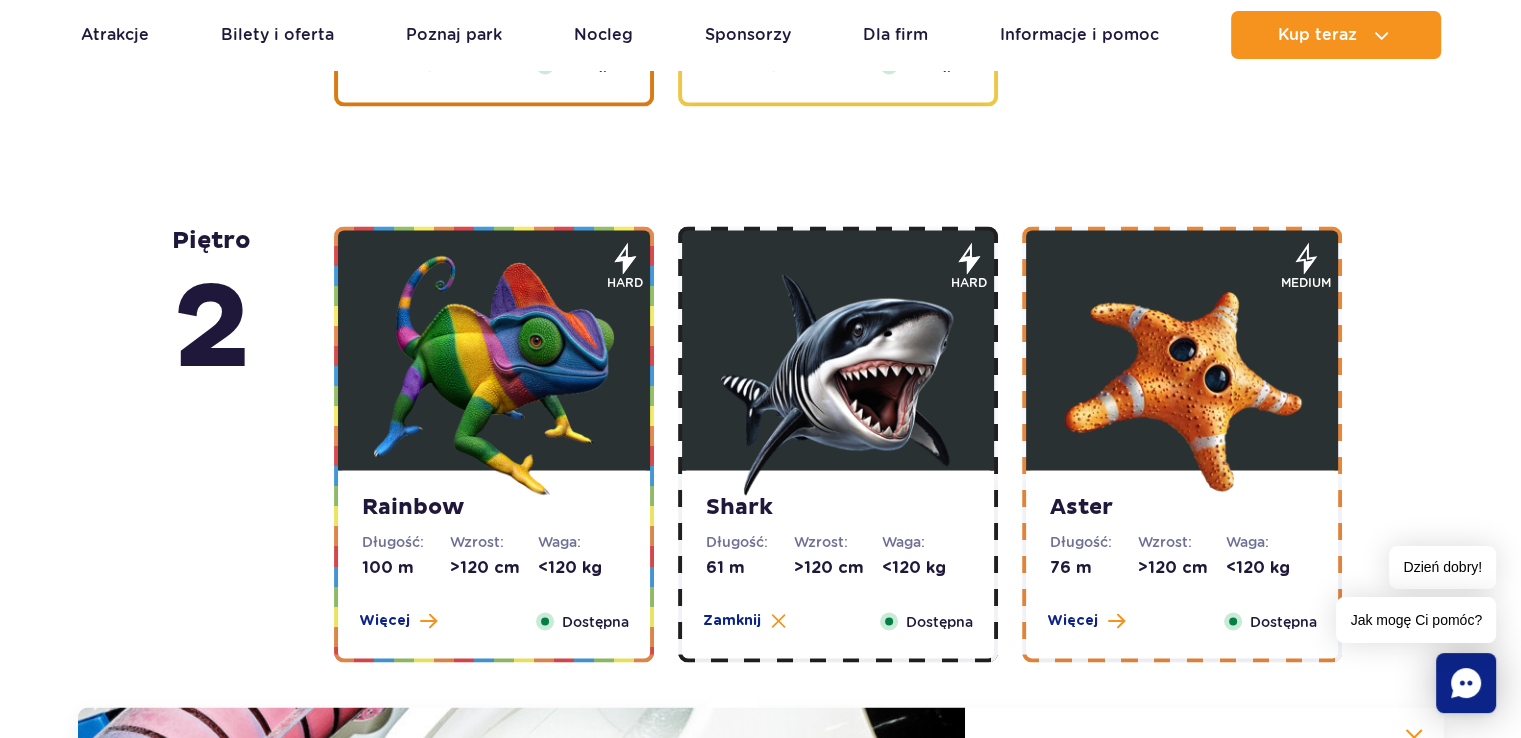 scroll, scrollTop: 3224, scrollLeft: 0, axis: vertical 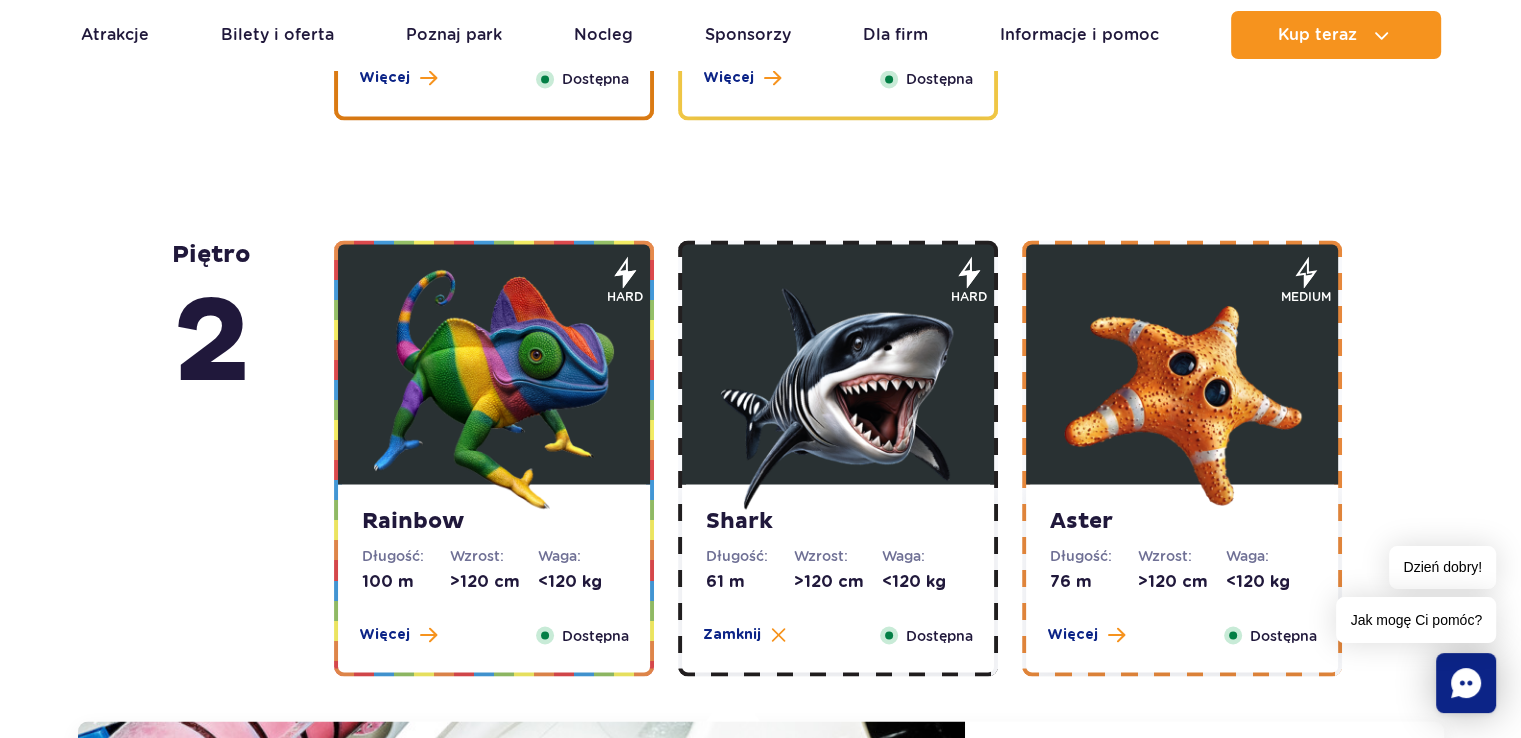 click at bounding box center [494, 364] 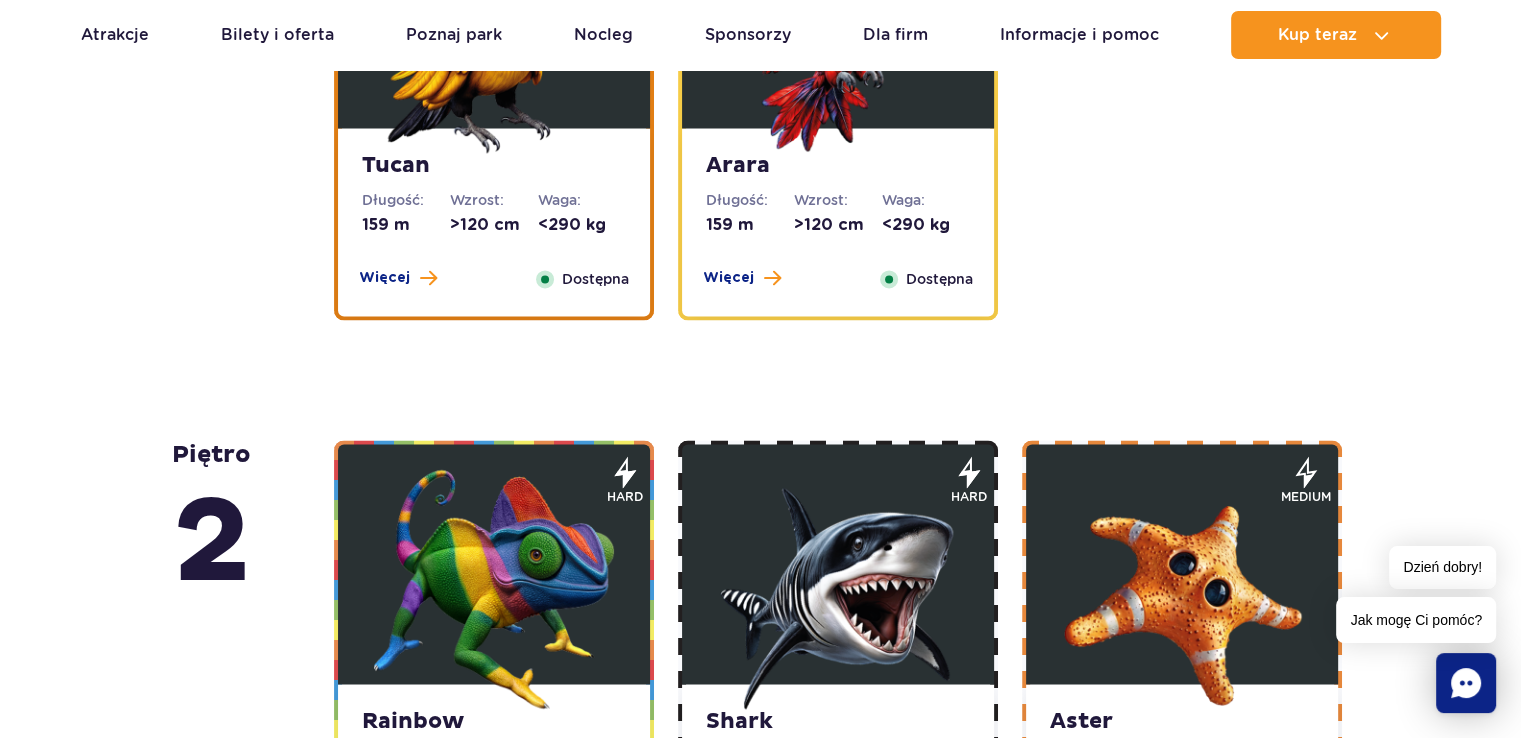 scroll, scrollTop: 2824, scrollLeft: 0, axis: vertical 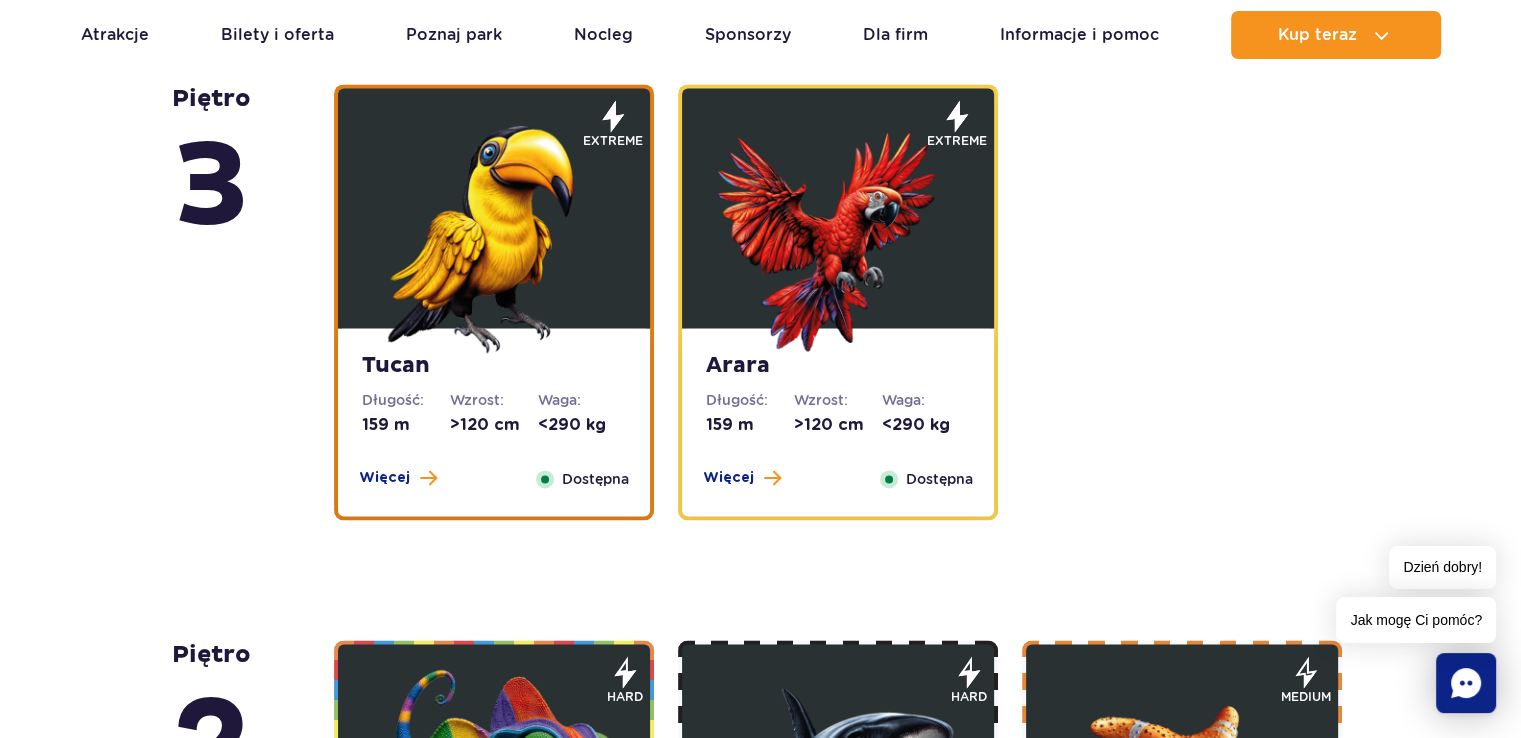 click at bounding box center (838, 233) 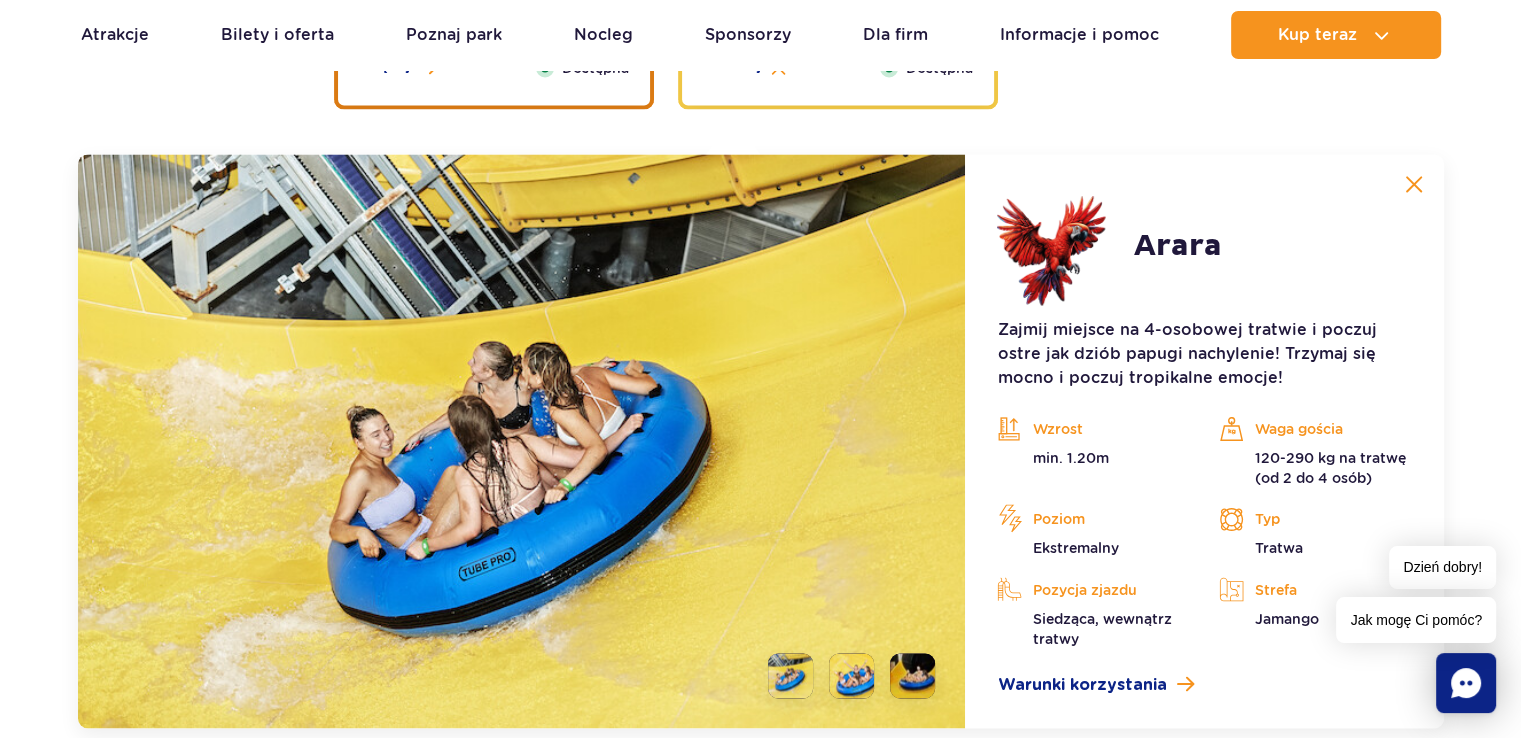 scroll, scrollTop: 3268, scrollLeft: 0, axis: vertical 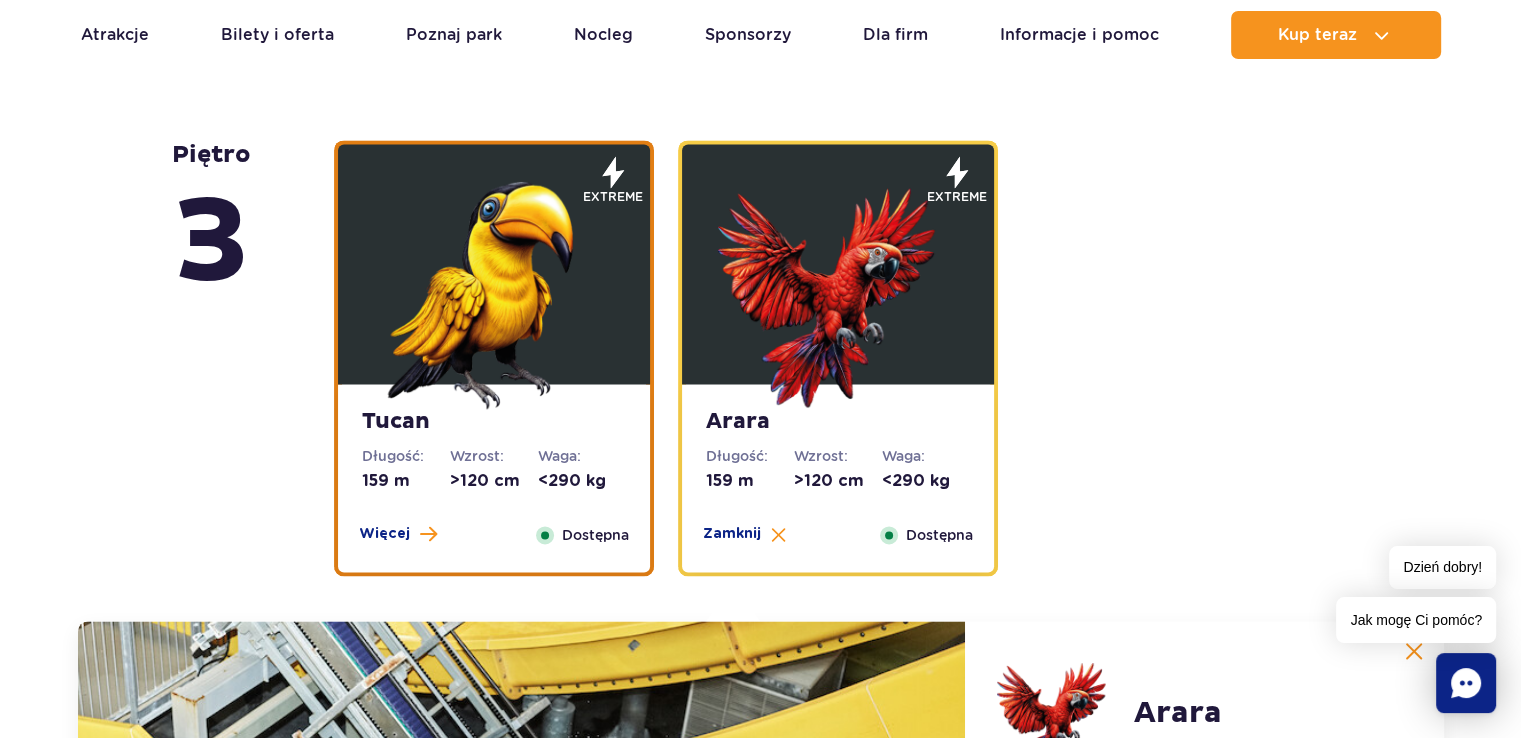 click at bounding box center (494, 264) 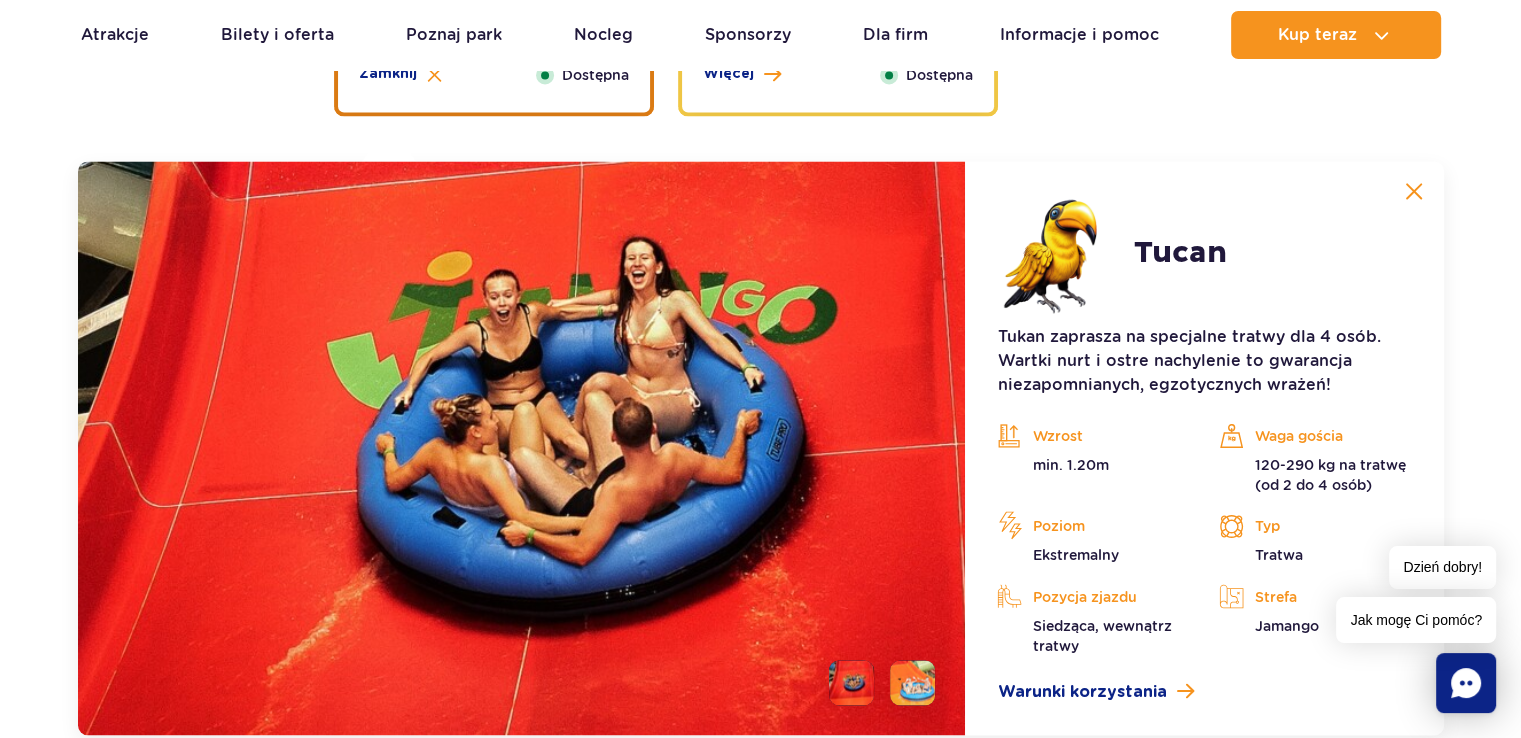 scroll, scrollTop: 3268, scrollLeft: 0, axis: vertical 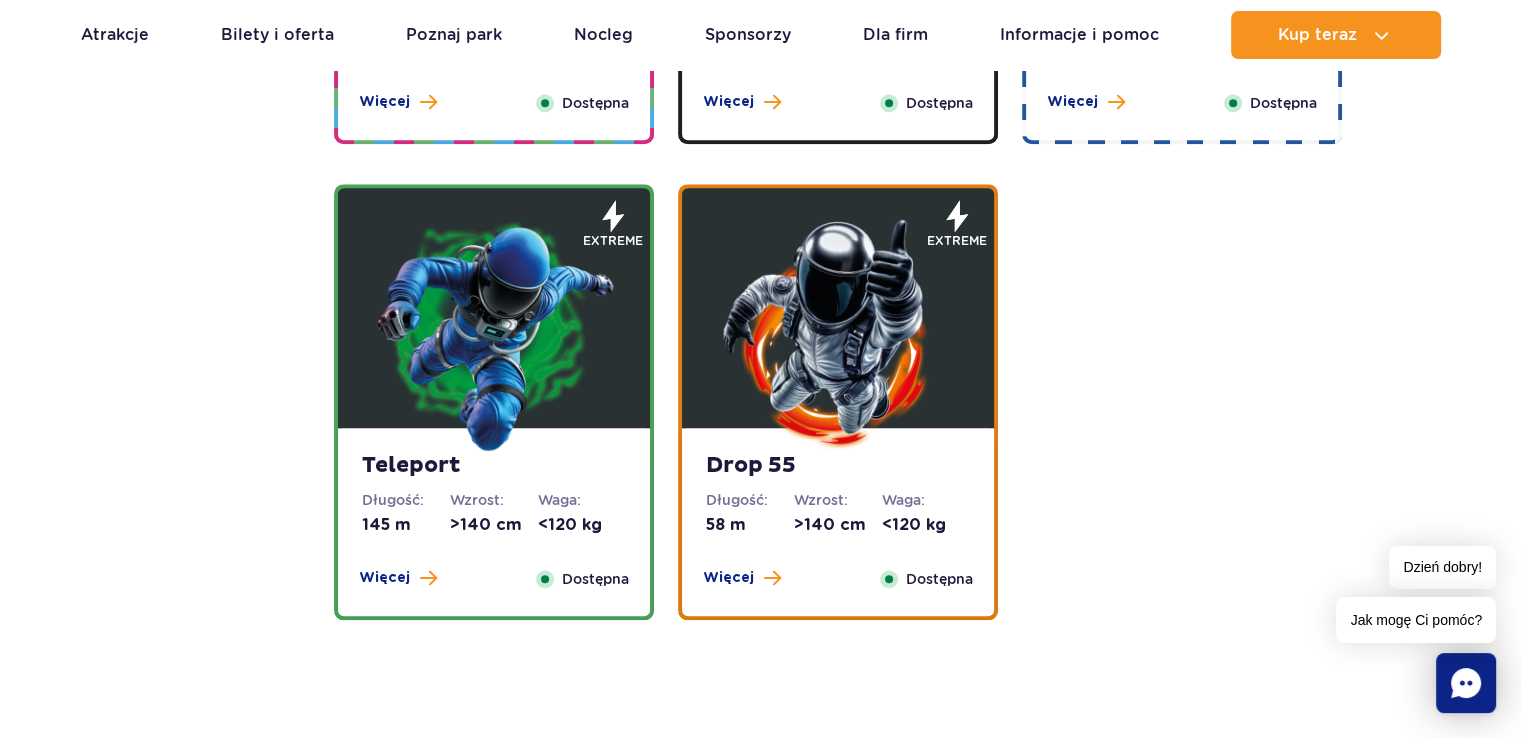 click at bounding box center [838, 333] 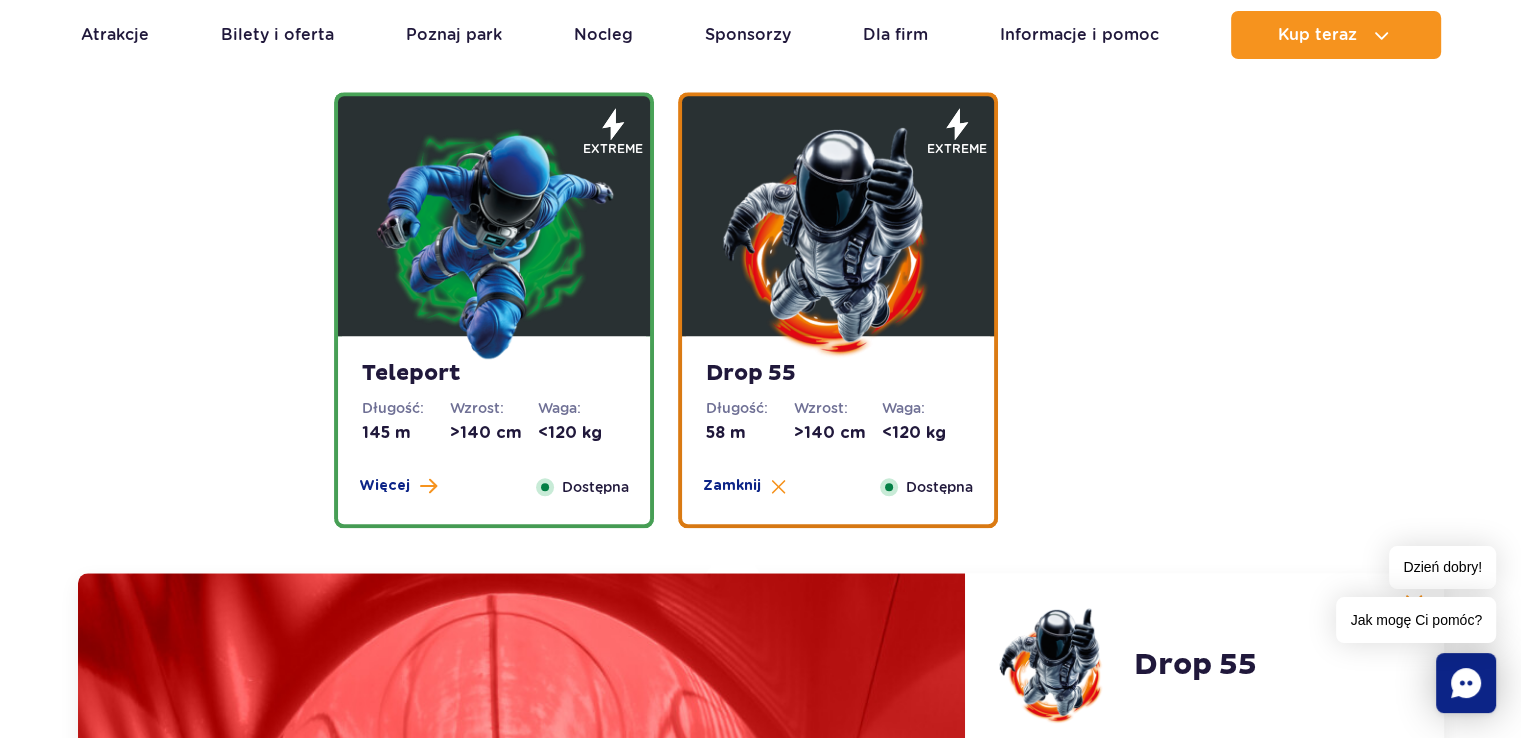 scroll, scrollTop: 2212, scrollLeft: 0, axis: vertical 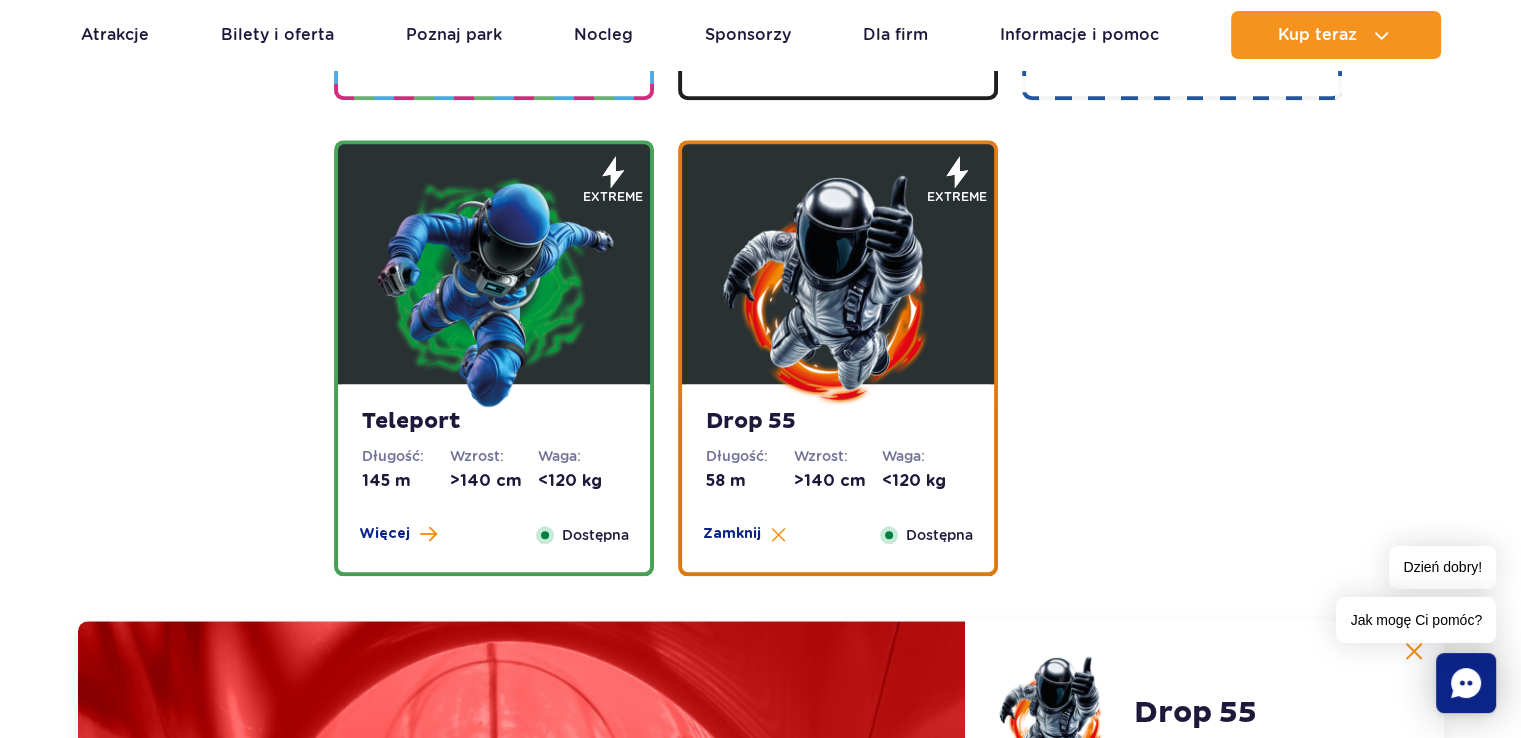 drag, startPoint x: 530, startPoint y: 349, endPoint x: 686, endPoint y: 345, distance: 156.05127 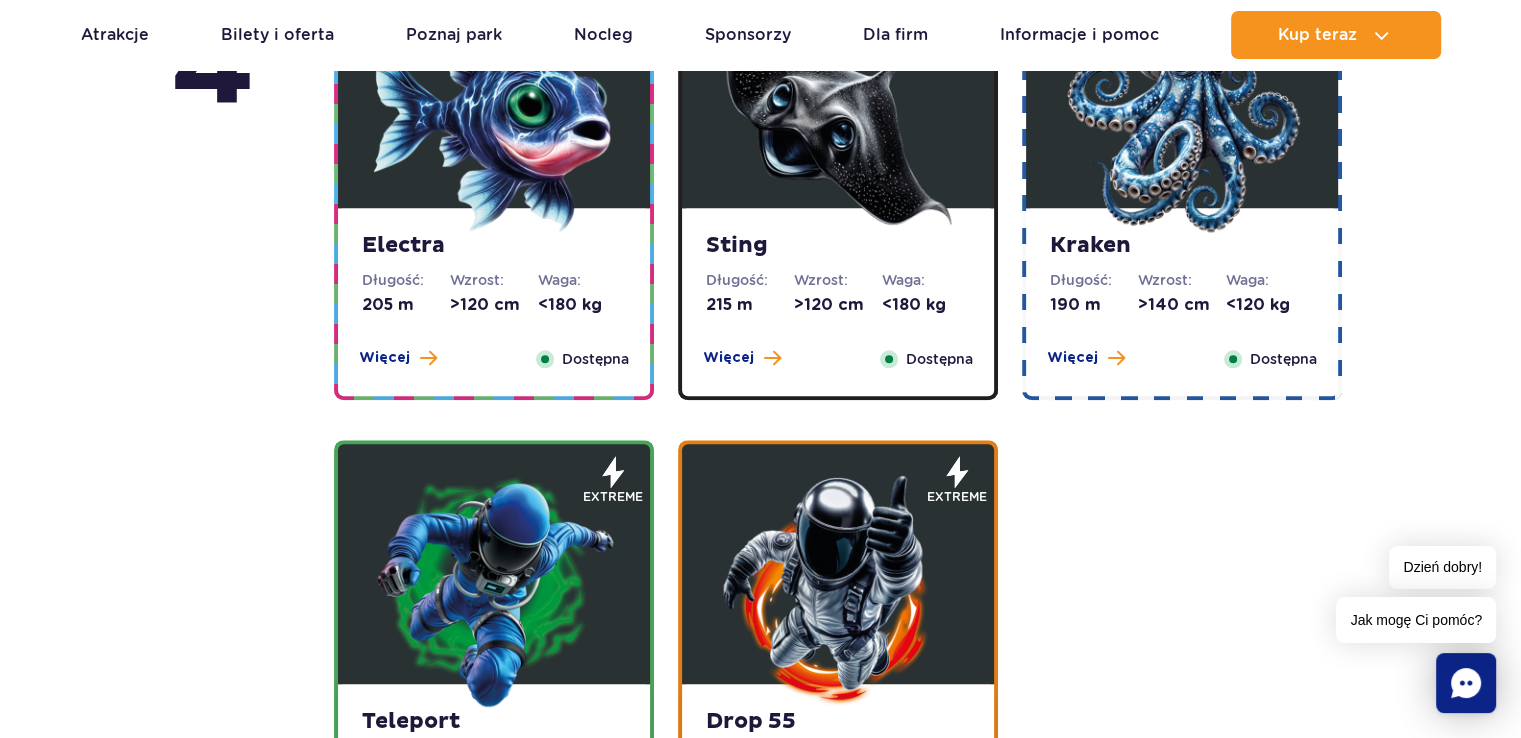scroll, scrollTop: 1812, scrollLeft: 0, axis: vertical 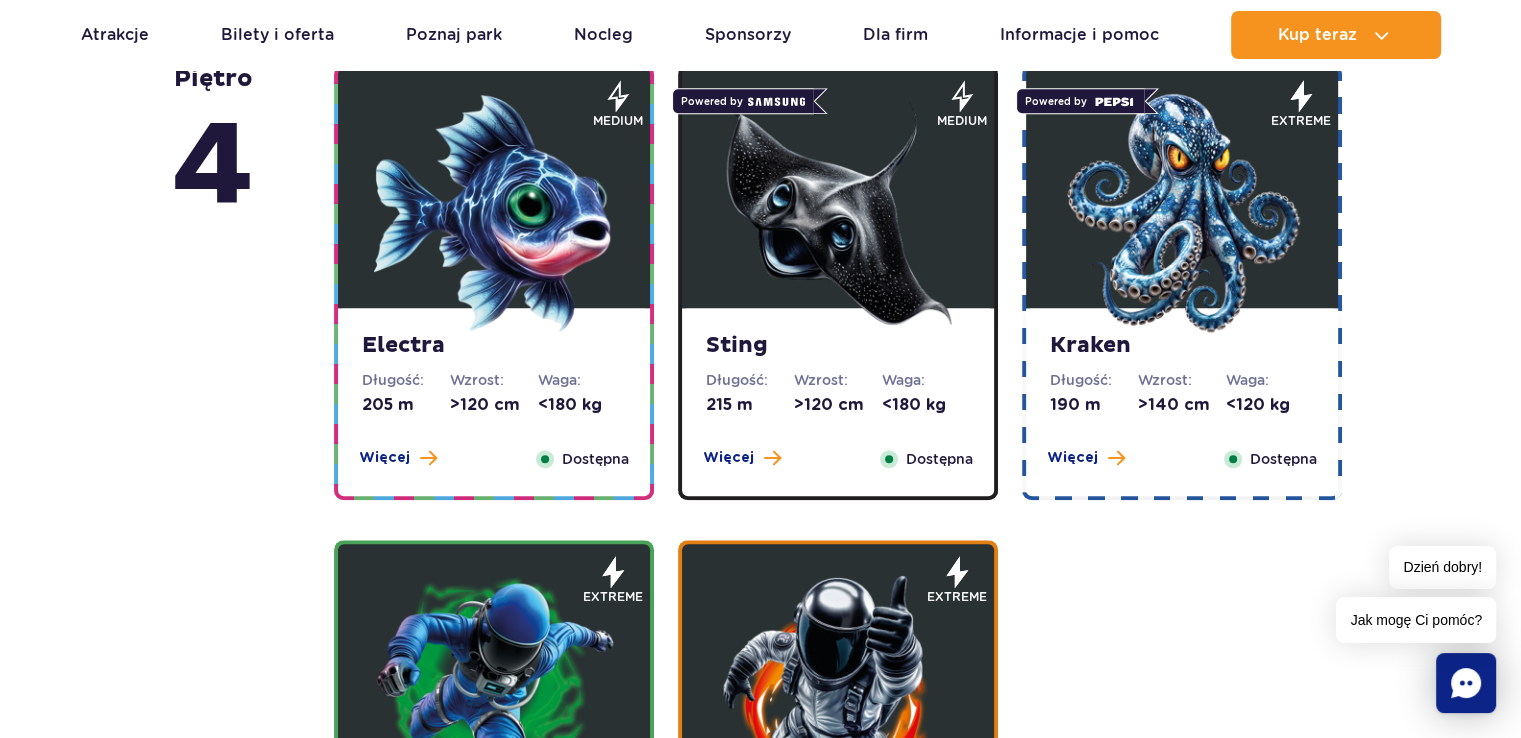 click at bounding box center (1182, 213) 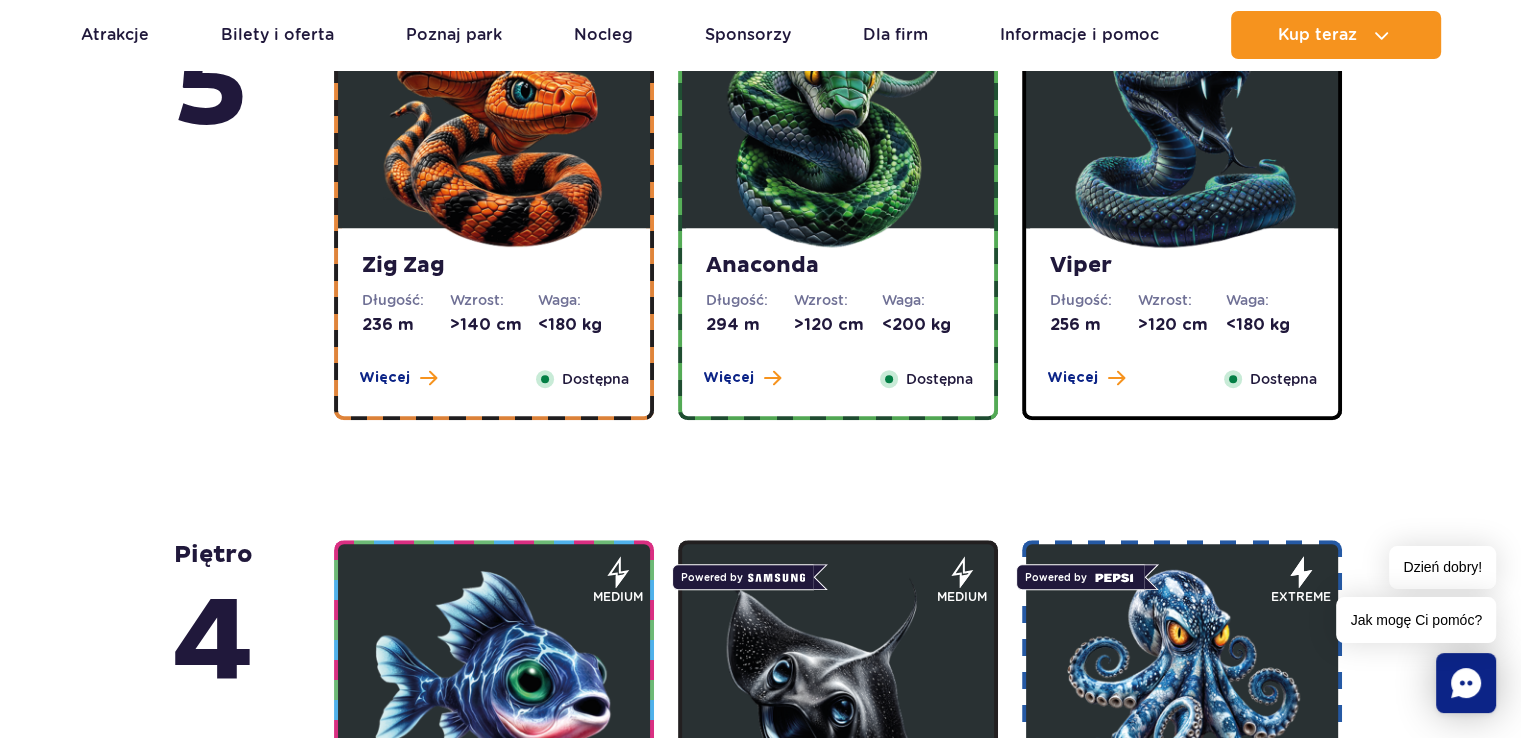 scroll, scrollTop: 1136, scrollLeft: 0, axis: vertical 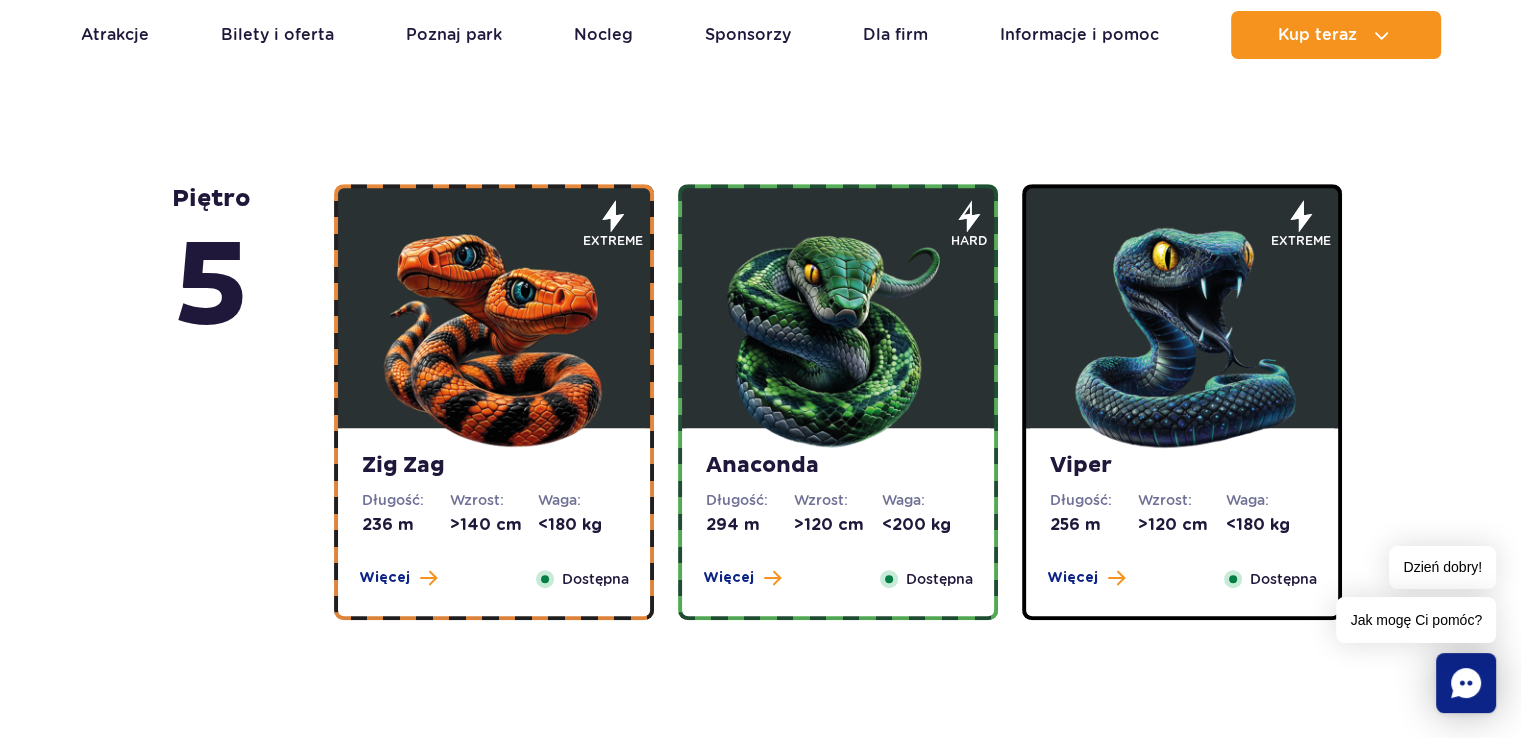 drag, startPoint x: 1203, startPoint y: 329, endPoint x: 1213, endPoint y: 335, distance: 11.661903 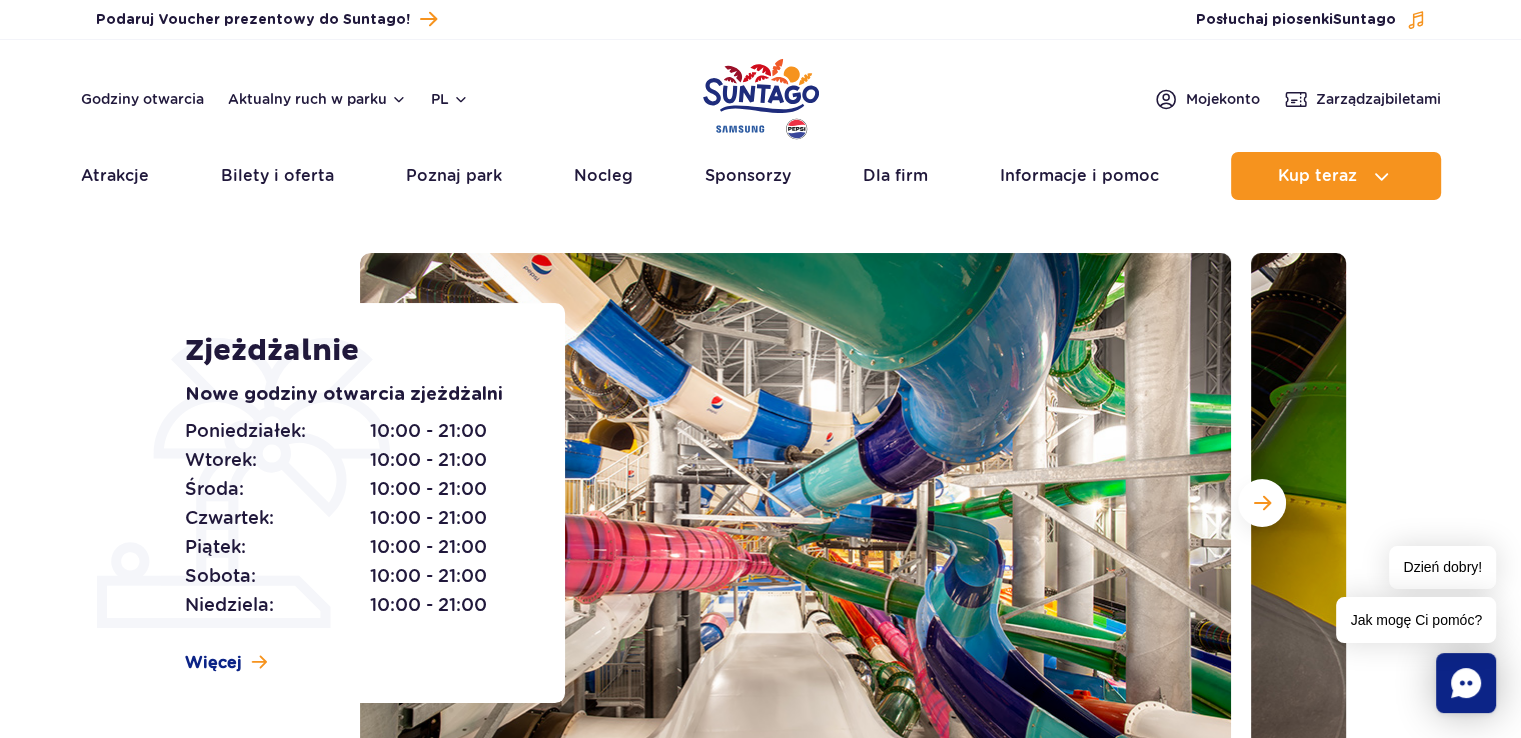 scroll, scrollTop: 0, scrollLeft: 0, axis: both 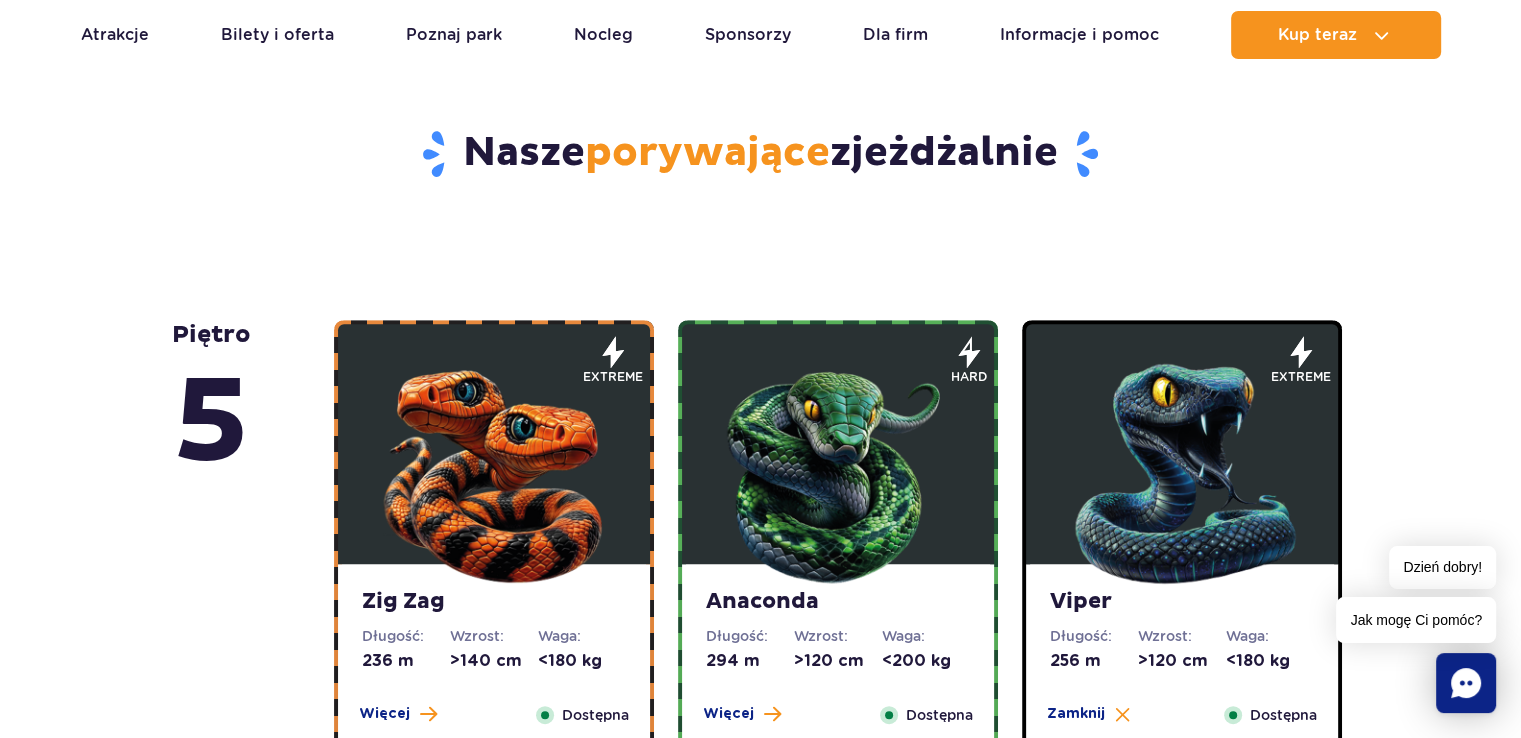 click at bounding box center (494, 469) 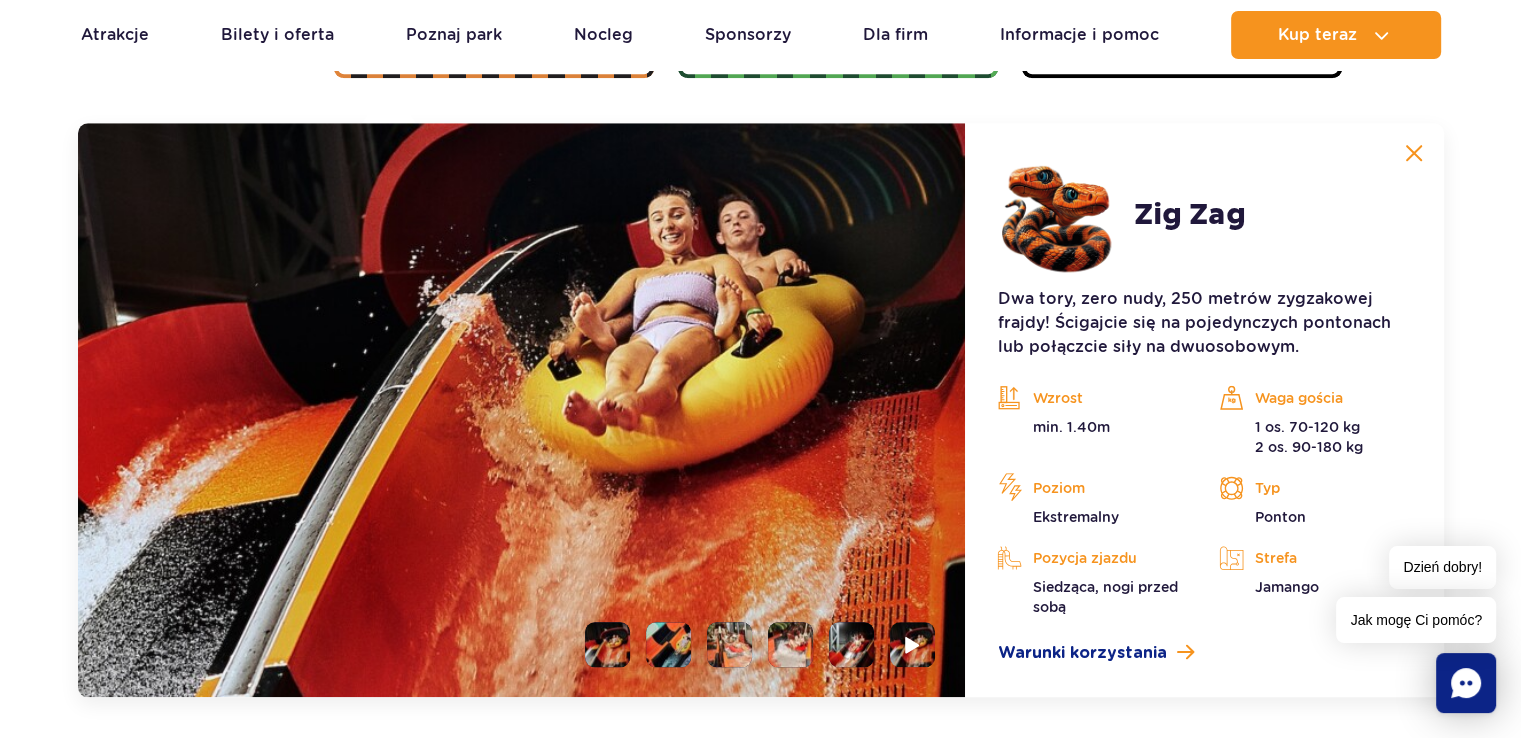 scroll, scrollTop: 1680, scrollLeft: 0, axis: vertical 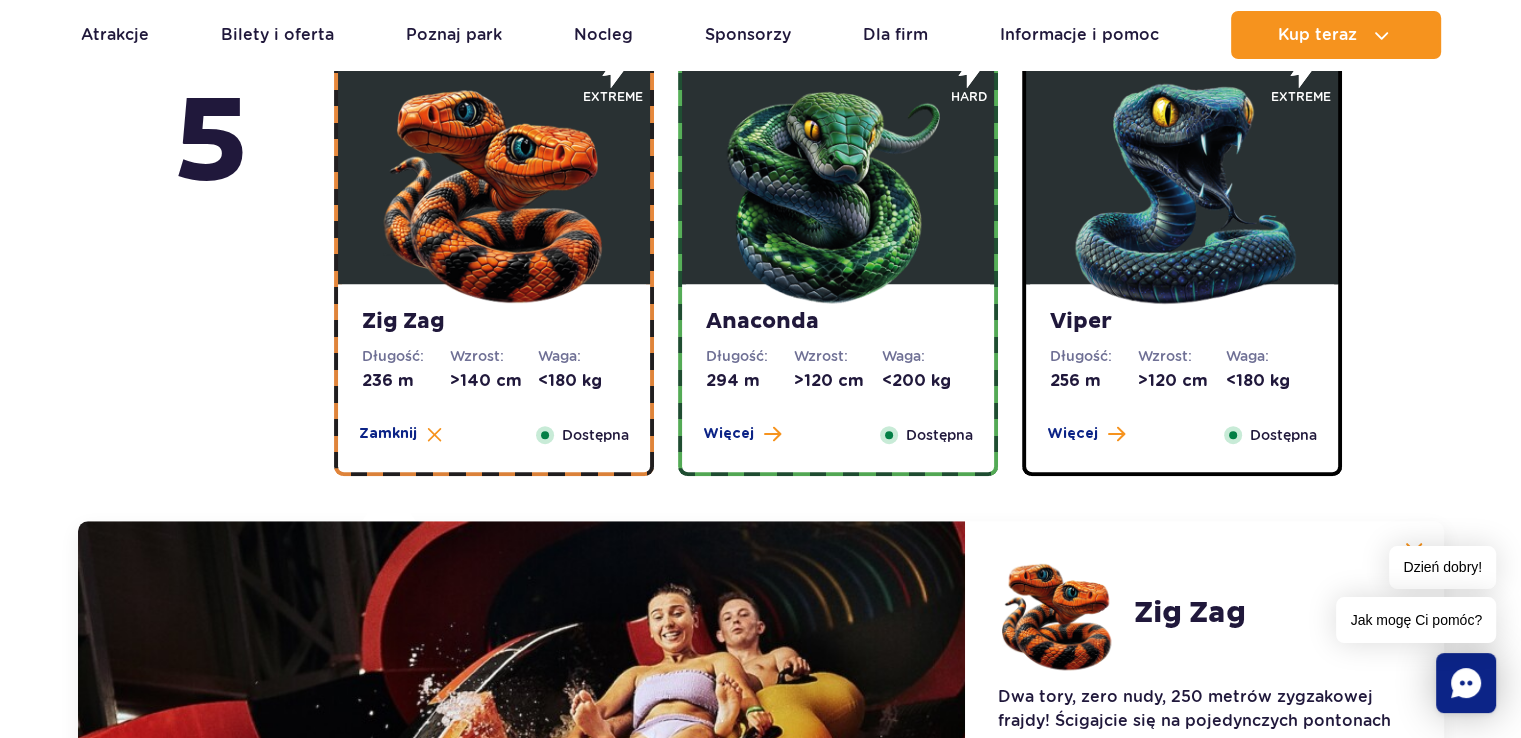 click at bounding box center [838, 189] 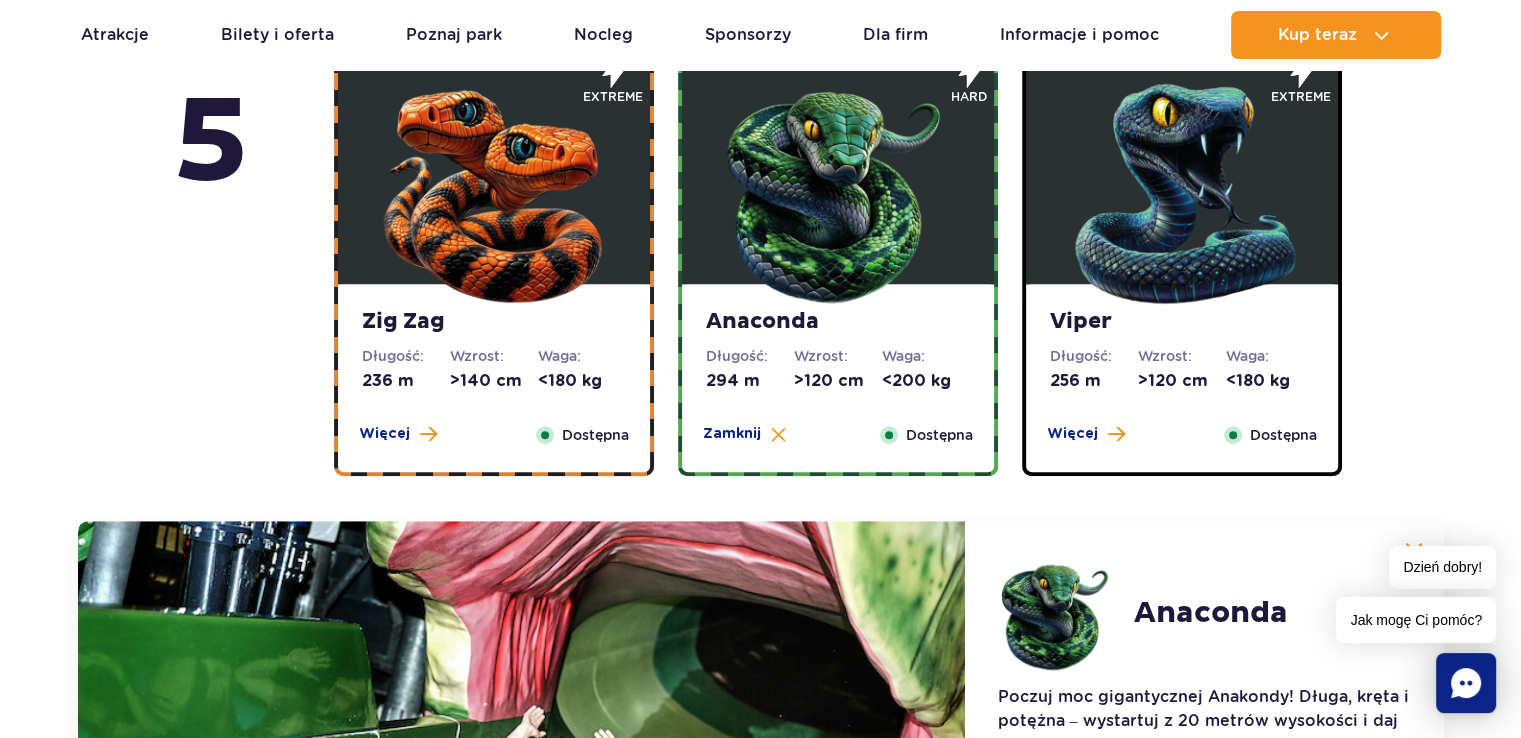 click at bounding box center (1182, 189) 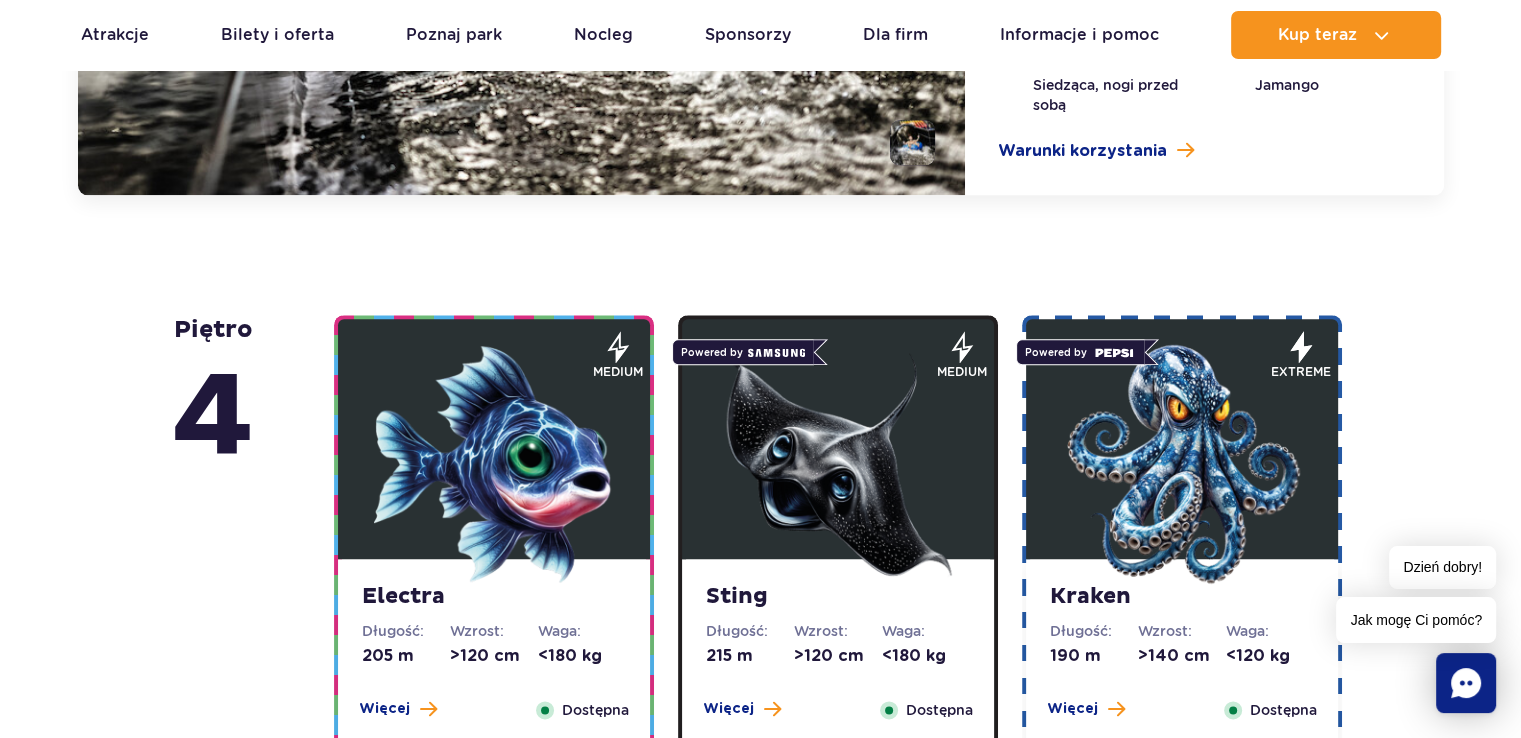 click at bounding box center (494, 464) 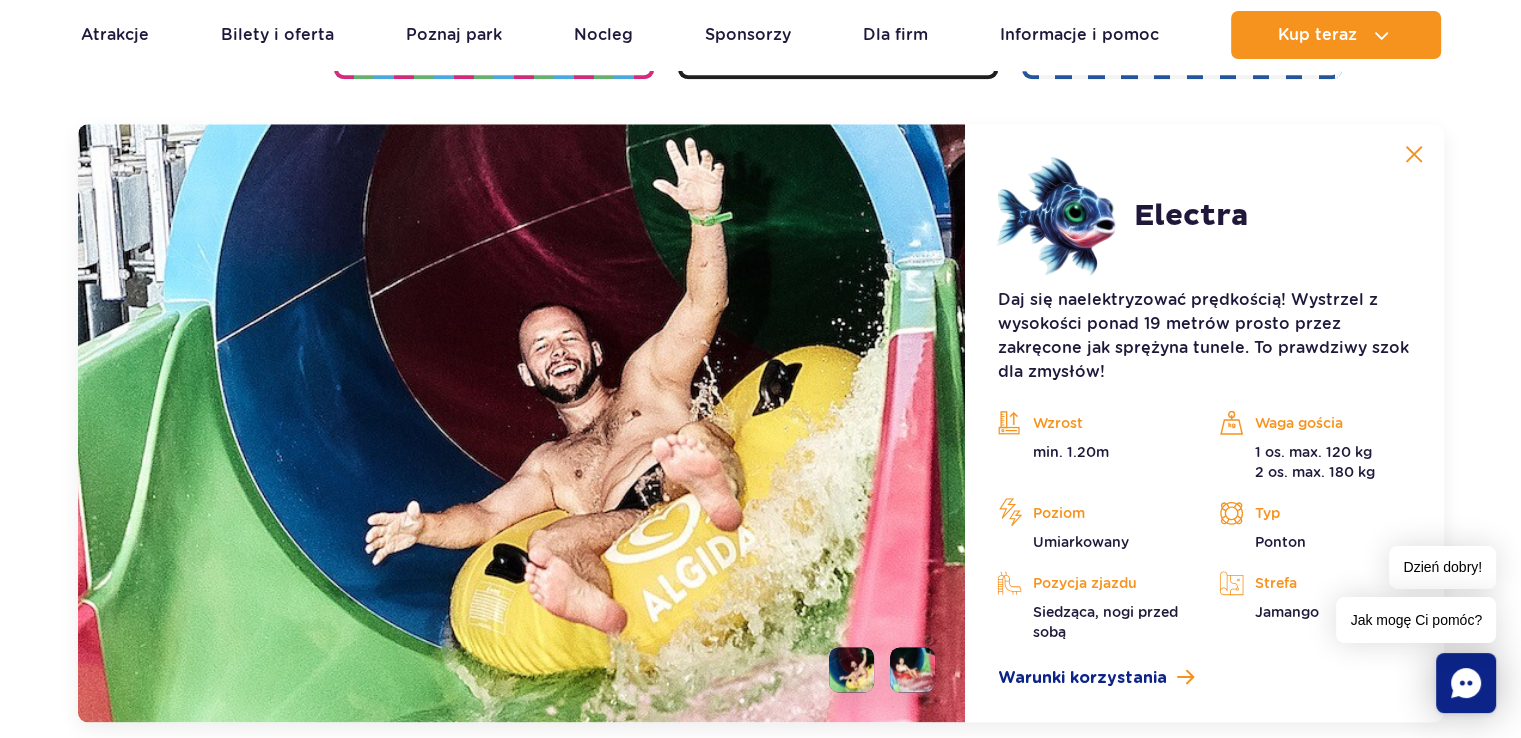 scroll, scrollTop: 2236, scrollLeft: 0, axis: vertical 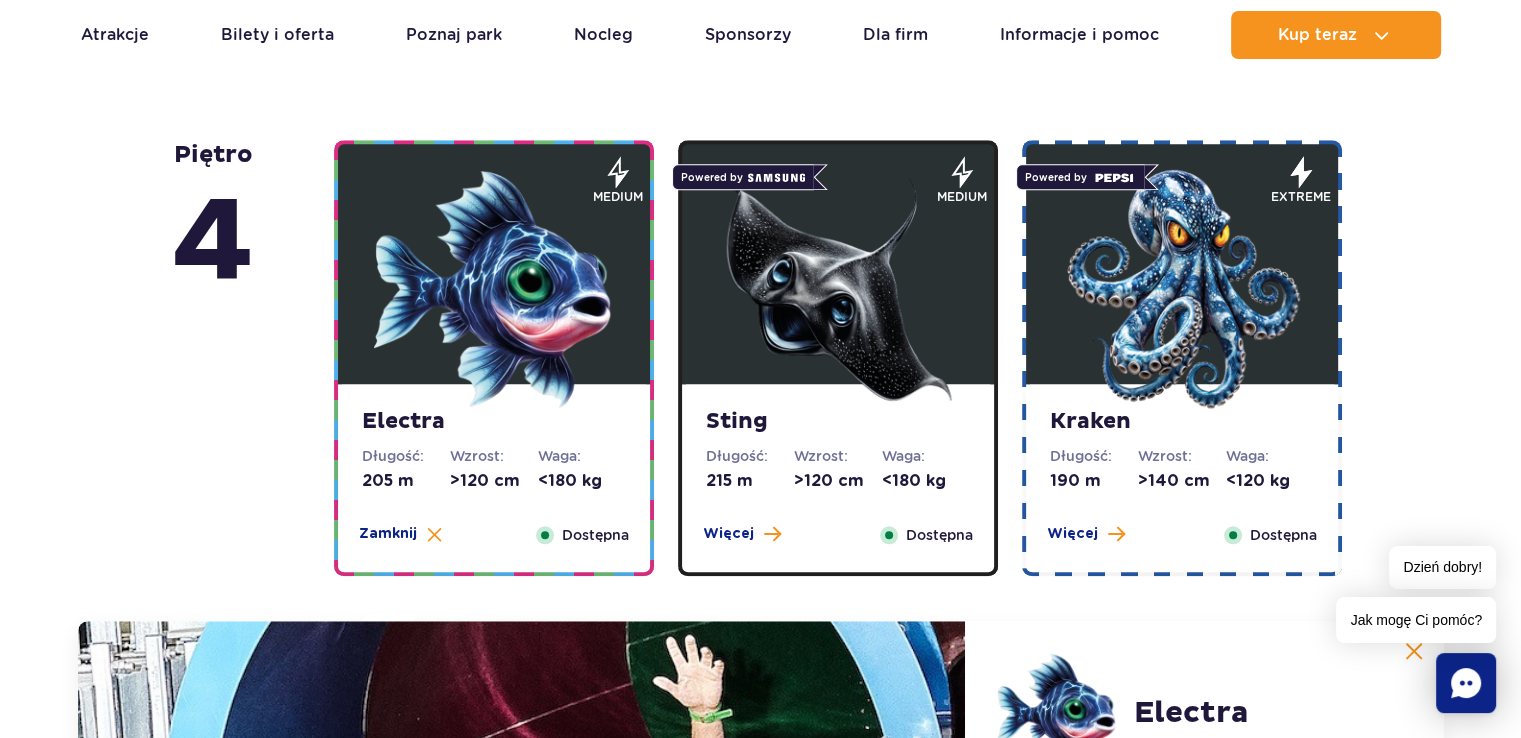 click at bounding box center [838, 289] 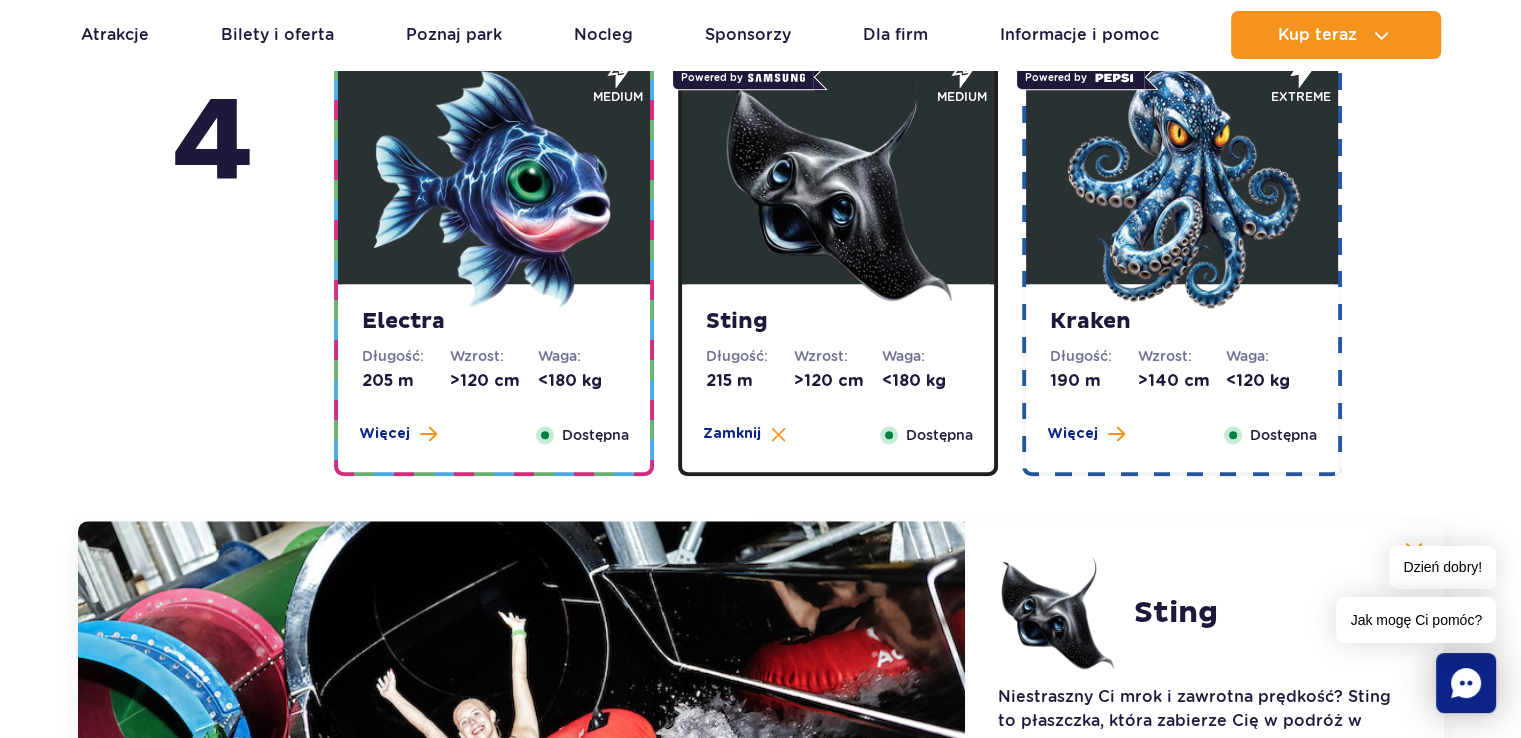 click at bounding box center [1182, 189] 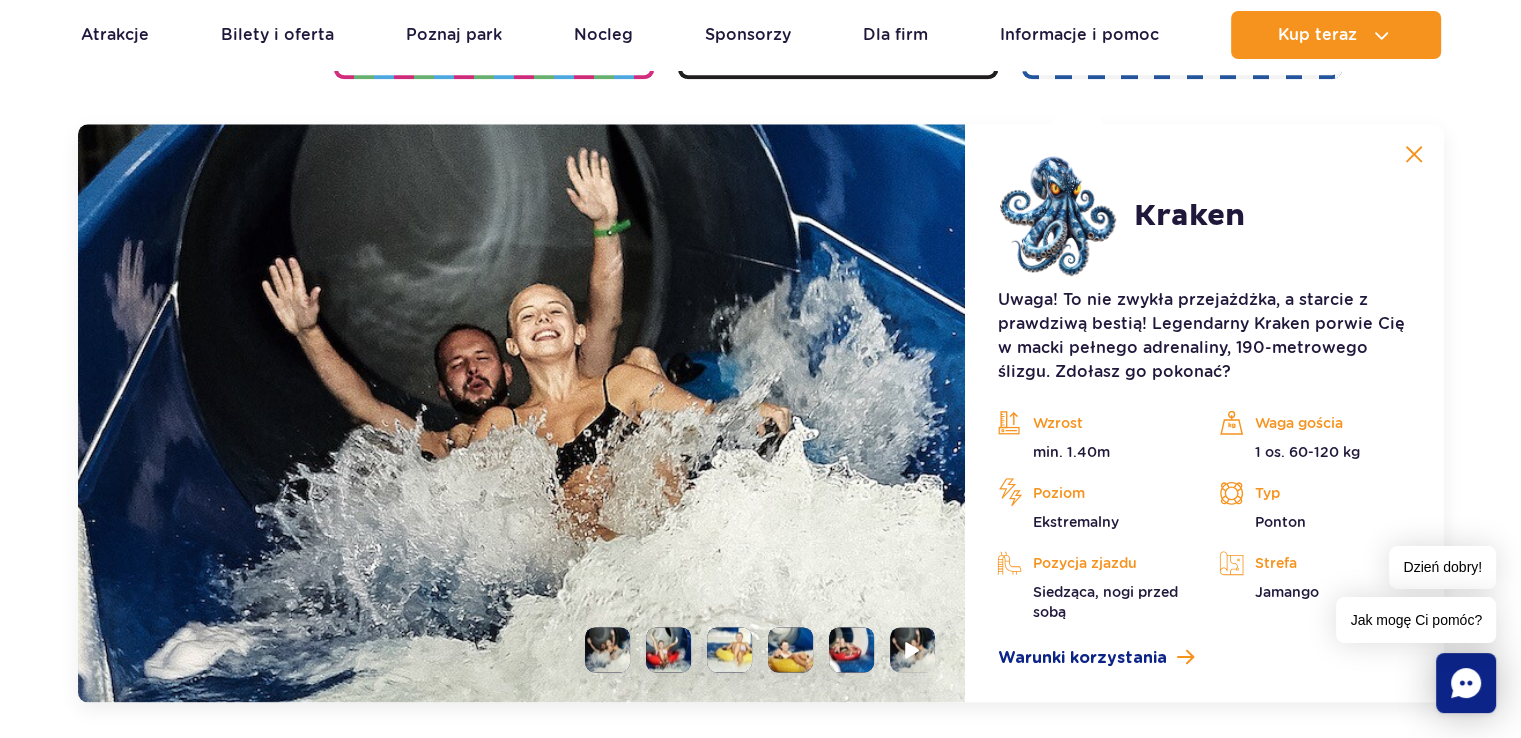 scroll, scrollTop: 2236, scrollLeft: 0, axis: vertical 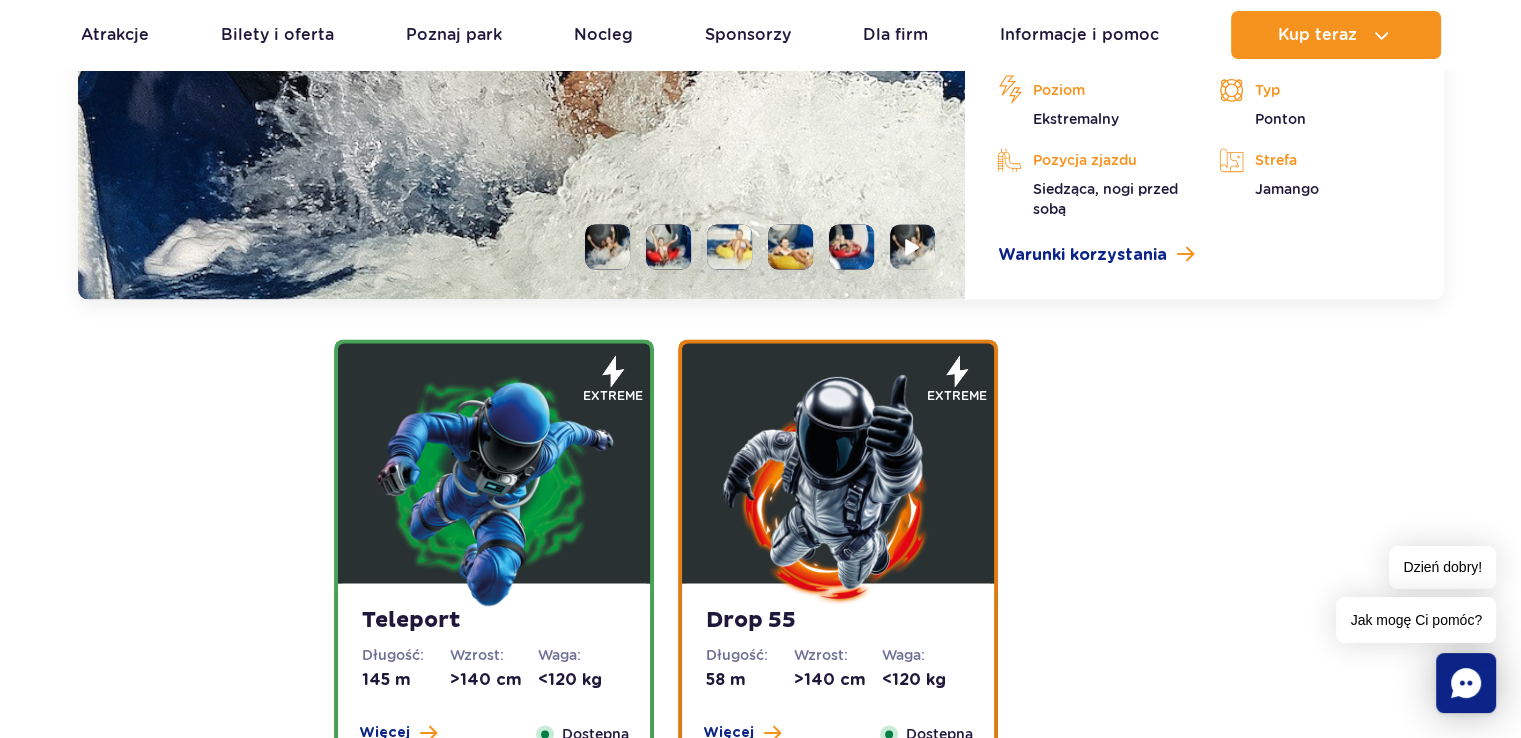 click at bounding box center (494, 488) 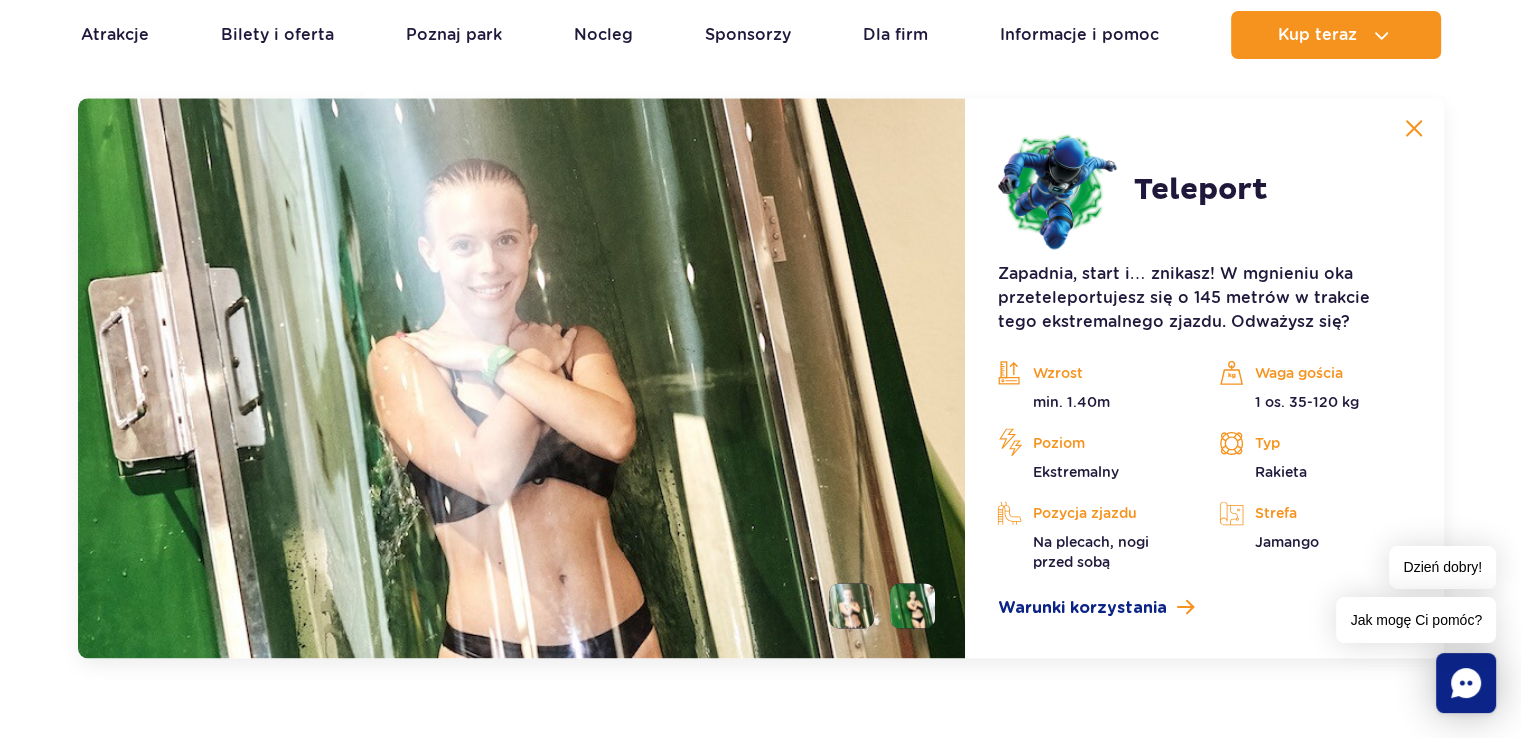 scroll, scrollTop: 2712, scrollLeft: 0, axis: vertical 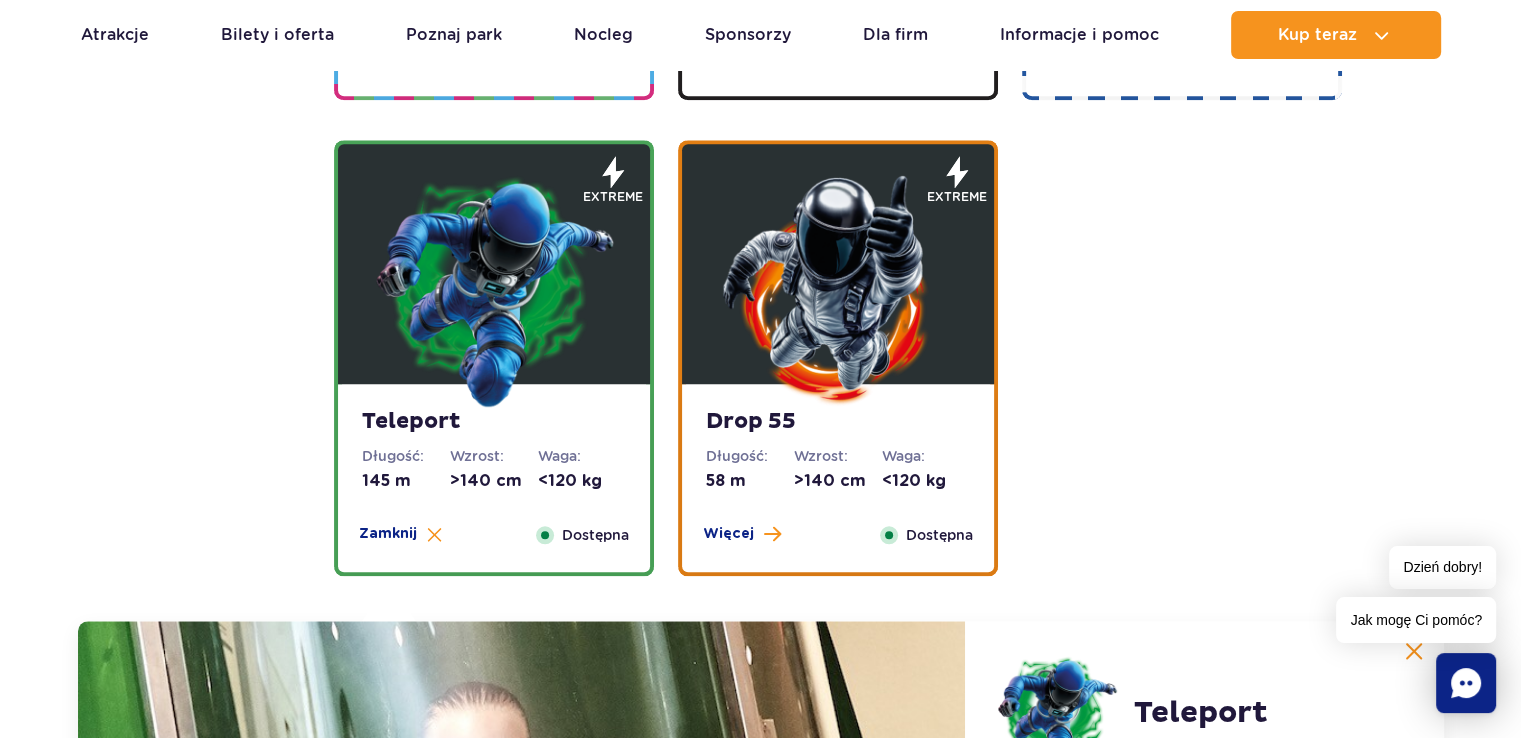 click at bounding box center [838, 289] 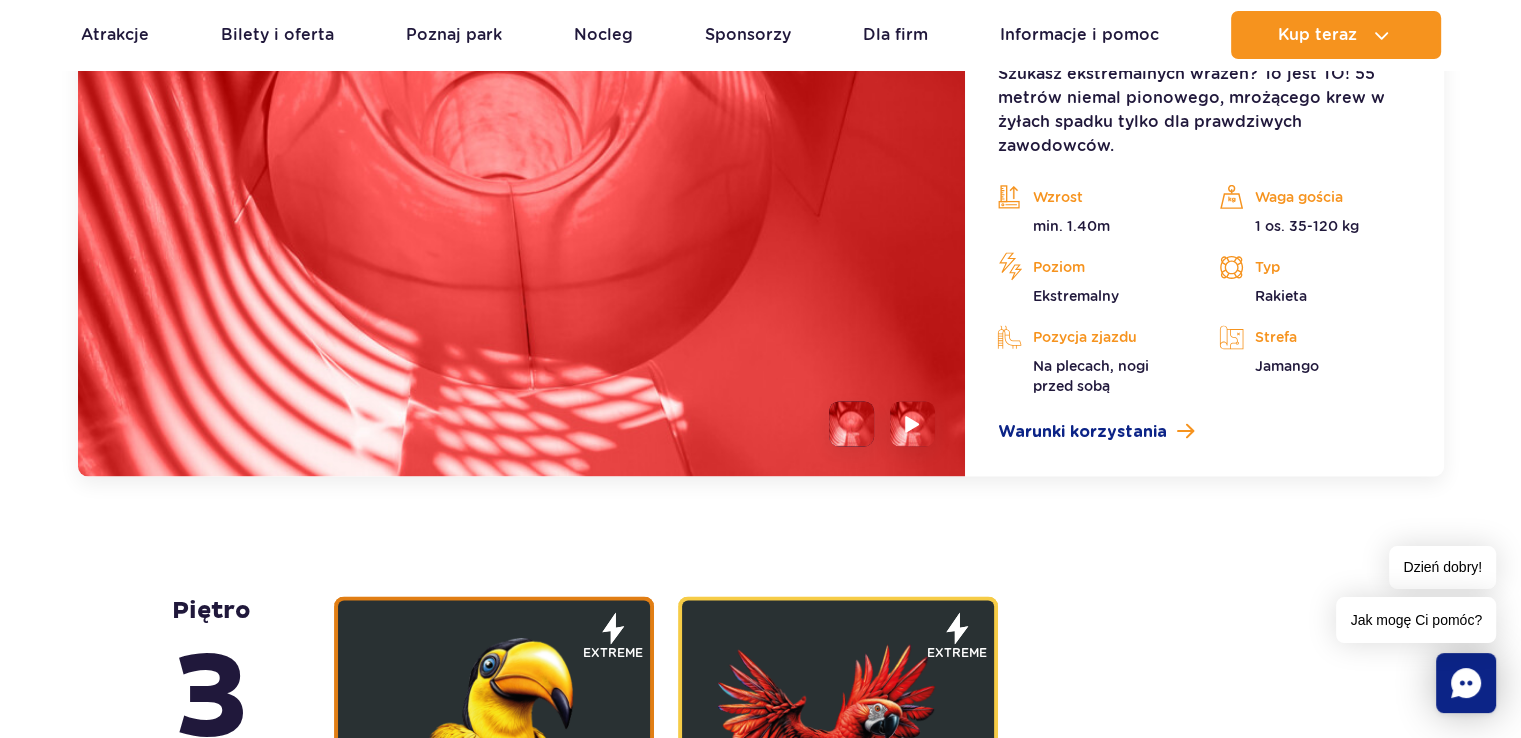 scroll, scrollTop: 2812, scrollLeft: 0, axis: vertical 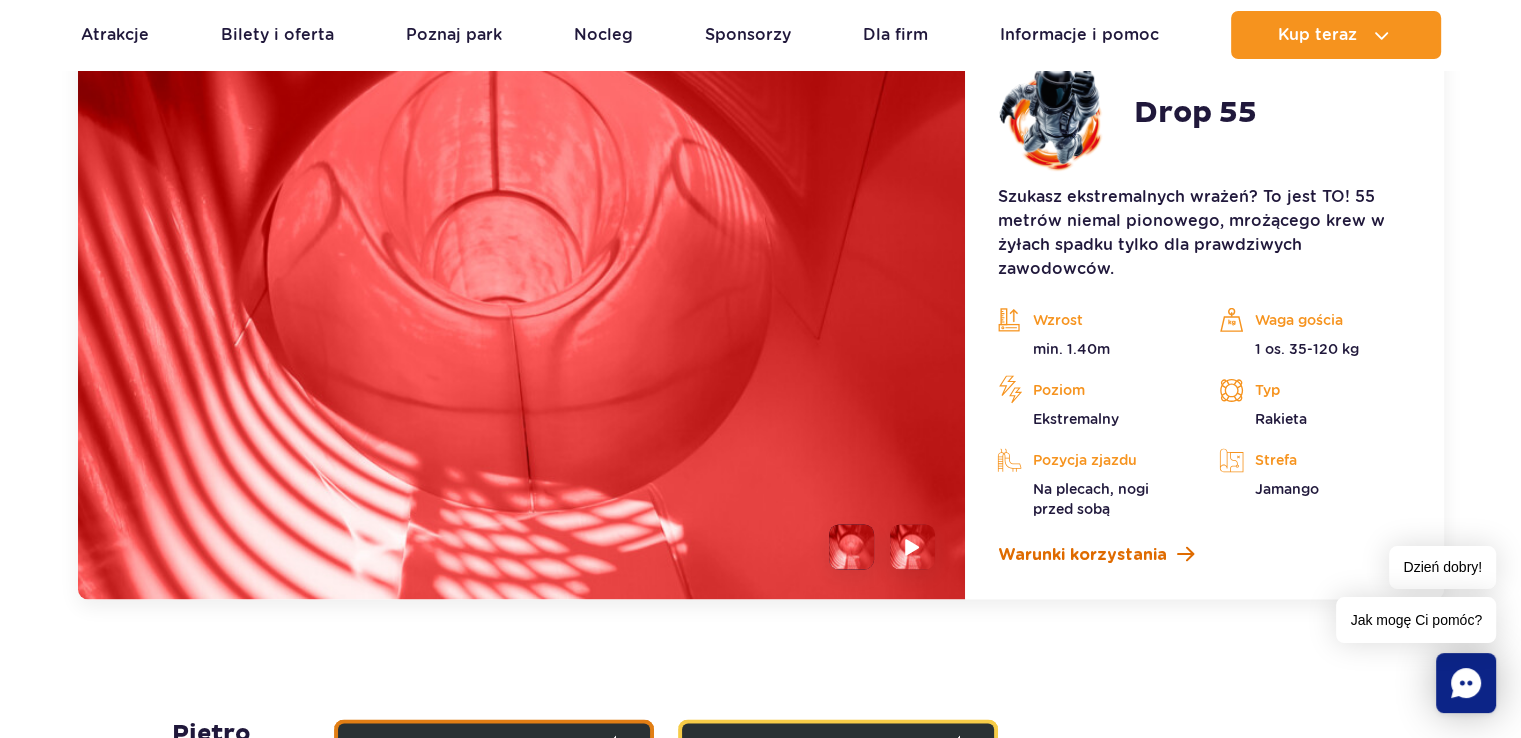 click on "Warunki korzystania" at bounding box center (1081, 555) 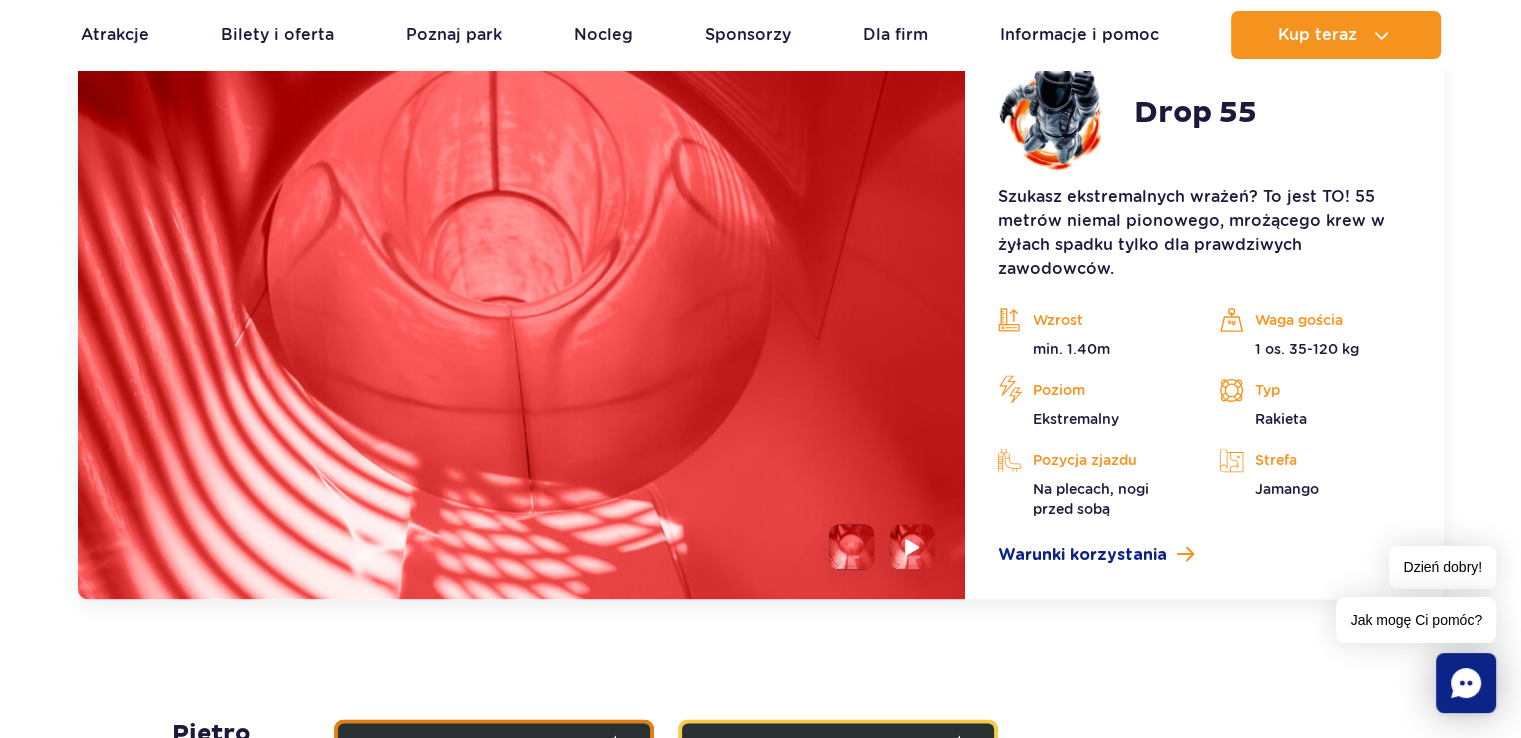 click on "piętro  5
Zig Zag
Długość:
236 m
Wzrost:
>140 cm
Waga:
<180 kg
Więcej
Zamknij
Dostępna
extreme
Zobacz galerię" at bounding box center [760, 903] 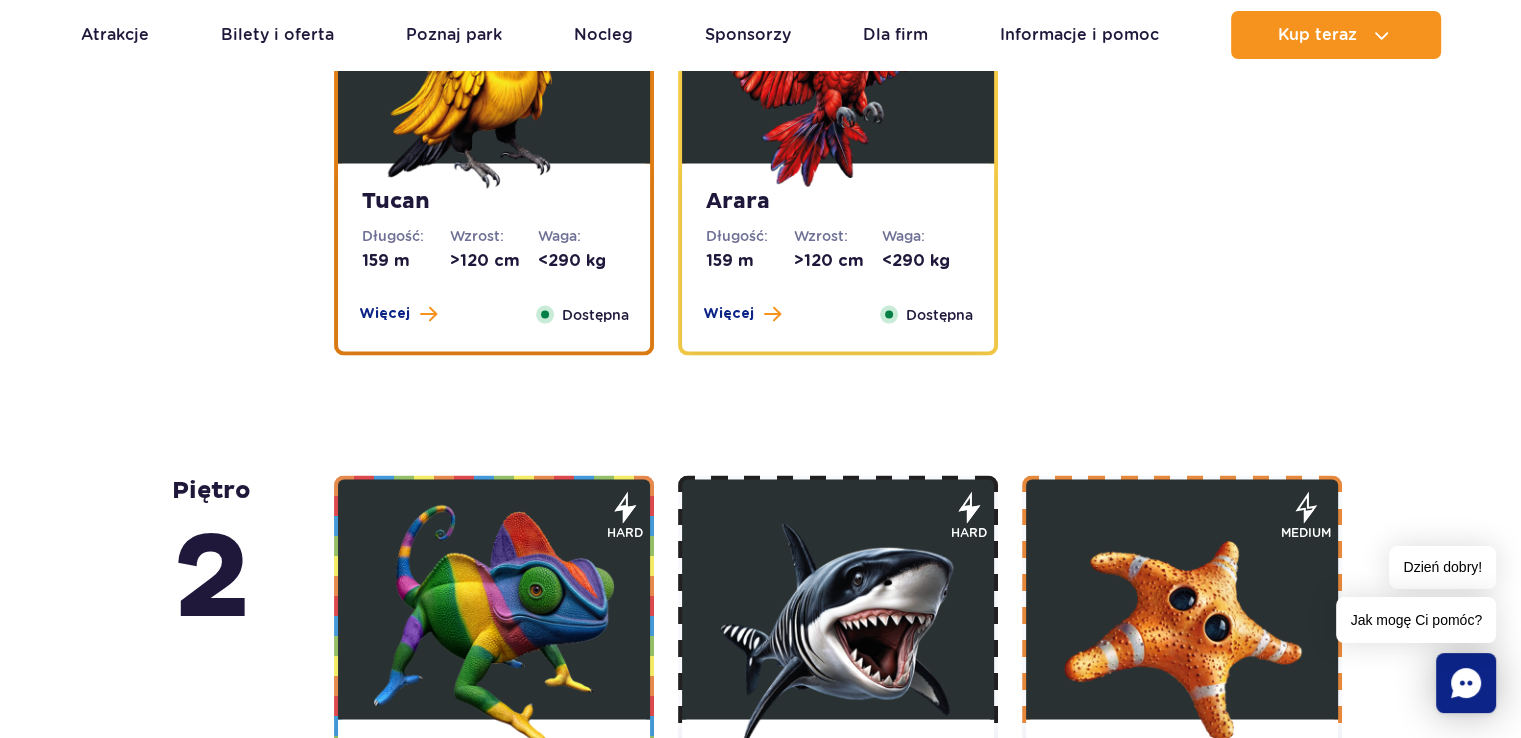 click on "Tucan
Długość:
159 m
Wzrost:
>120 cm
Waga:
<290 kg
Więcej
Zamknij
Dostępna" at bounding box center (494, 257) 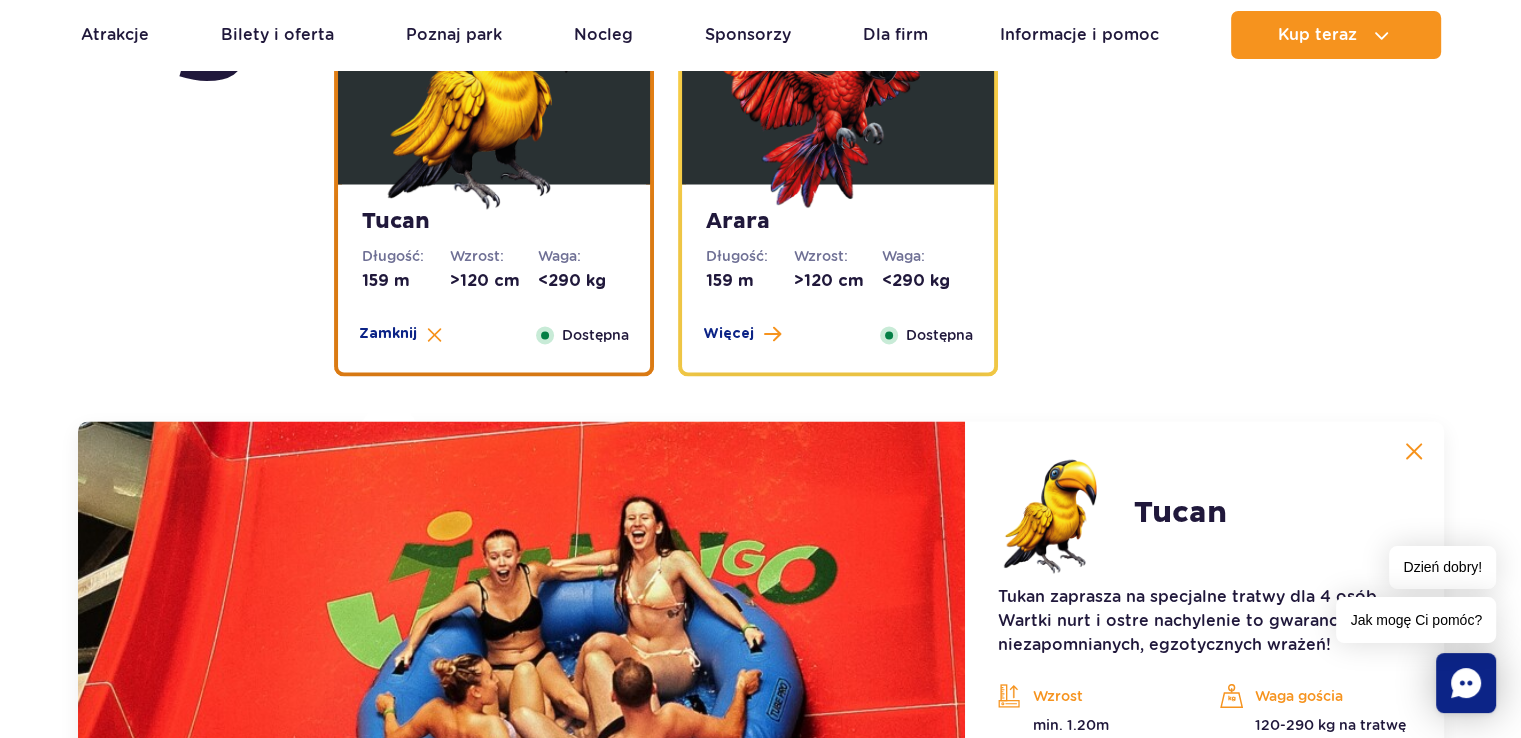 click on "Arara
Długość:
159 m
Wzrost:
>120 cm
Waga:
<290 kg
Więcej
Zamknij
Dostępna" at bounding box center (838, 278) 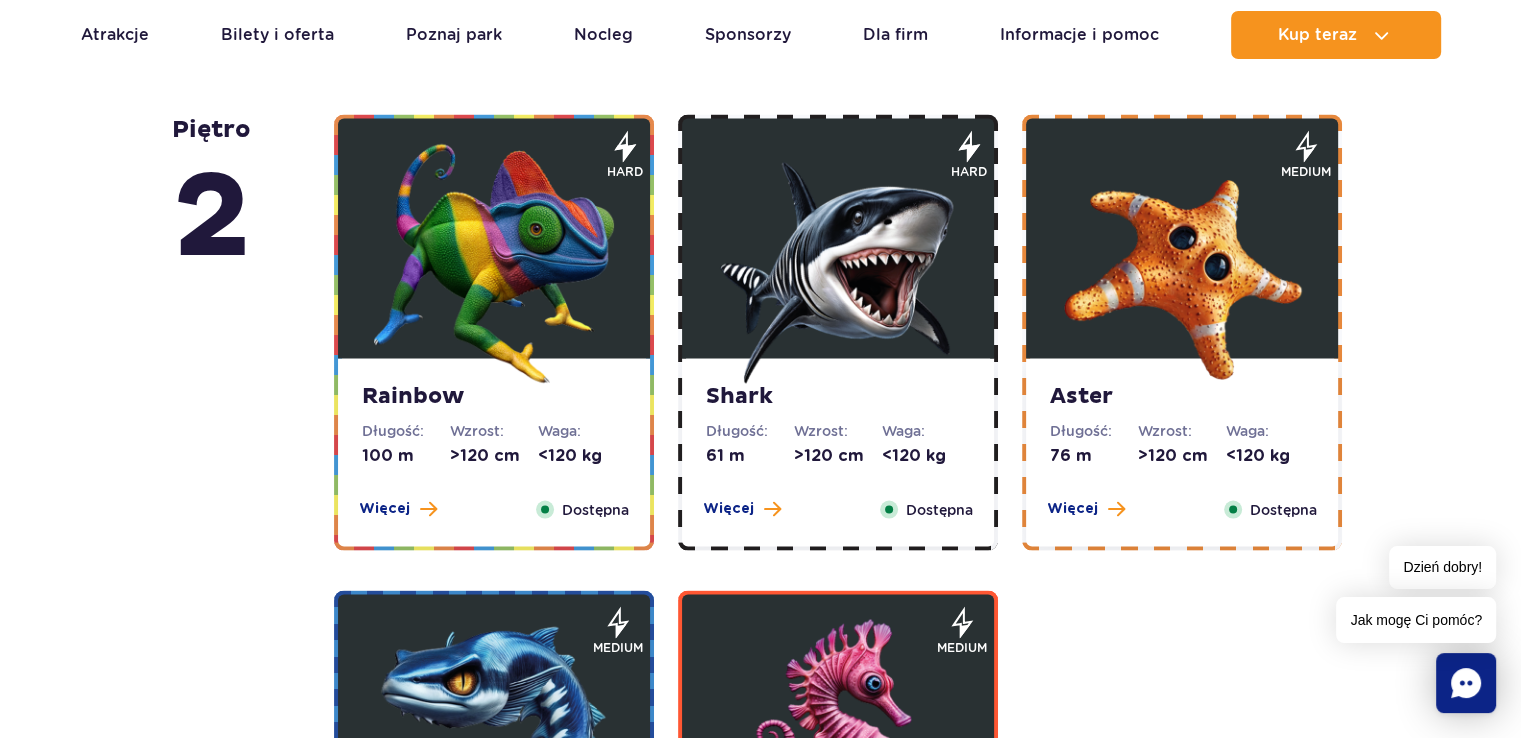 click at bounding box center (494, 264) 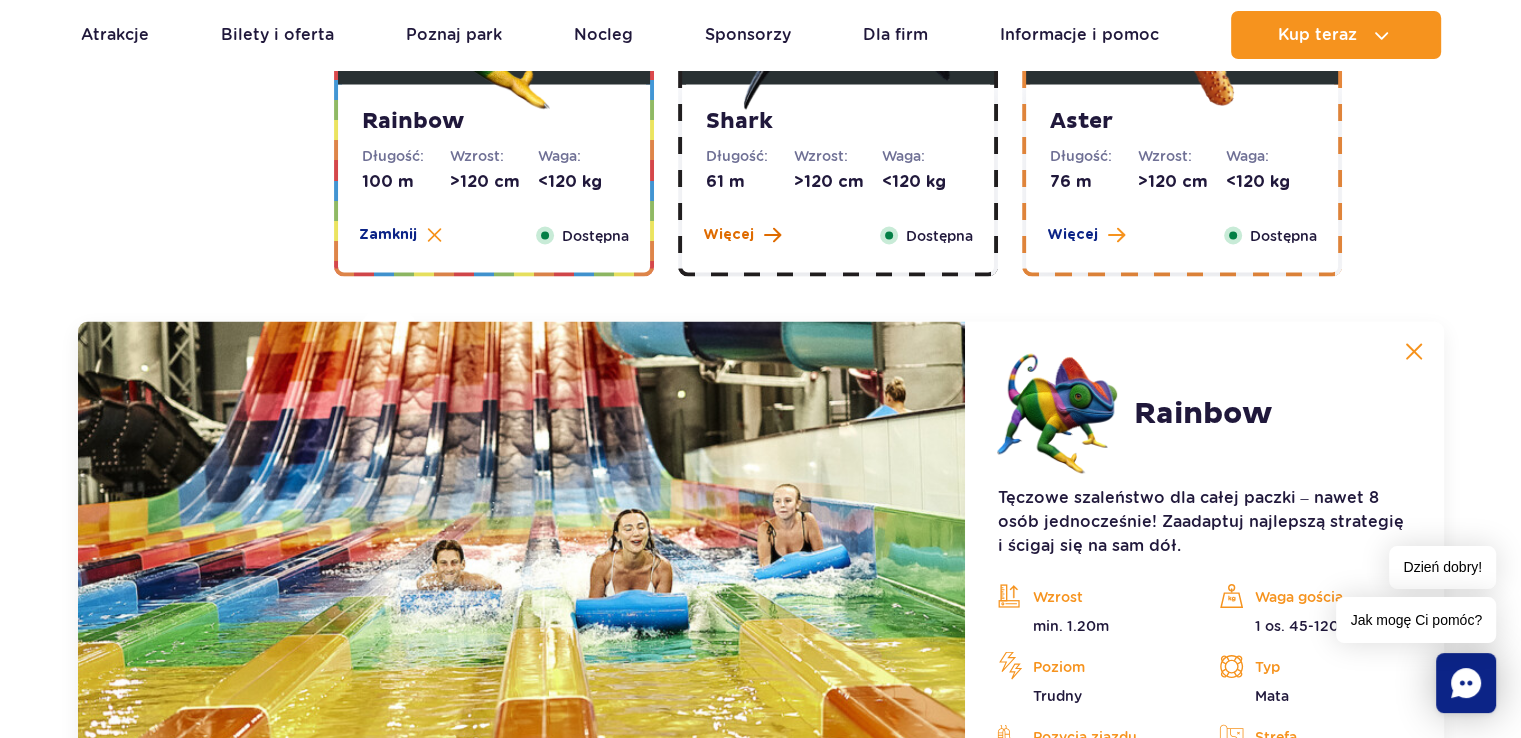 click on "Więcej" at bounding box center [728, 234] 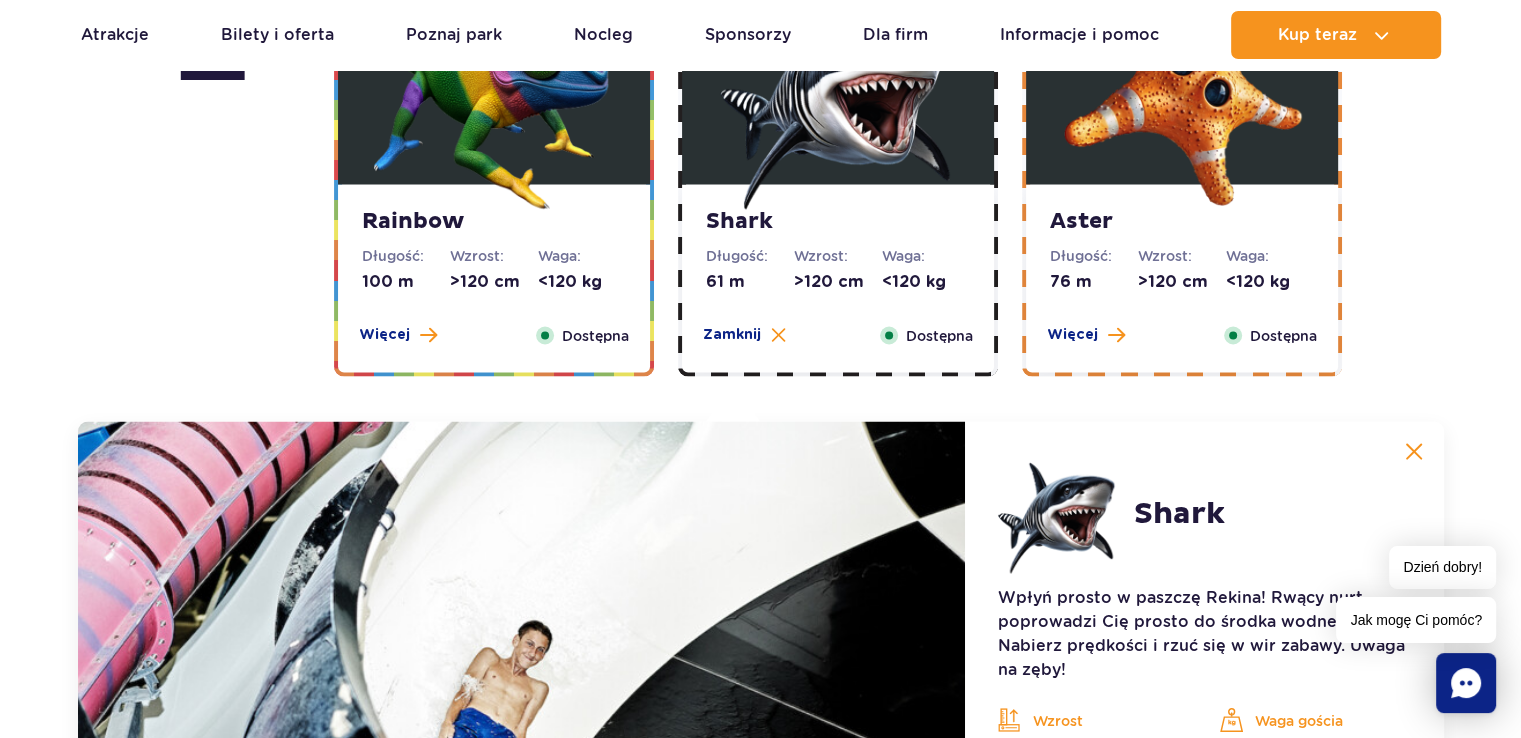 click on "Długość:
76 m" at bounding box center (1094, 269) 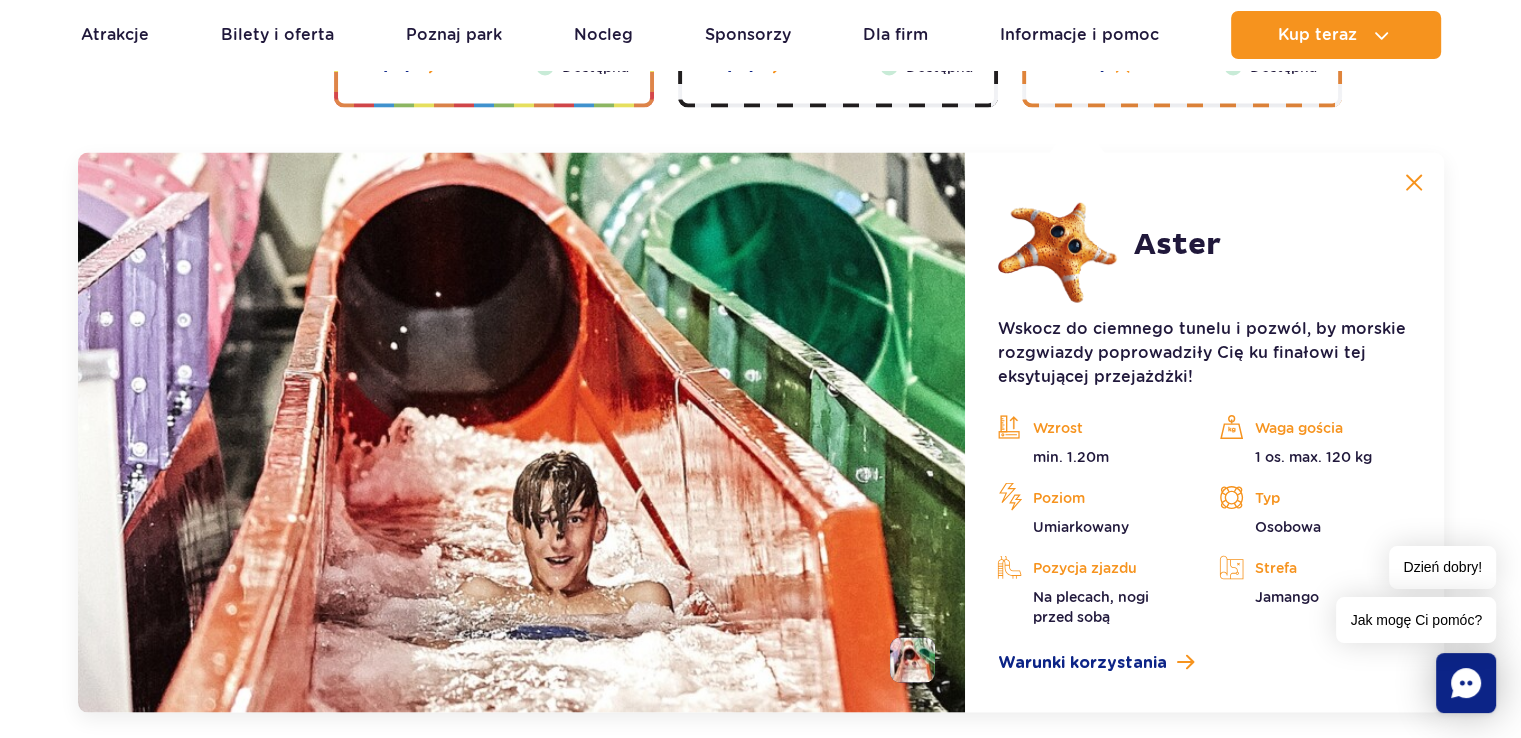 scroll, scrollTop: 3824, scrollLeft: 0, axis: vertical 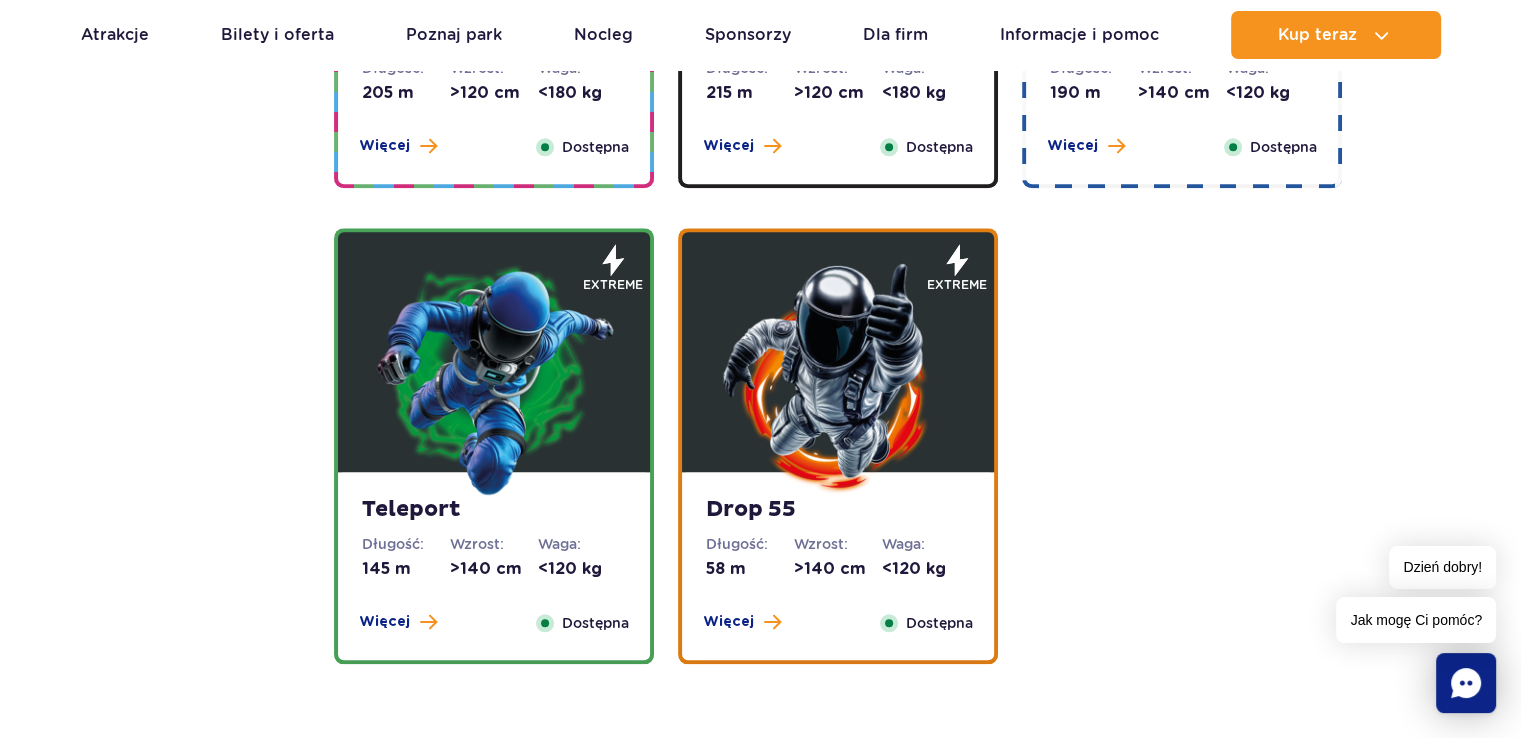 click at bounding box center (838, 377) 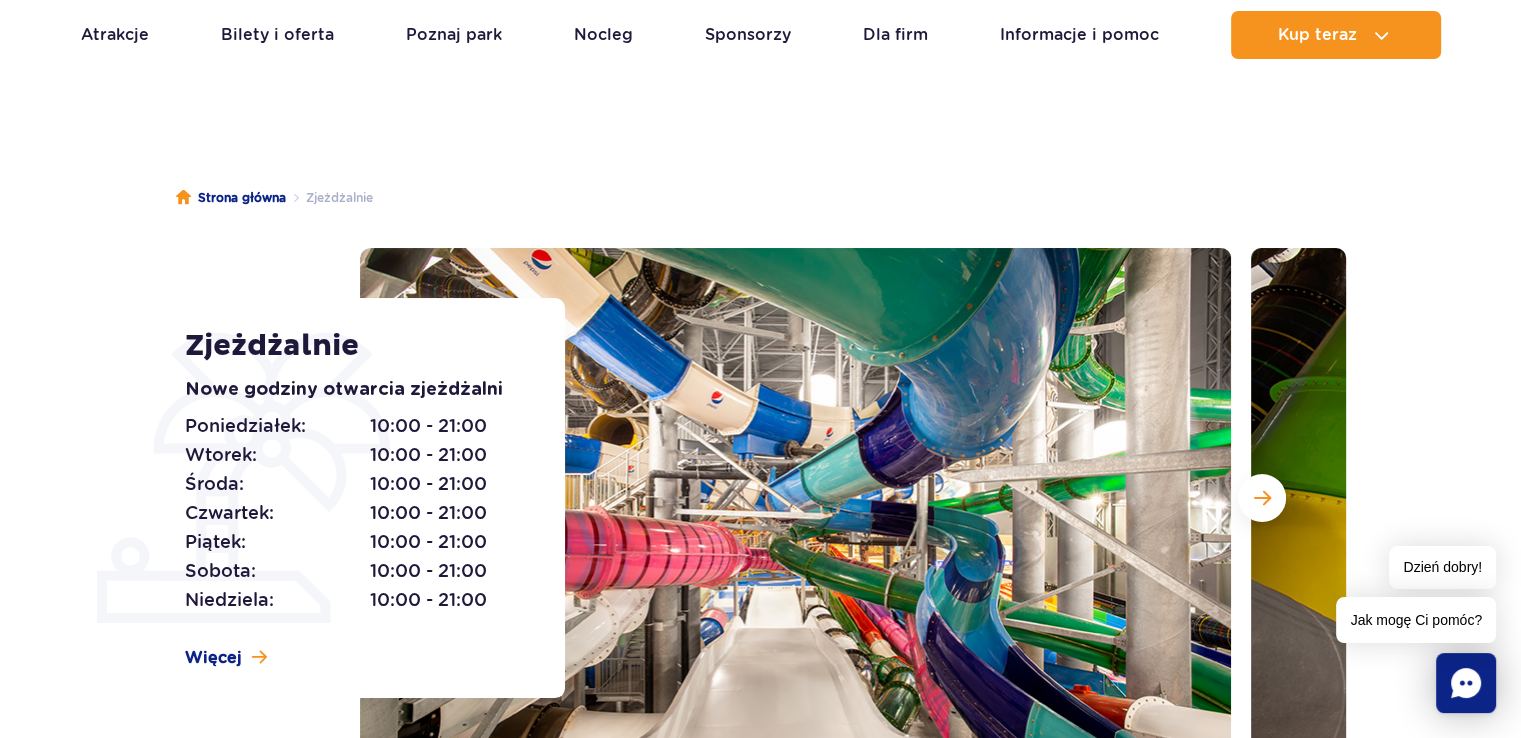 scroll, scrollTop: 0, scrollLeft: 0, axis: both 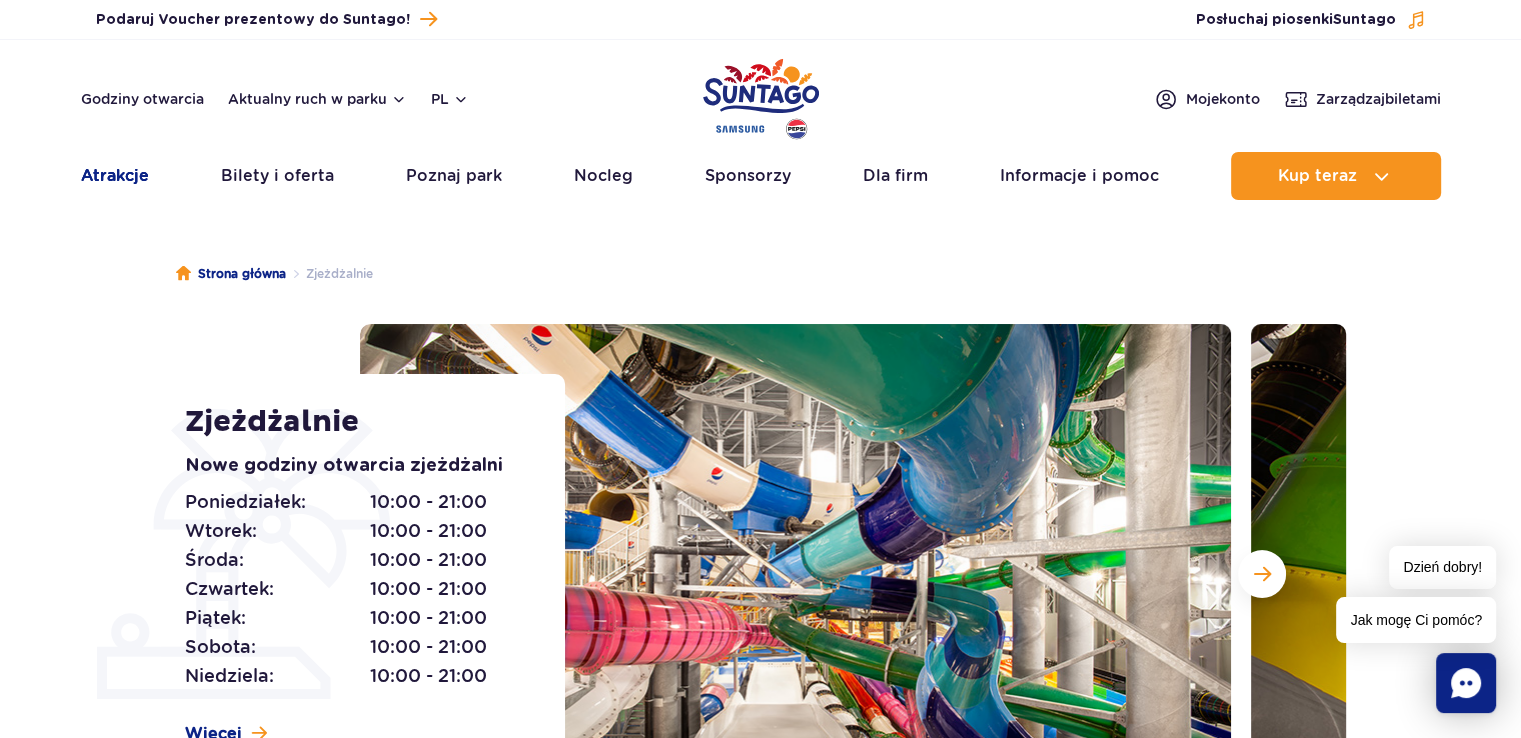 click on "Atrakcje" at bounding box center (115, 176) 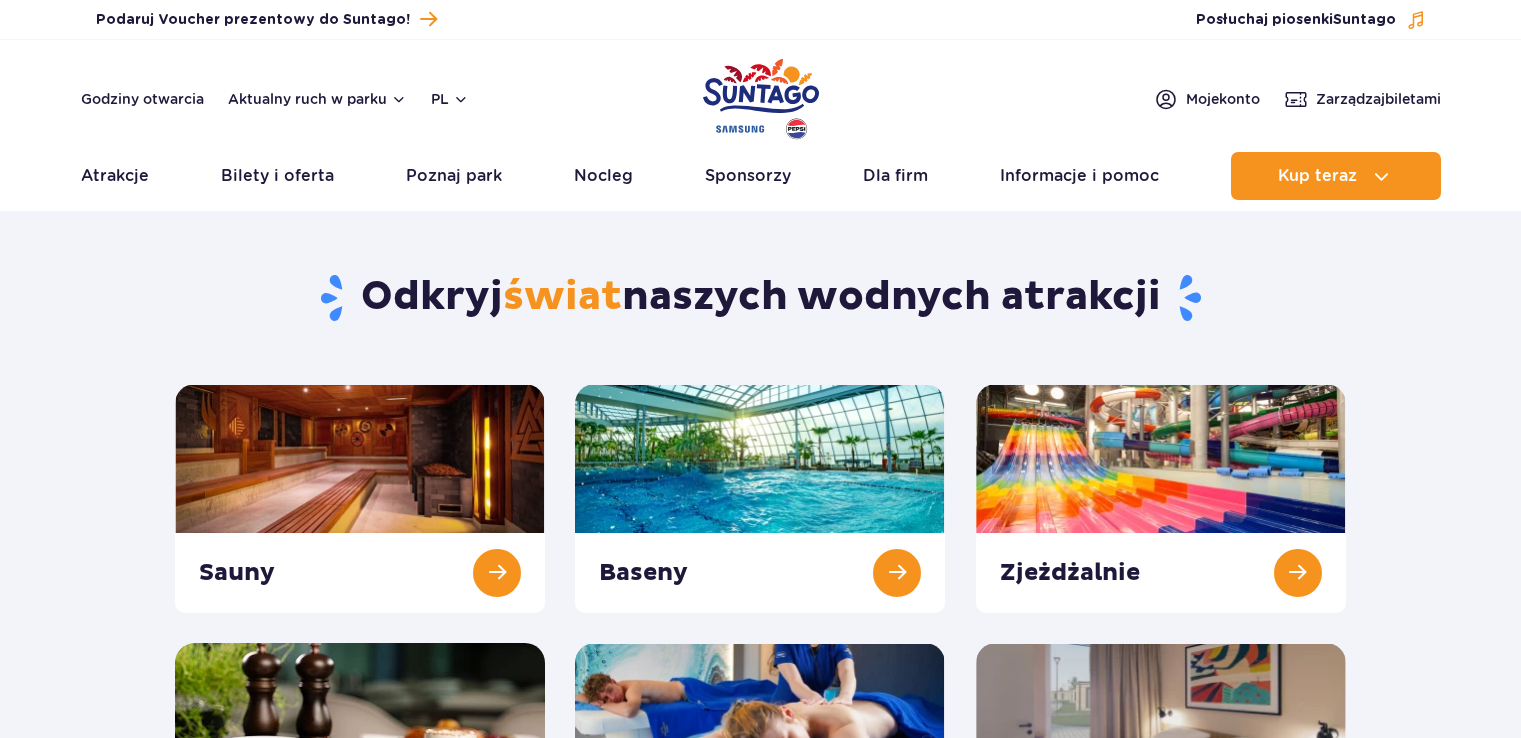 scroll, scrollTop: 0, scrollLeft: 0, axis: both 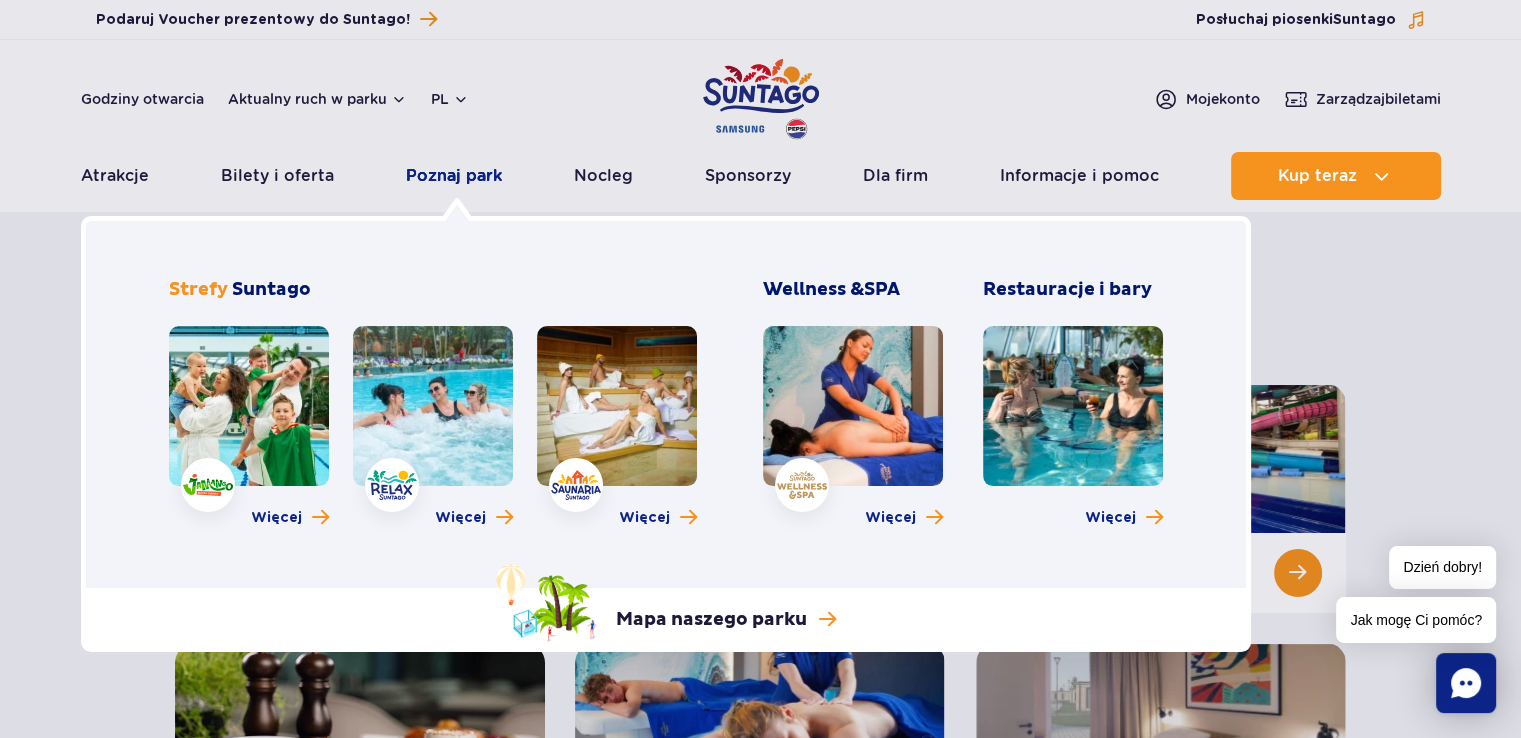 click on "Poznaj park" at bounding box center [454, 176] 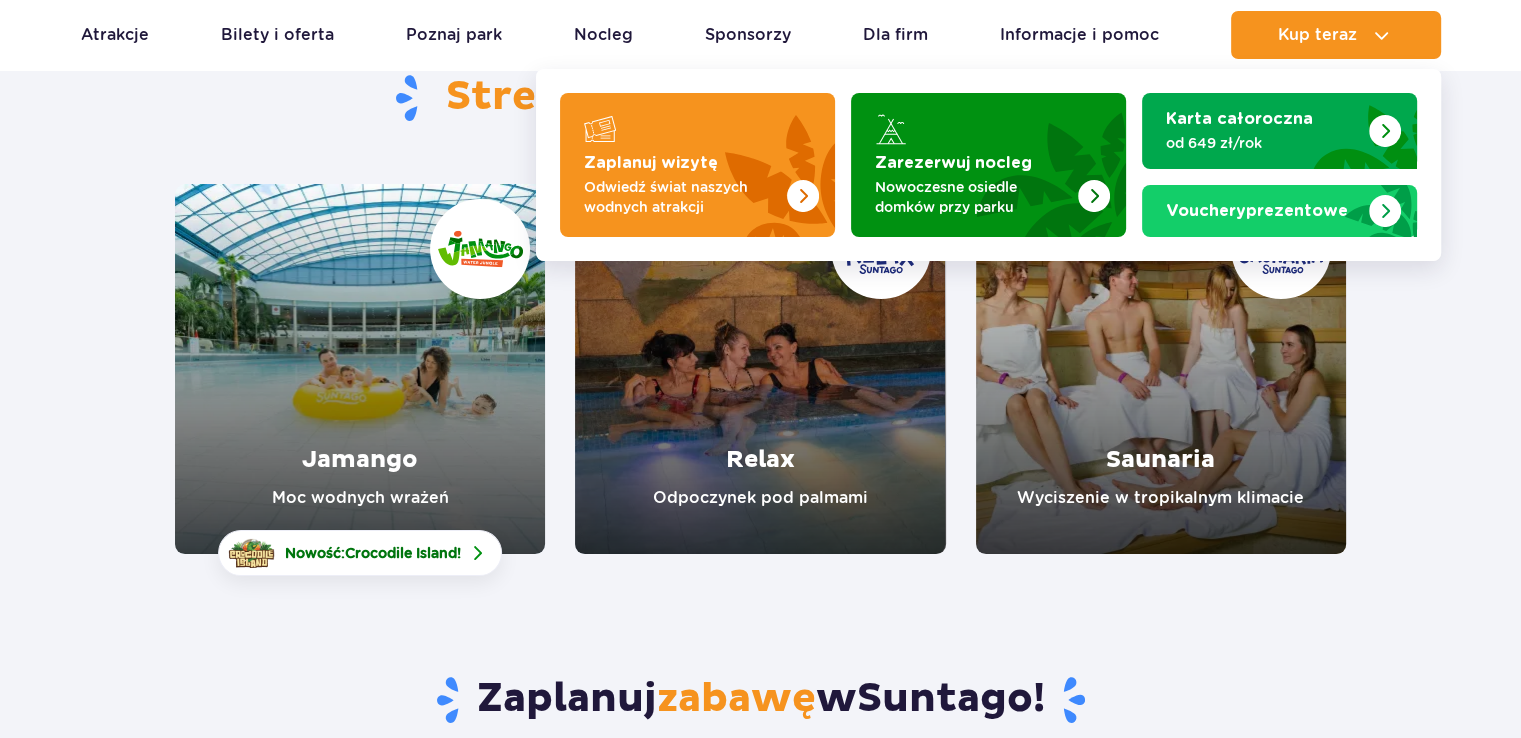 scroll, scrollTop: 0, scrollLeft: 0, axis: both 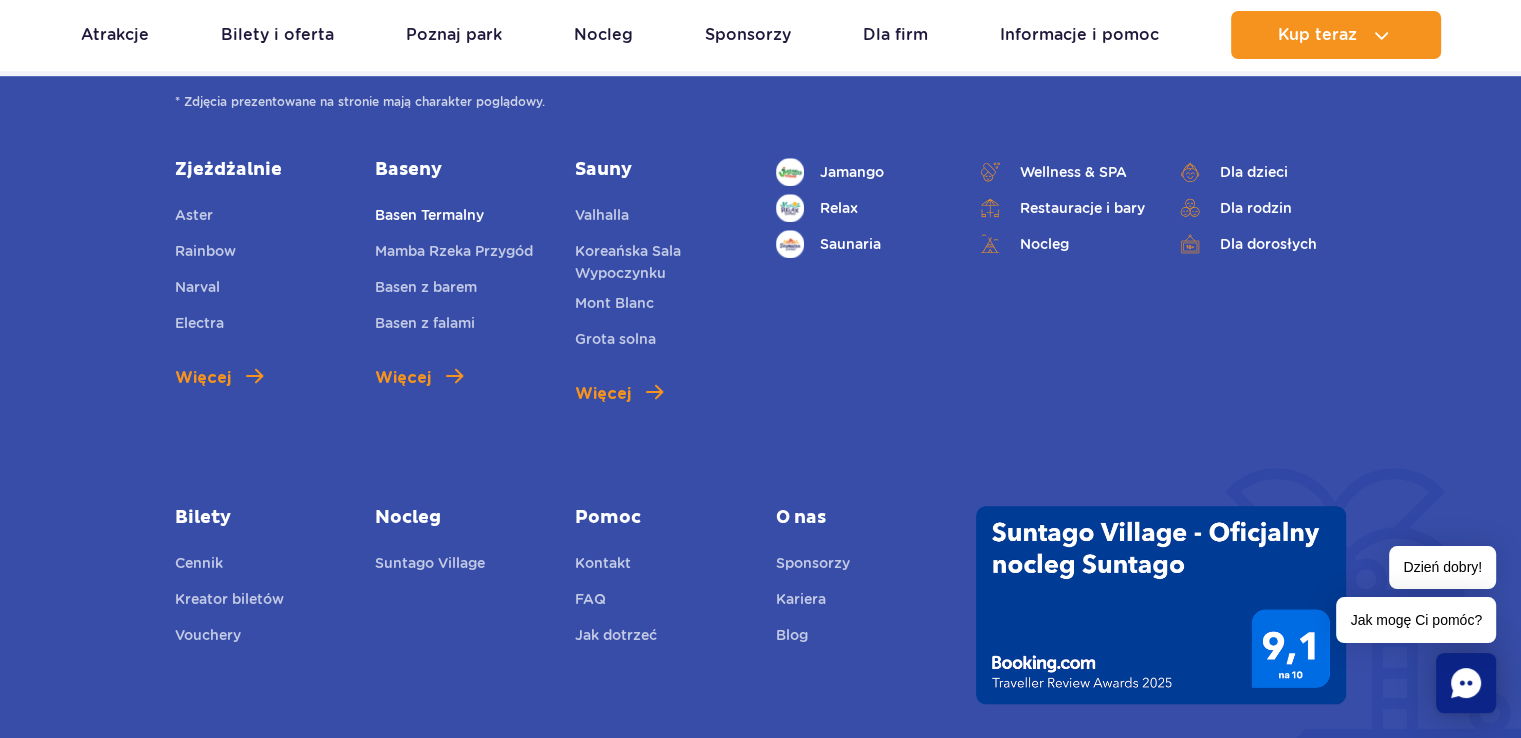 click on "Basen Termalny" at bounding box center [429, 218] 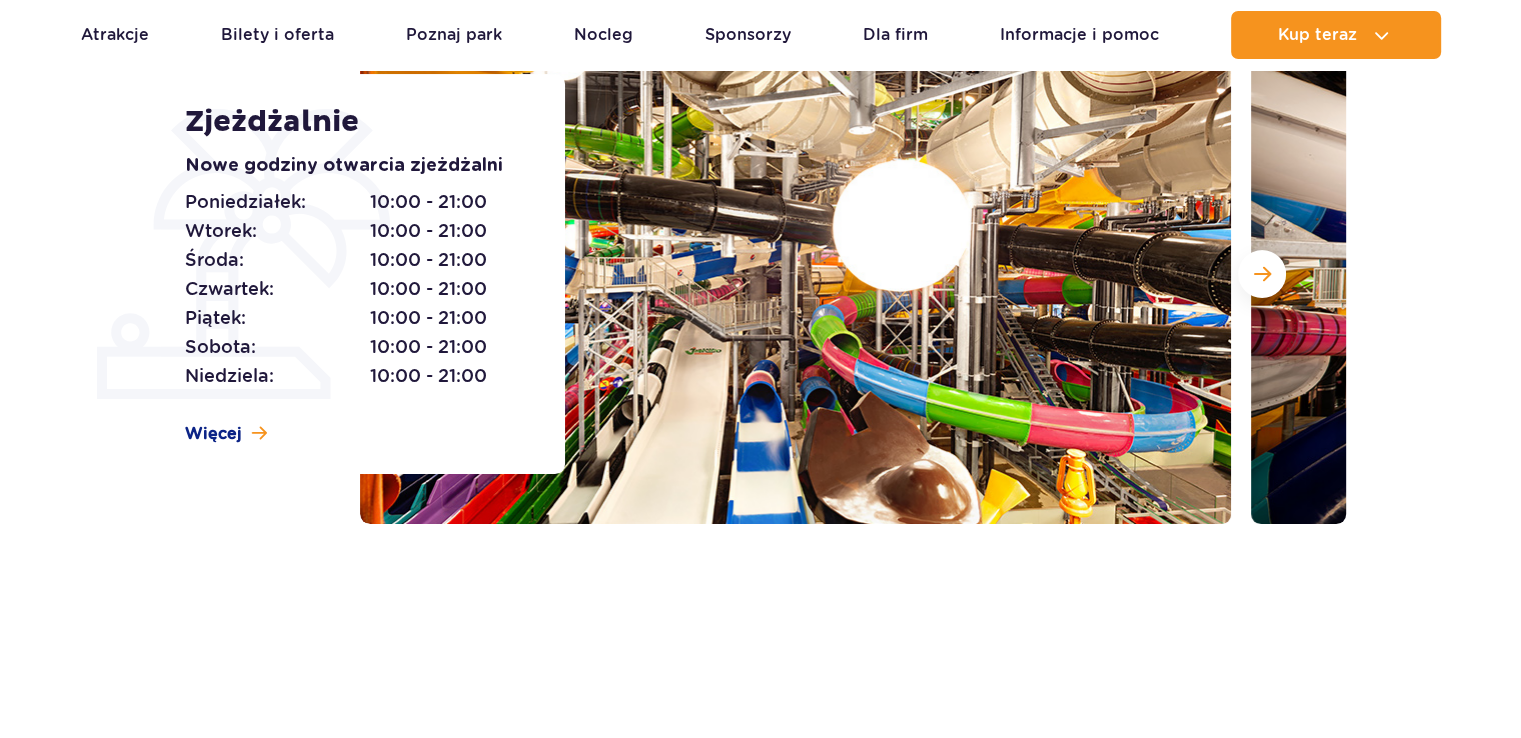 scroll, scrollTop: 386, scrollLeft: 0, axis: vertical 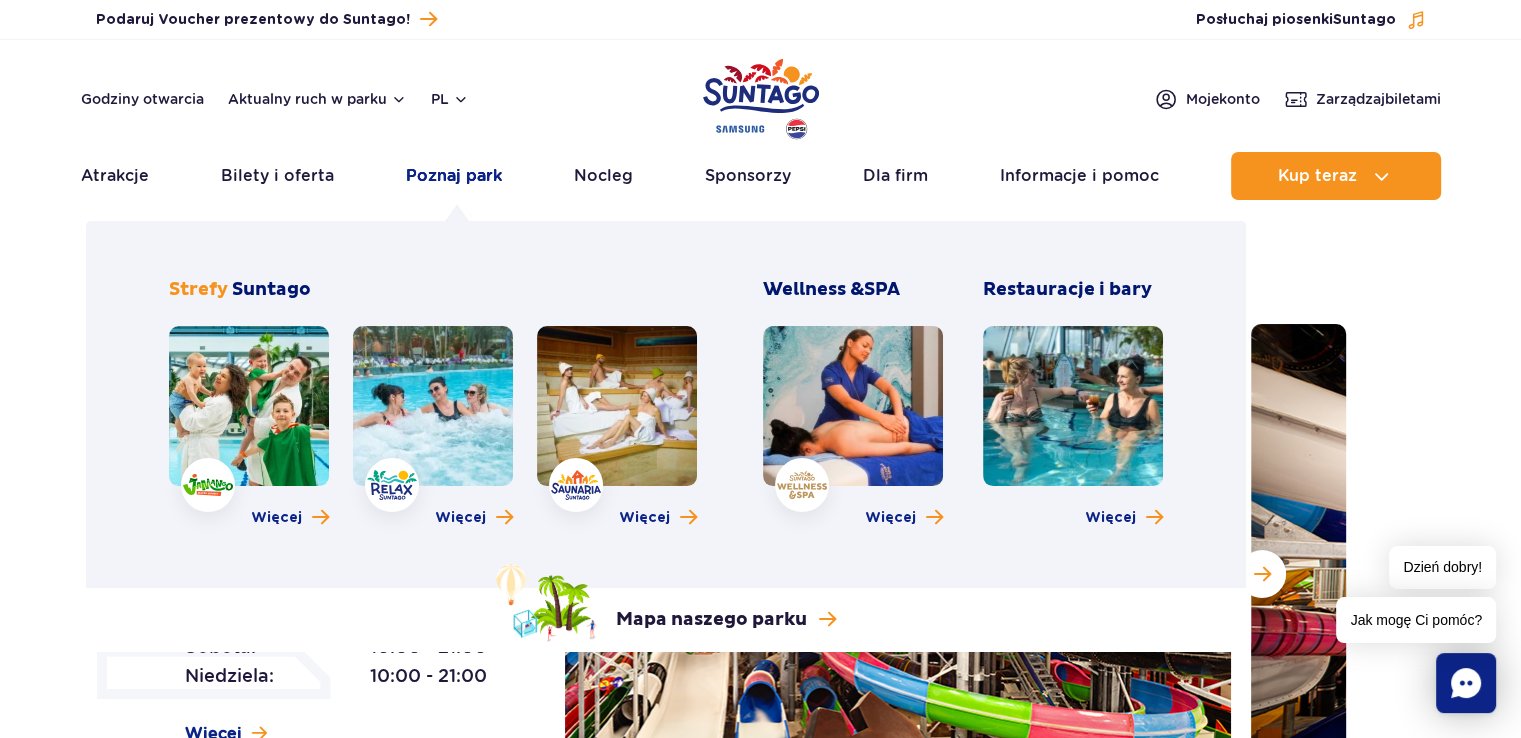 click on "Poznaj park" at bounding box center [454, 176] 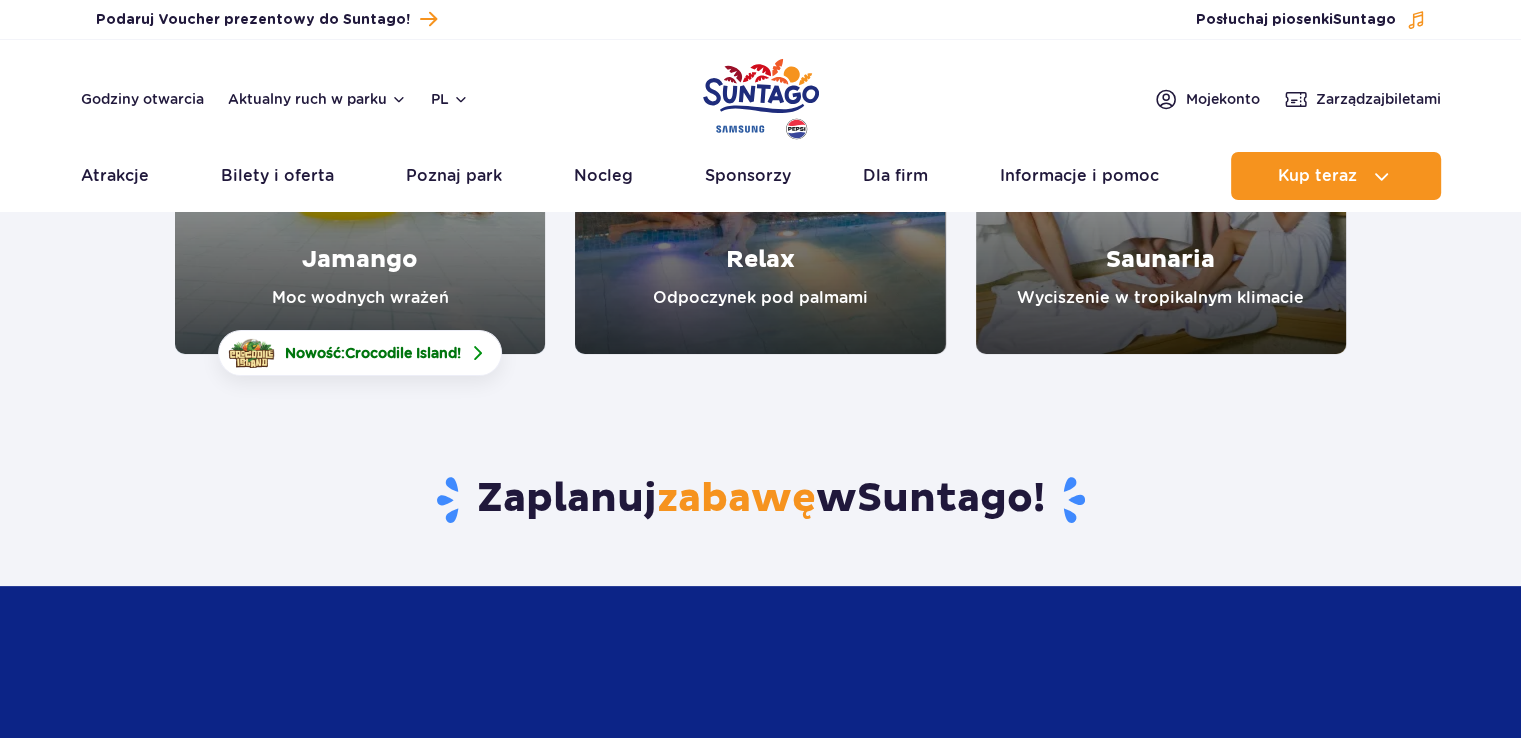 scroll, scrollTop: 0, scrollLeft: 0, axis: both 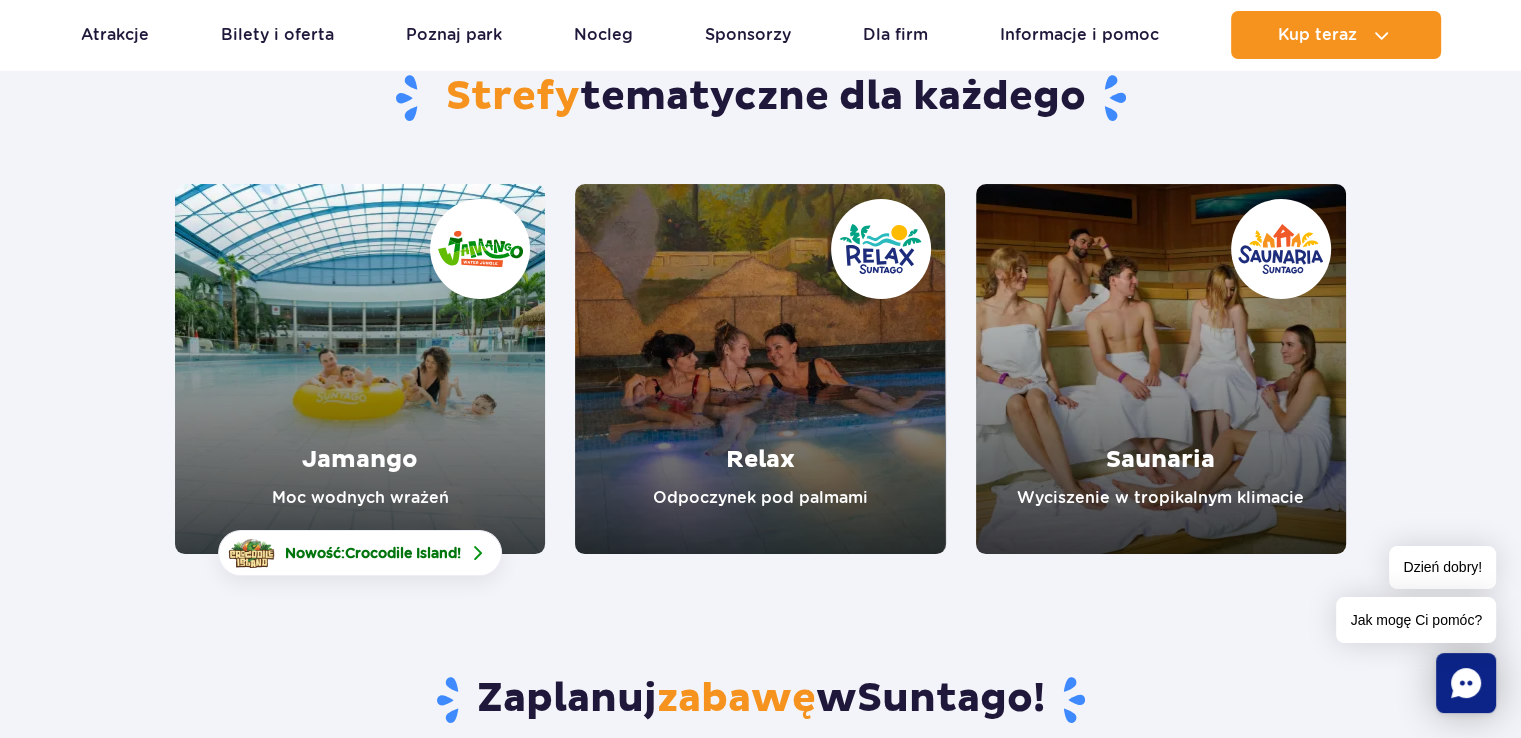 click at bounding box center (360, 369) 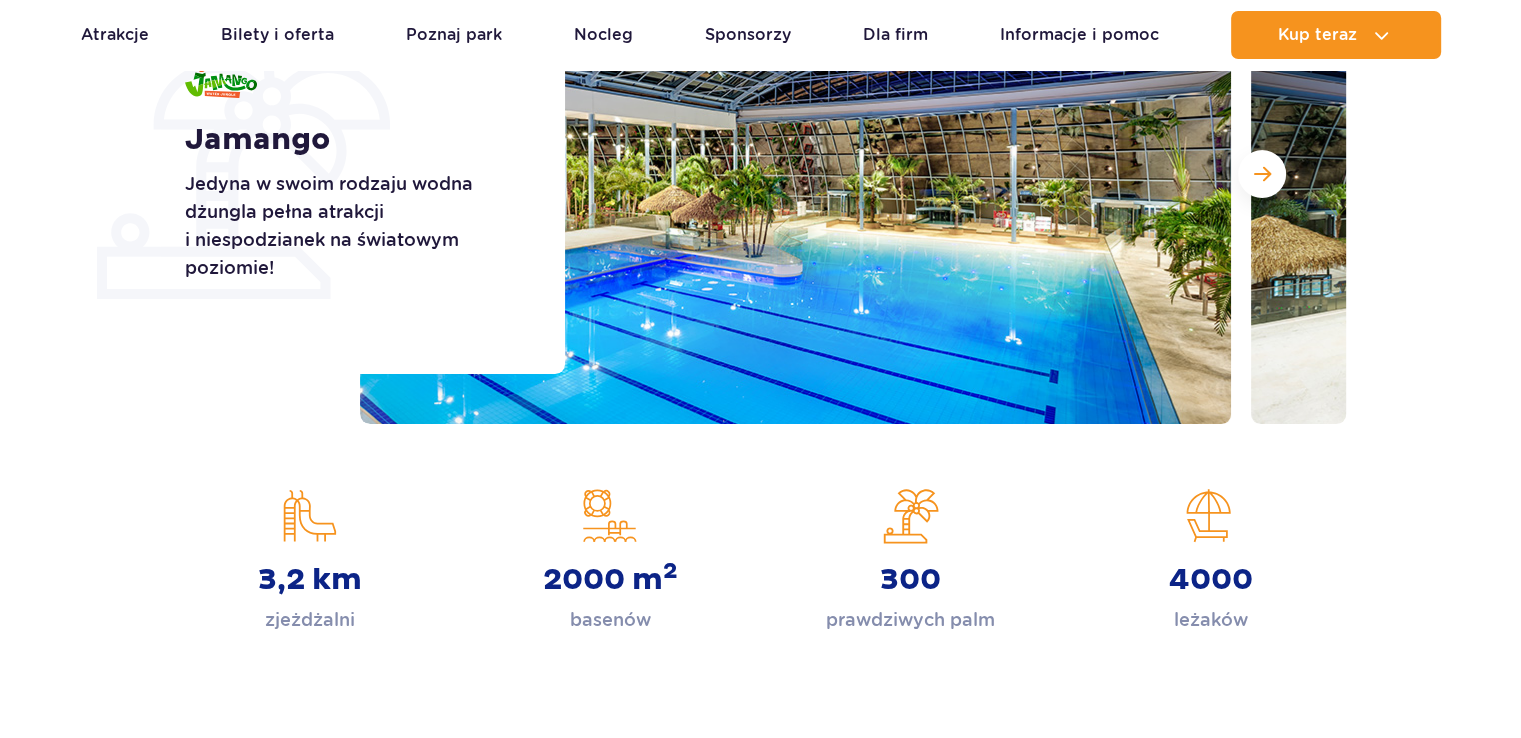 scroll, scrollTop: 0, scrollLeft: 0, axis: both 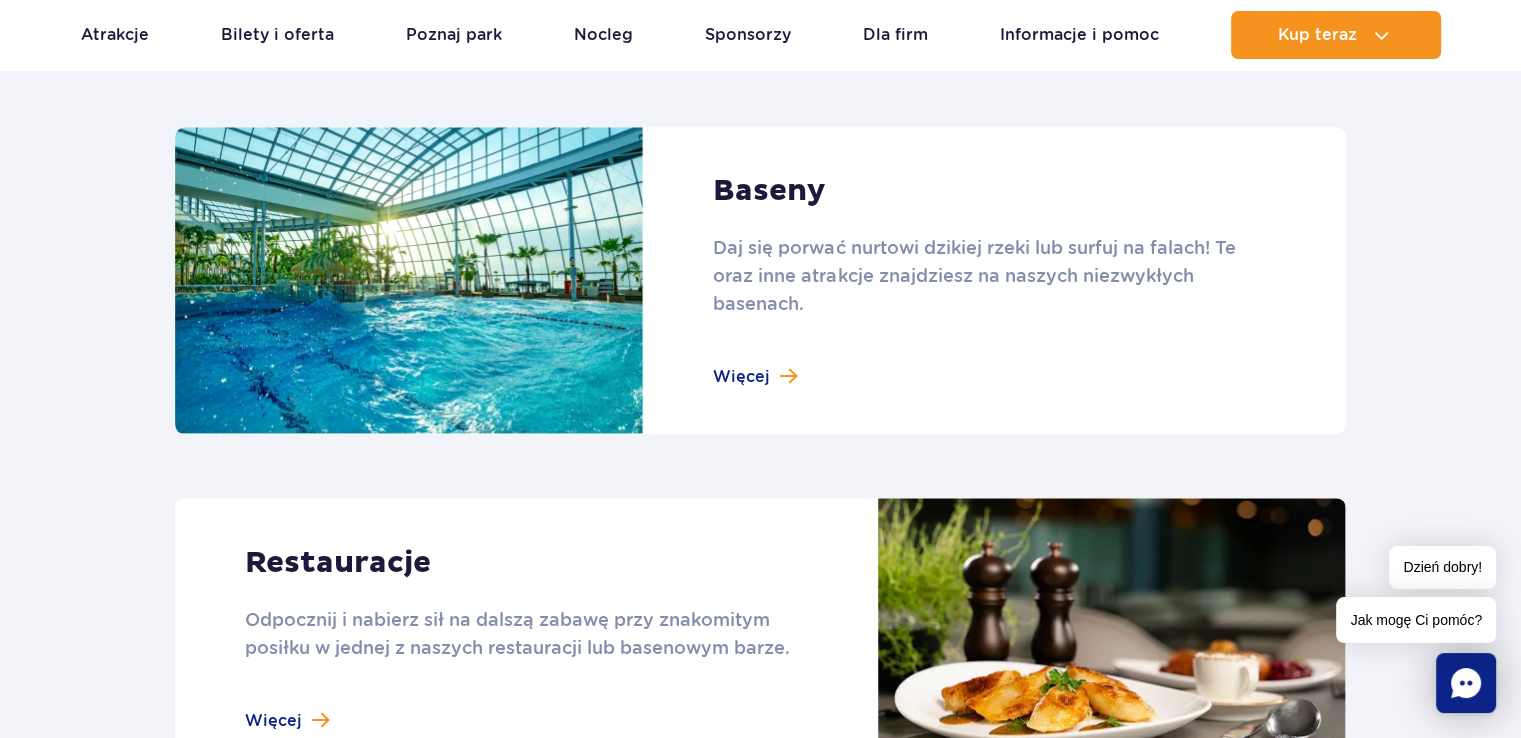 click at bounding box center [760, 281] 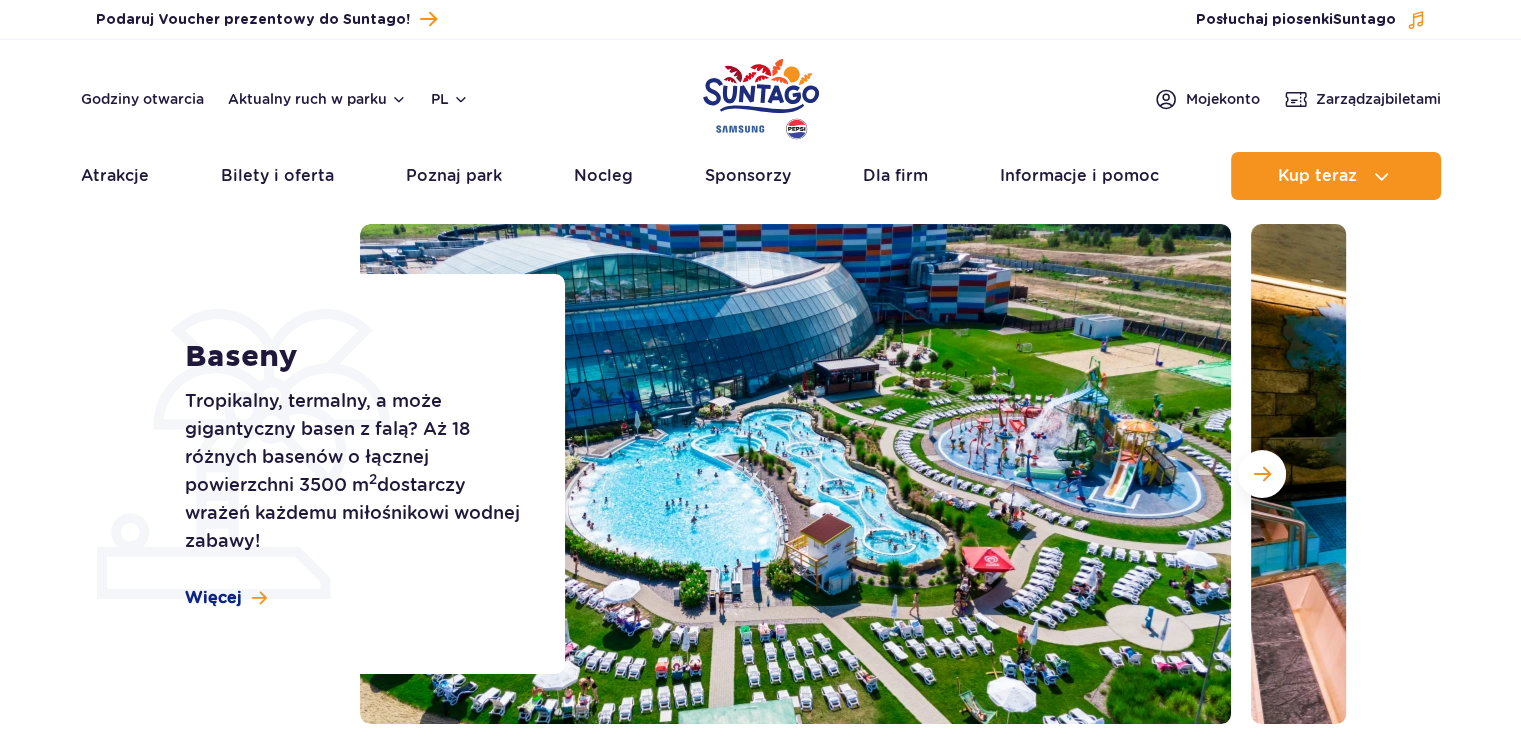 scroll, scrollTop: 100, scrollLeft: 0, axis: vertical 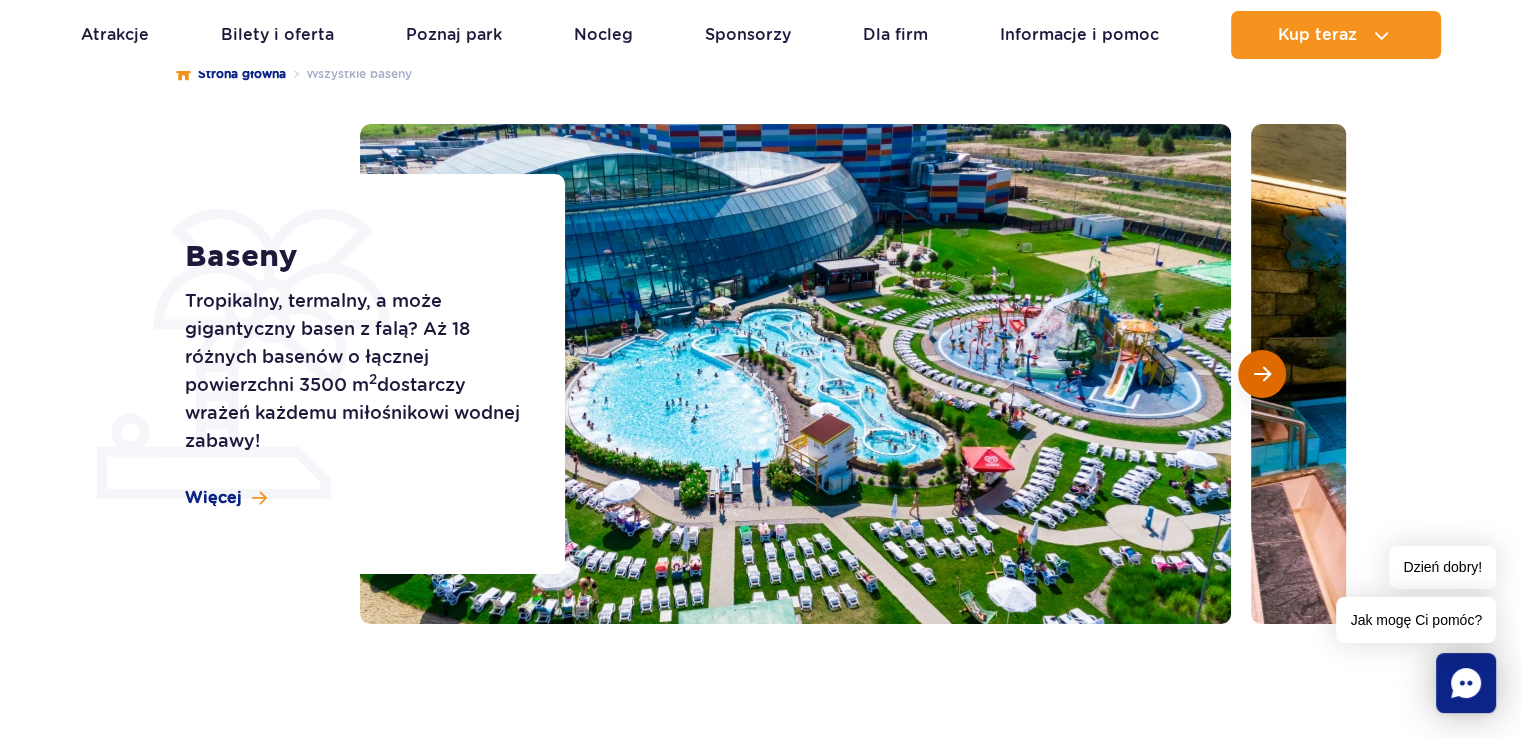click at bounding box center [1262, 374] 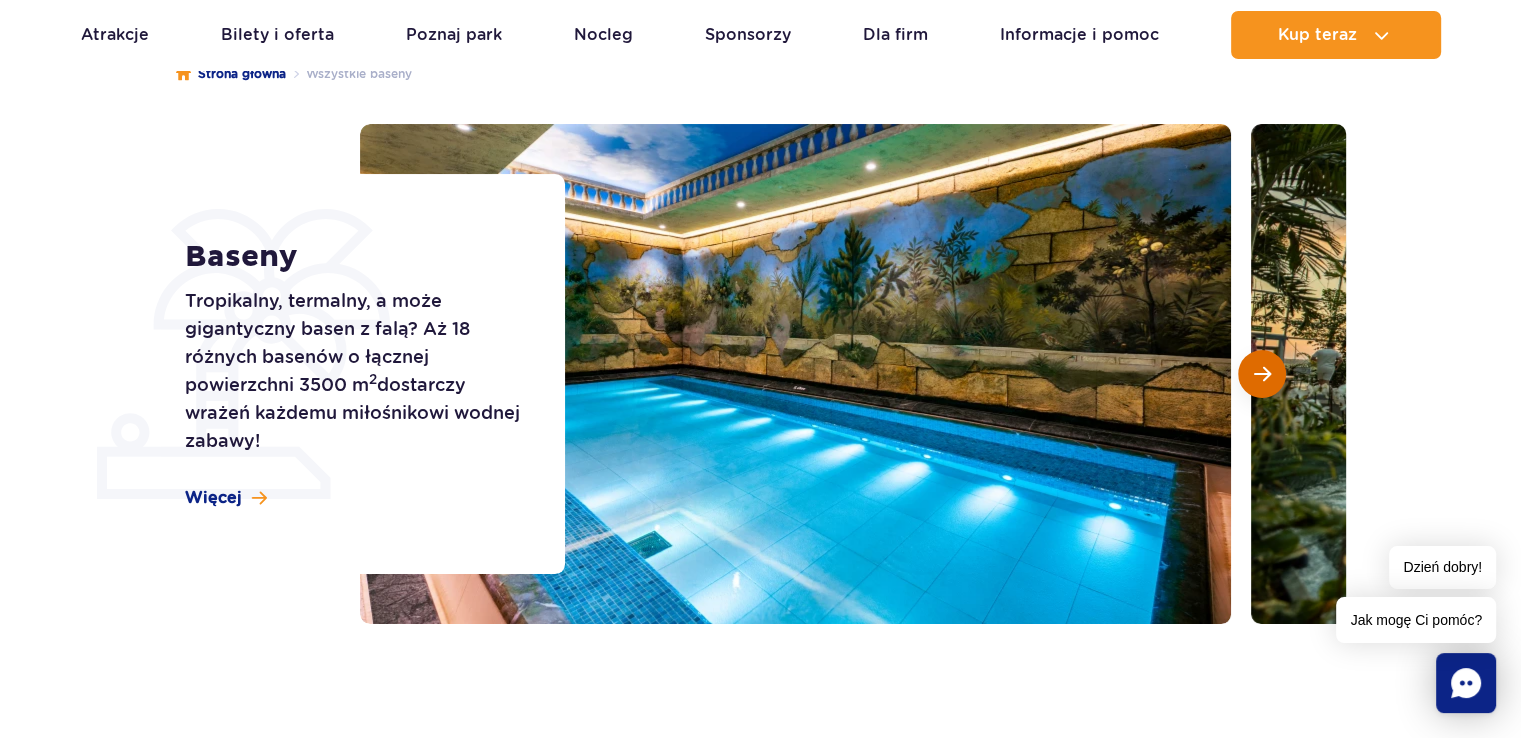 click at bounding box center [1262, 374] 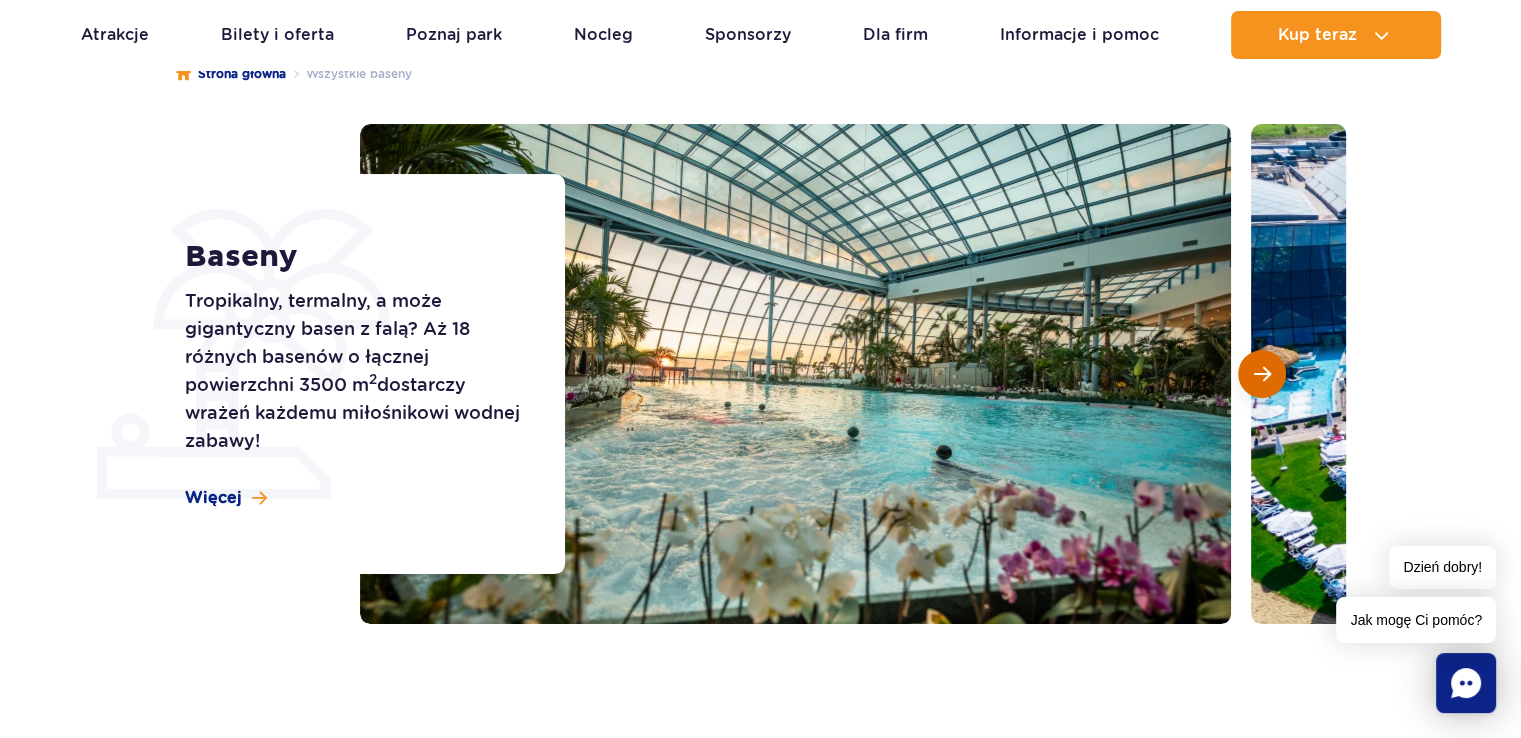click at bounding box center (1262, 374) 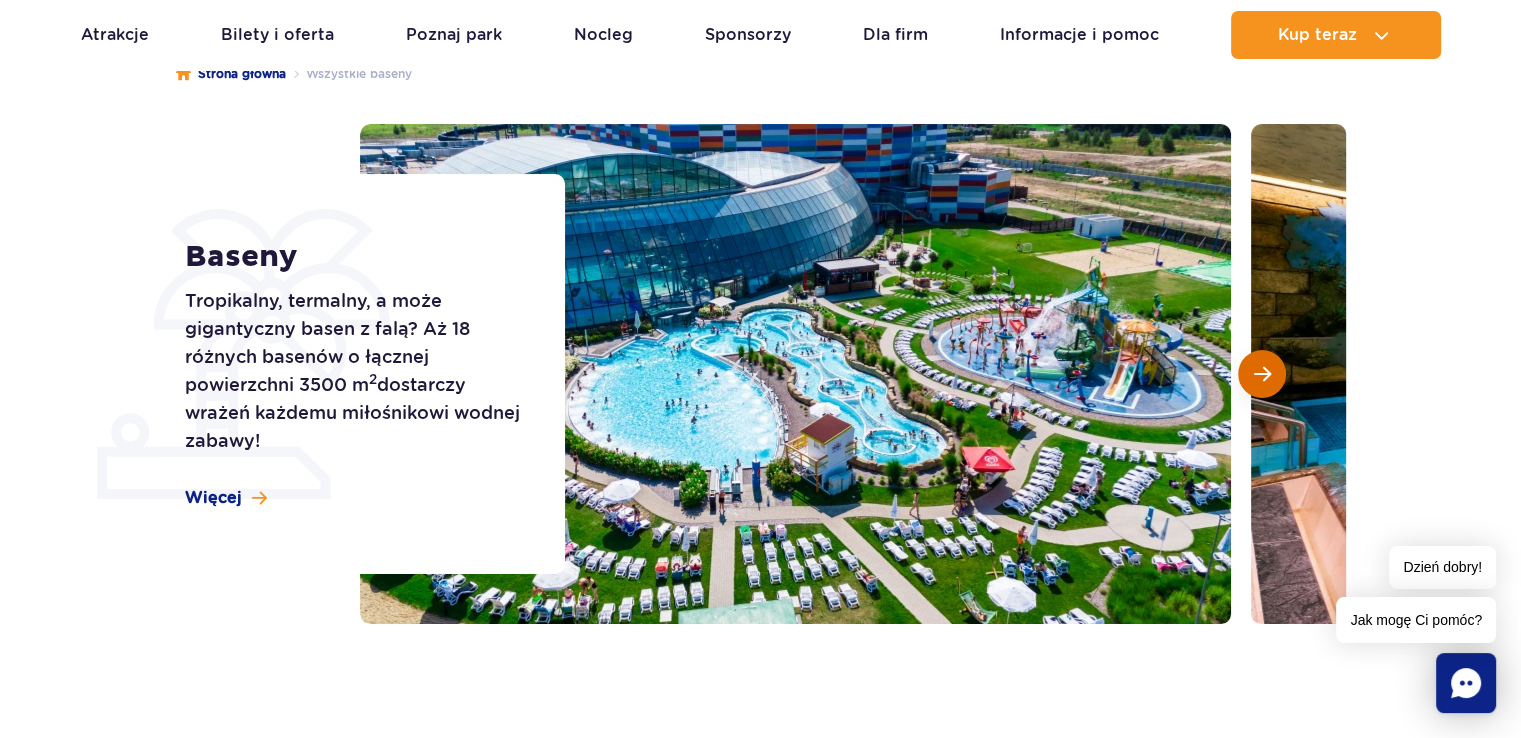 click at bounding box center [1262, 374] 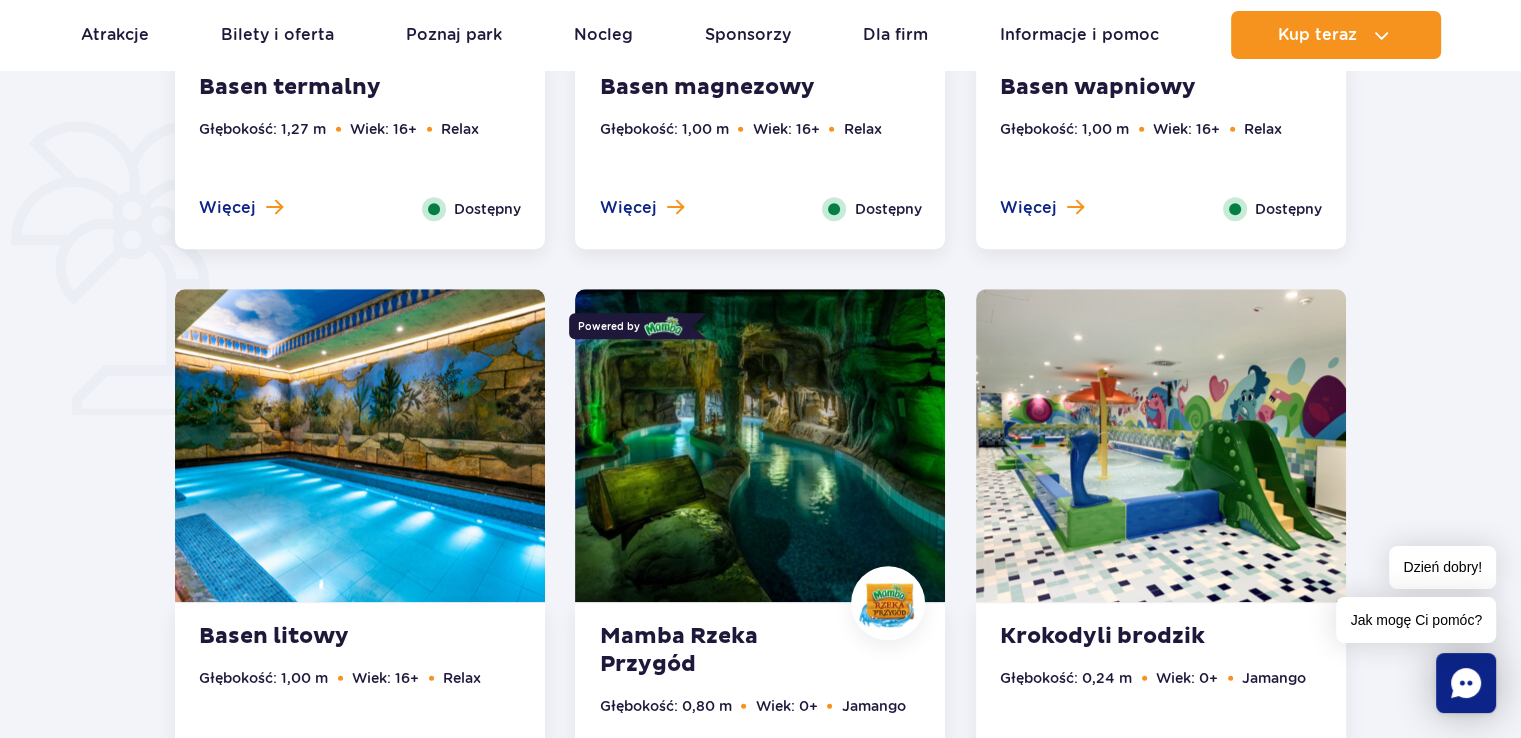 scroll, scrollTop: 1600, scrollLeft: 0, axis: vertical 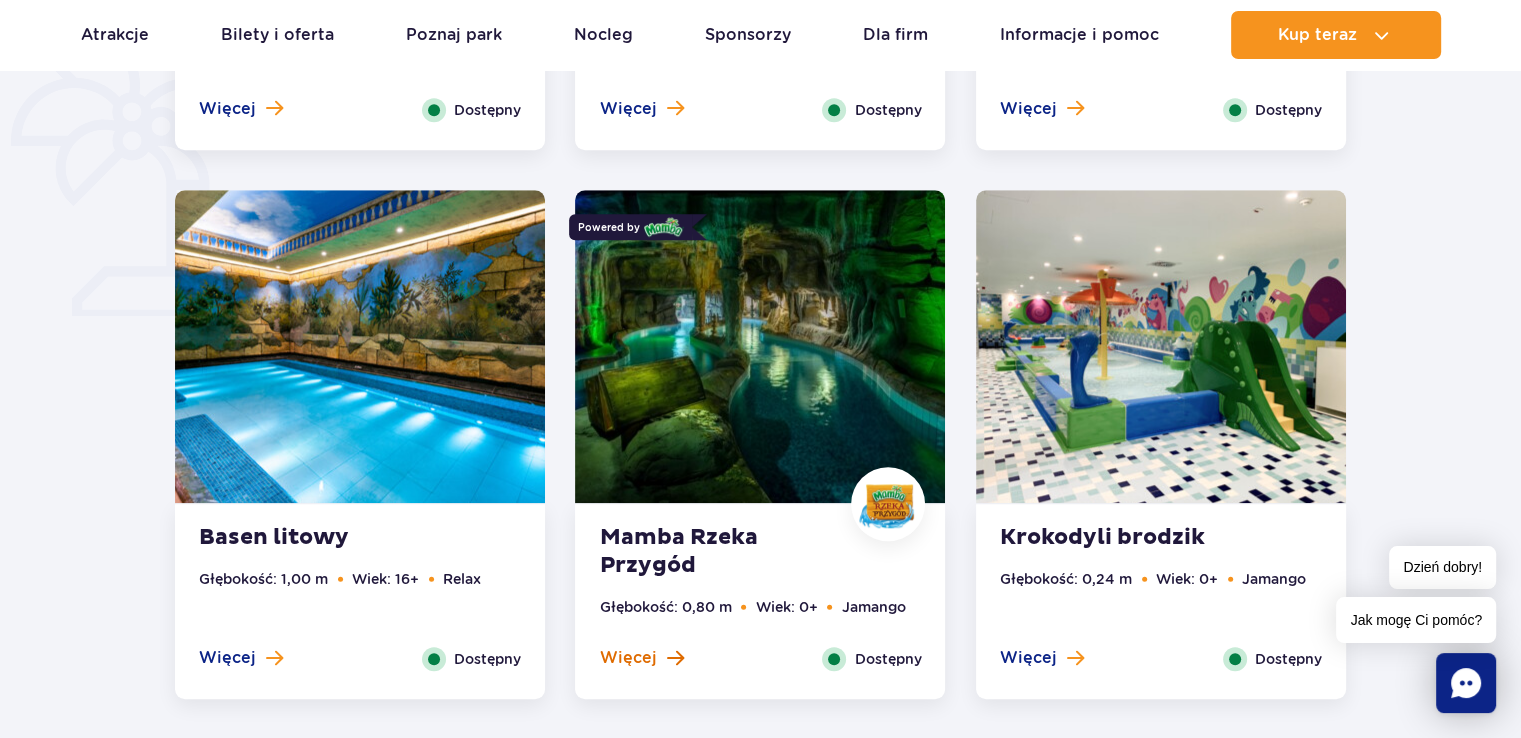 click on "Więcej" at bounding box center [627, 658] 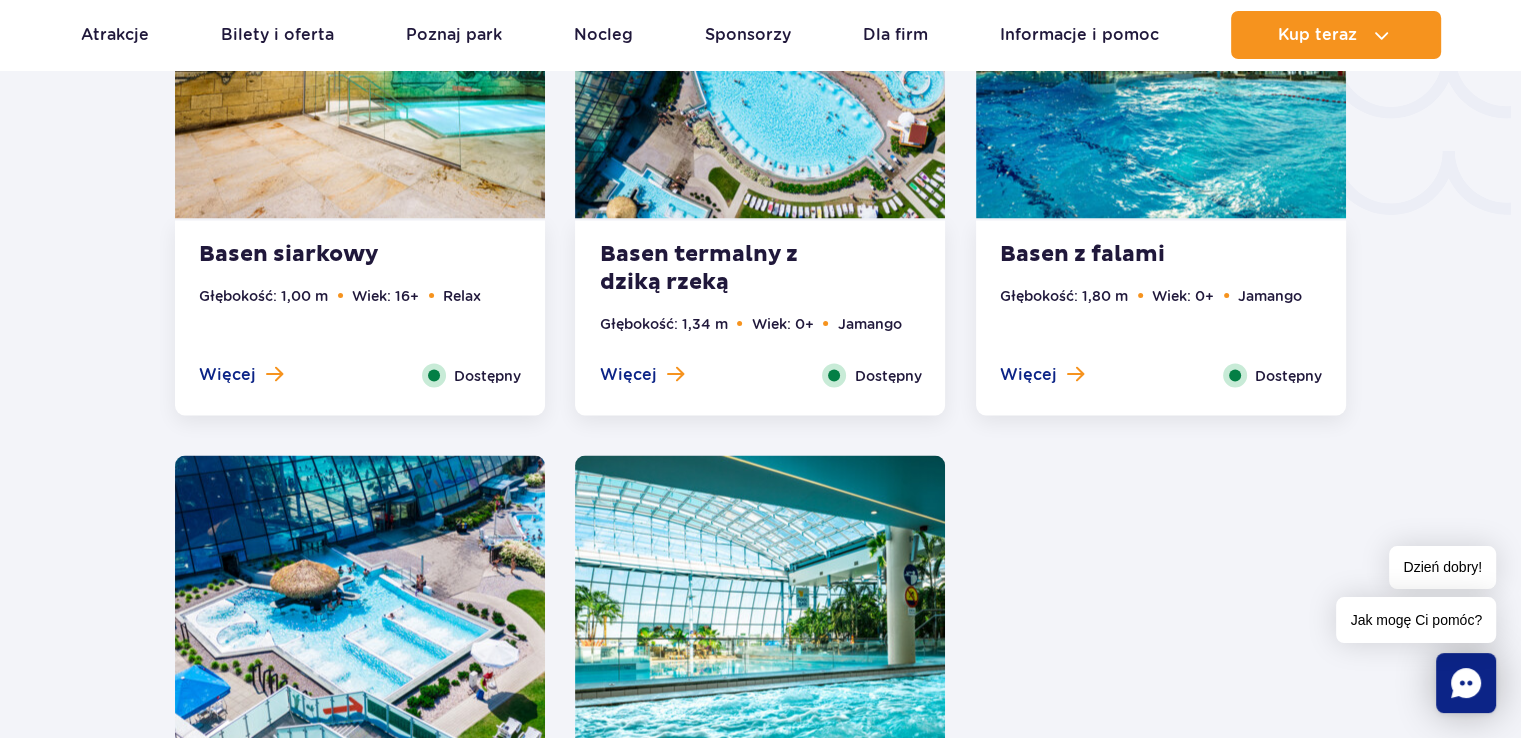 scroll, scrollTop: 3624, scrollLeft: 0, axis: vertical 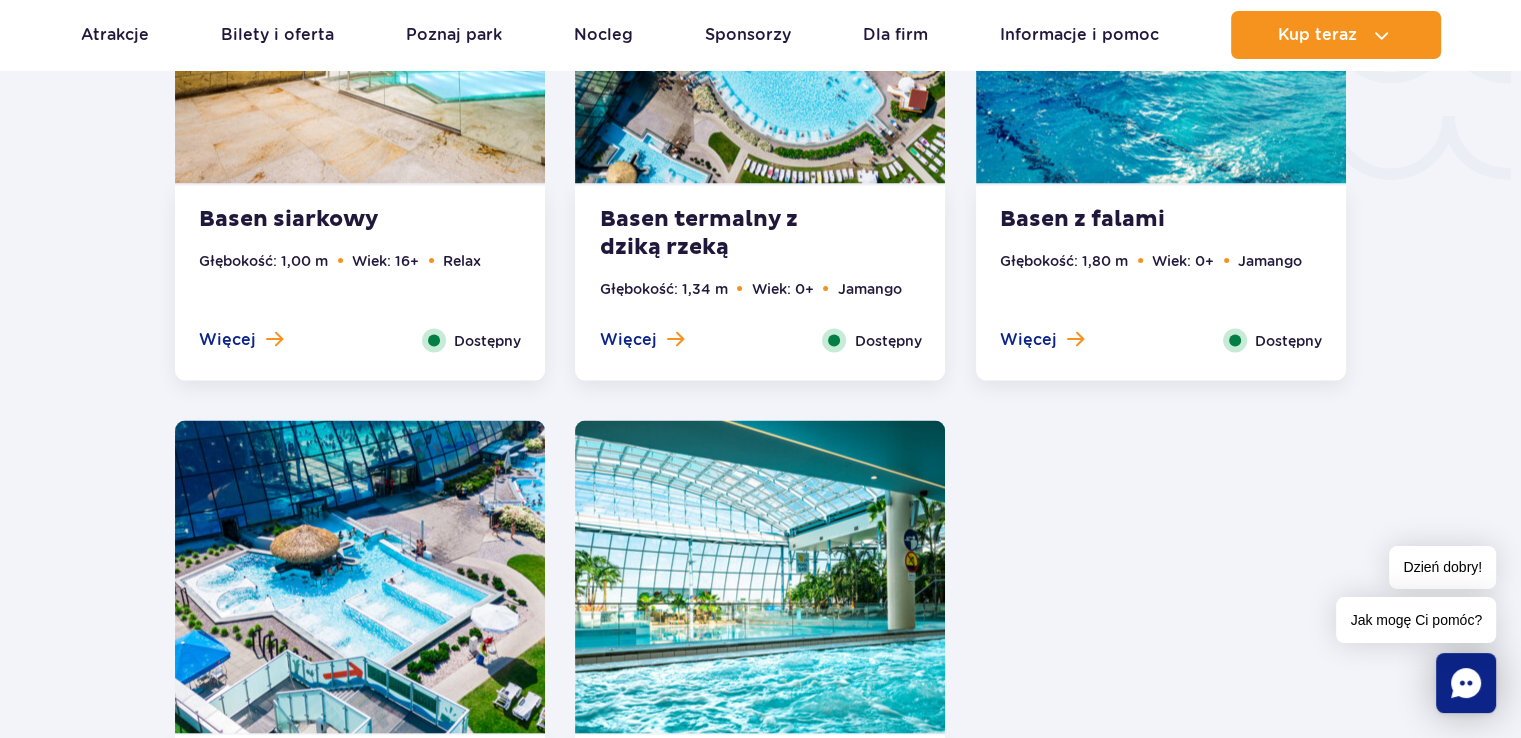 click at bounding box center (360, 576) 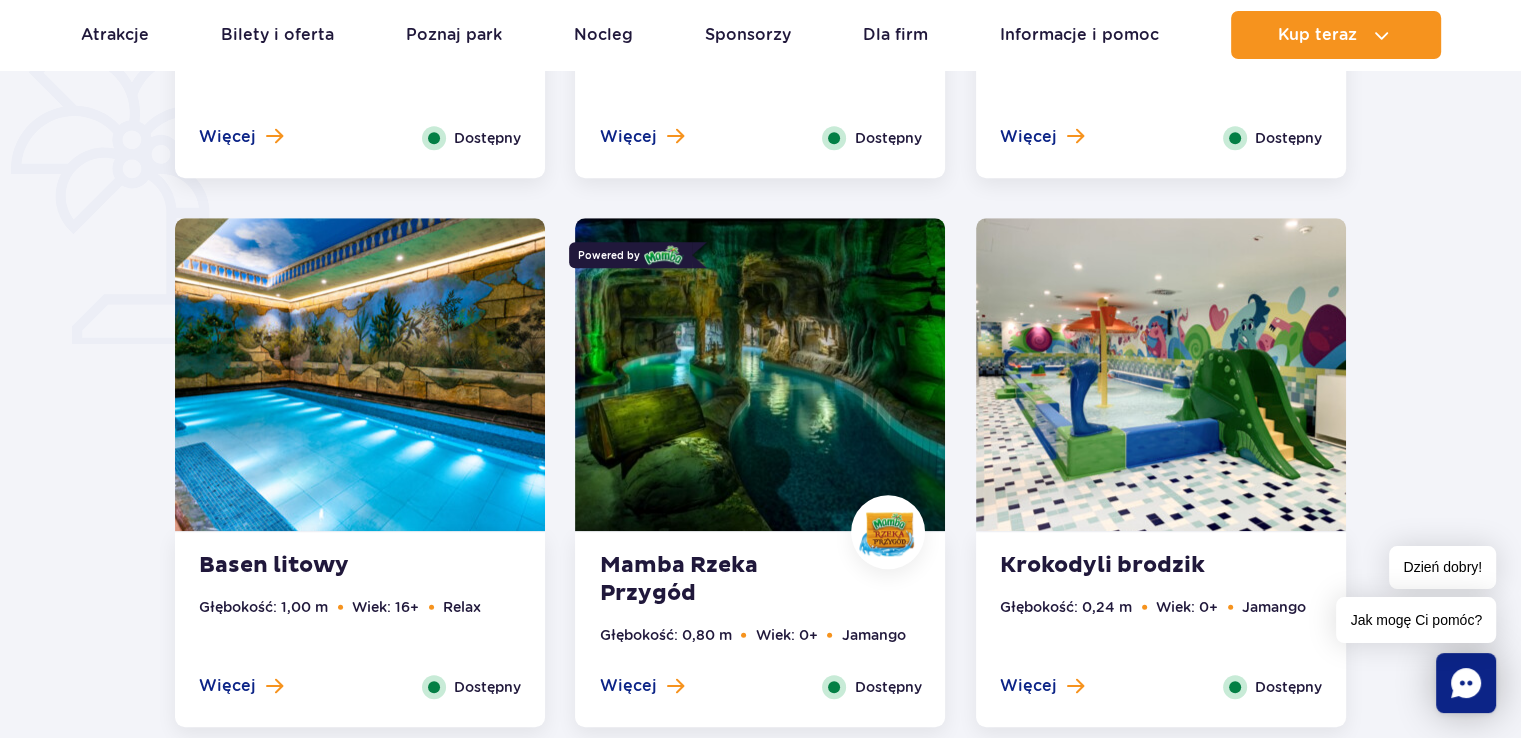 scroll, scrollTop: 1172, scrollLeft: 0, axis: vertical 